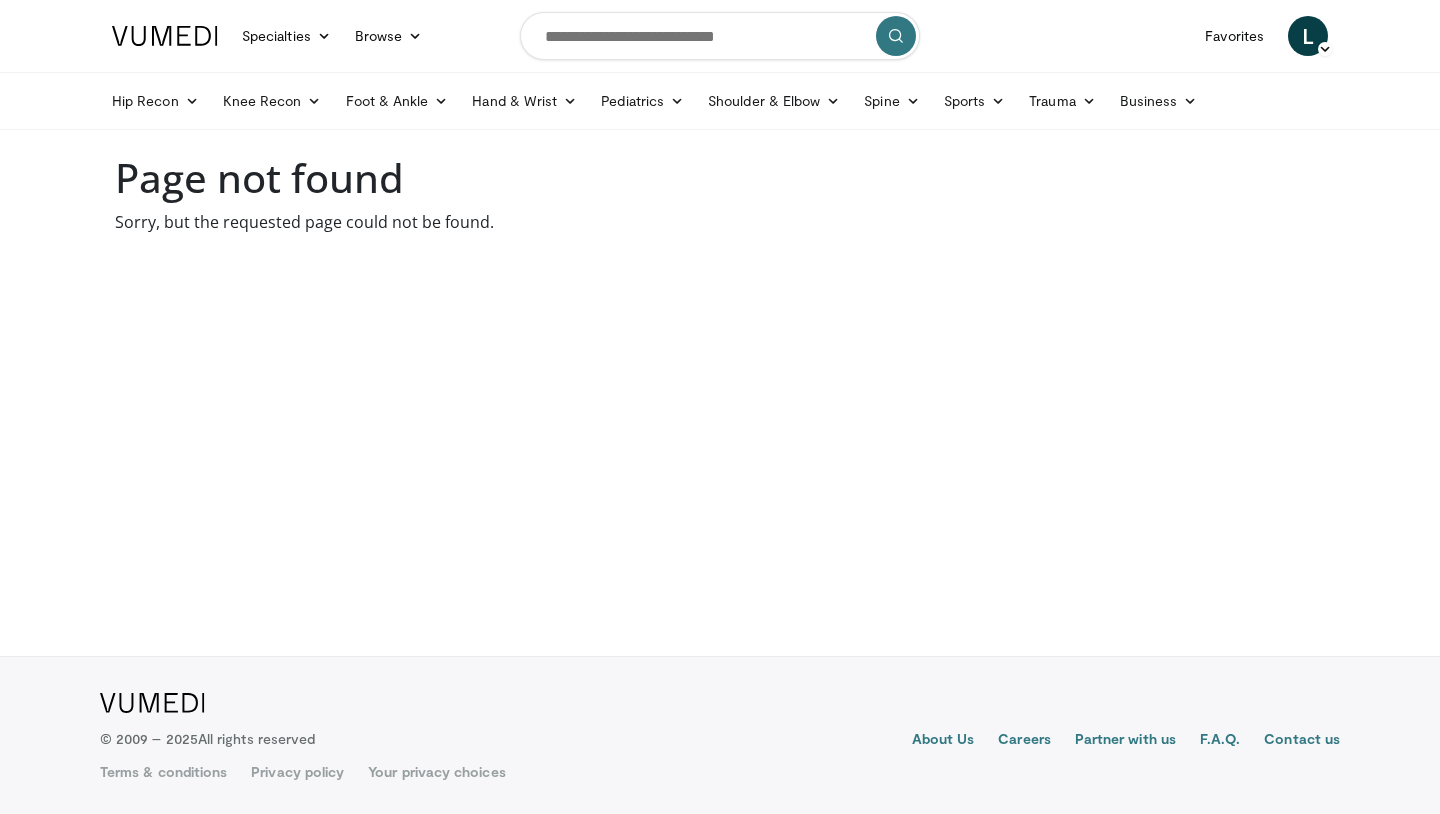 scroll, scrollTop: 0, scrollLeft: 0, axis: both 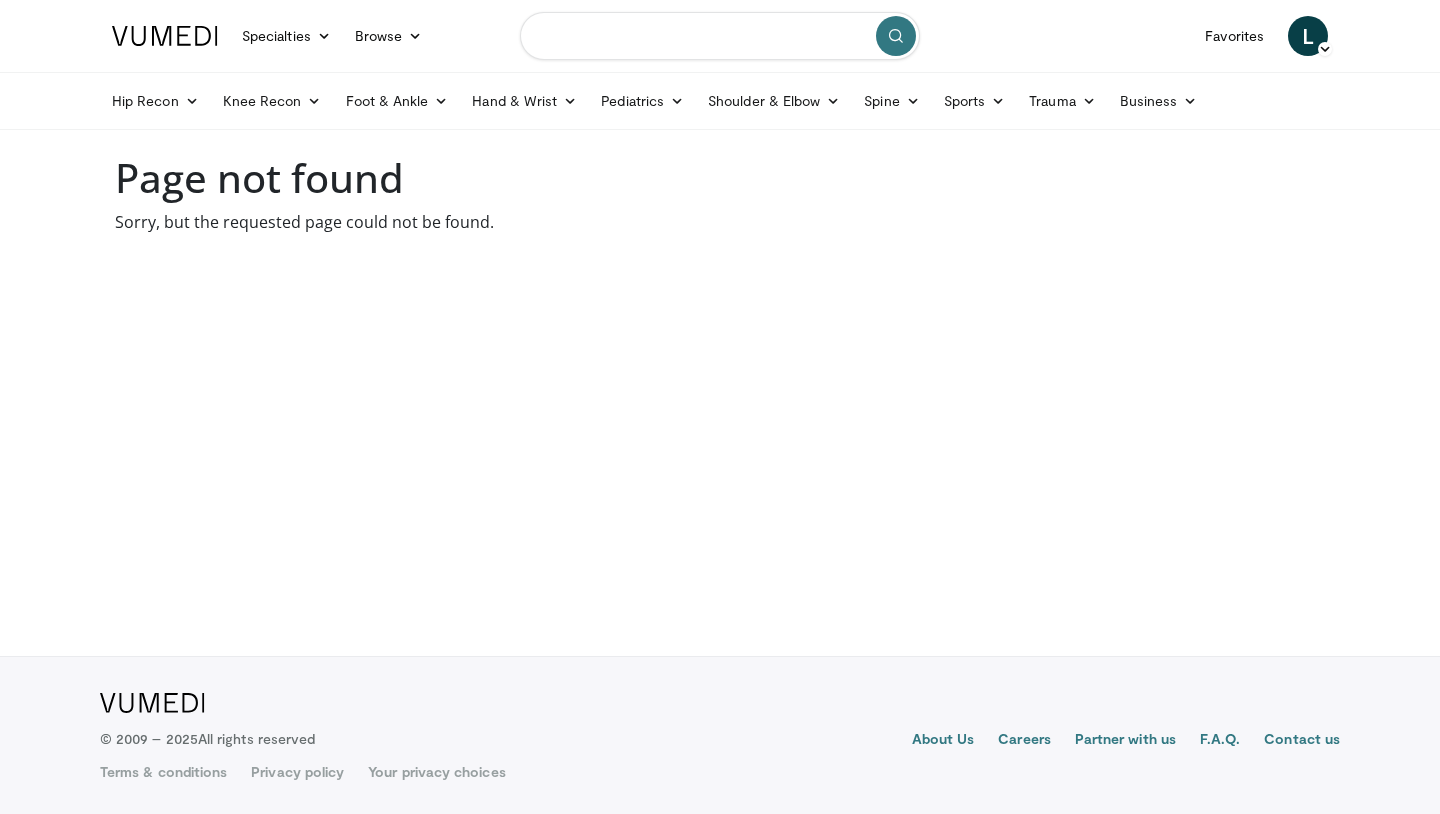 click at bounding box center (720, 36) 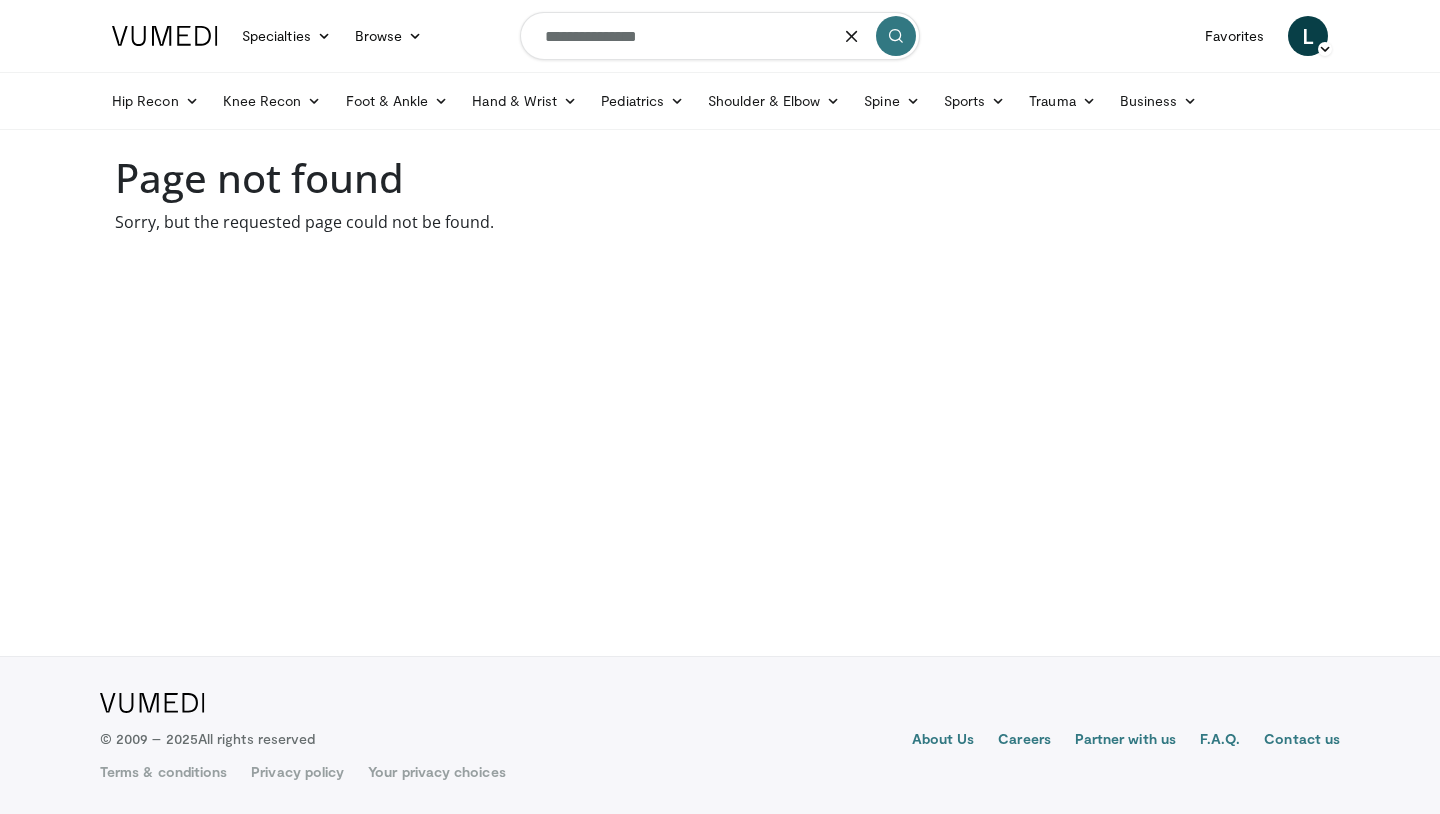 type on "**********" 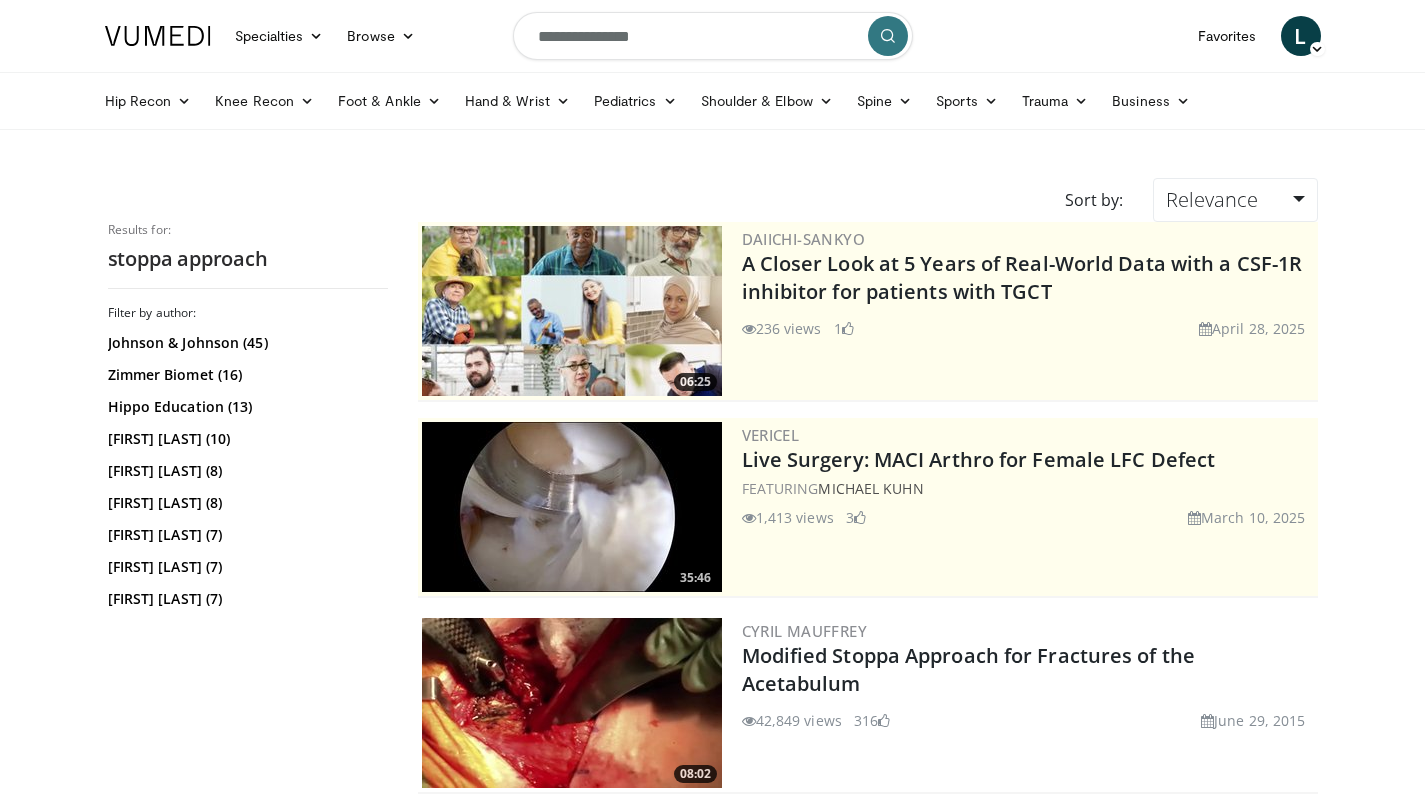 scroll, scrollTop: 0, scrollLeft: 1, axis: horizontal 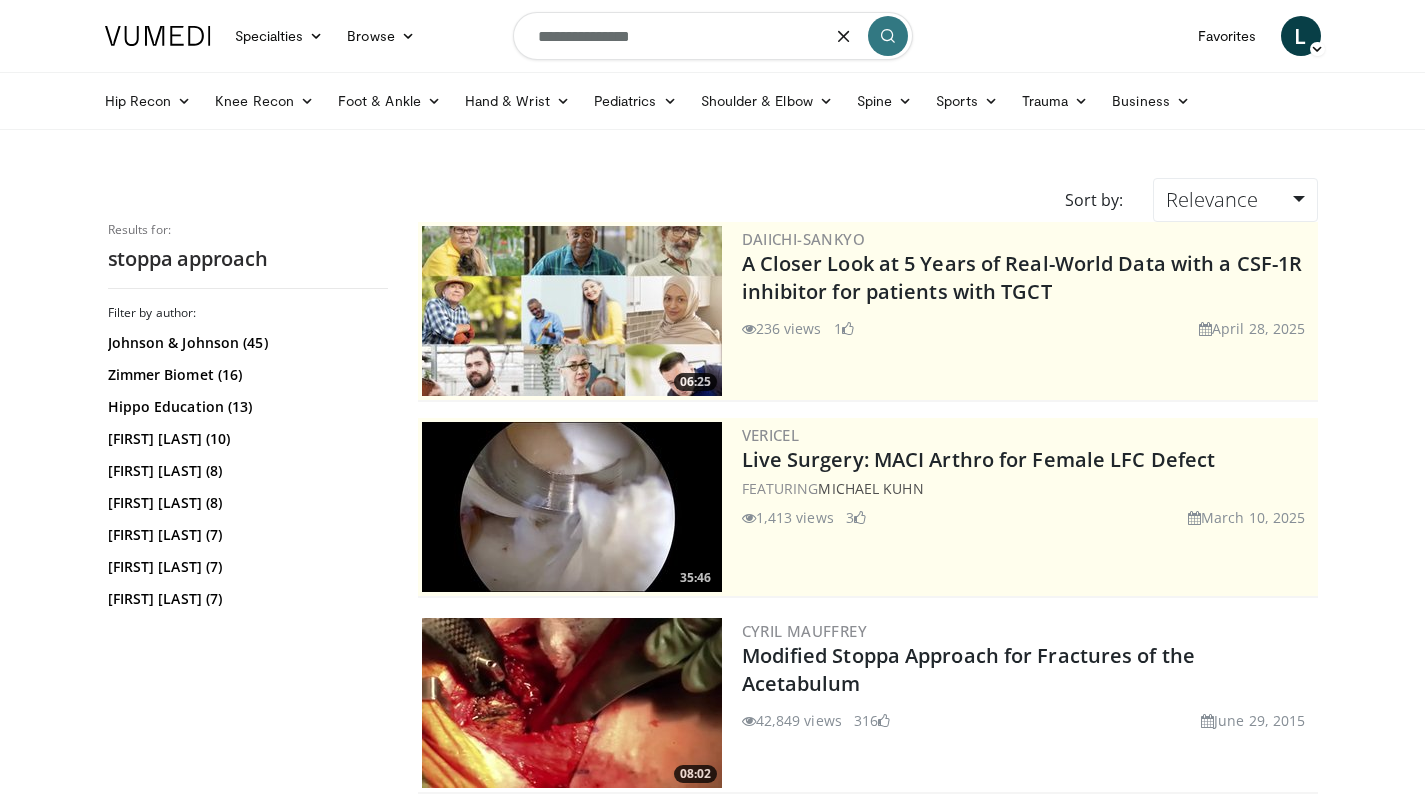 click on "**********" at bounding box center [713, 36] 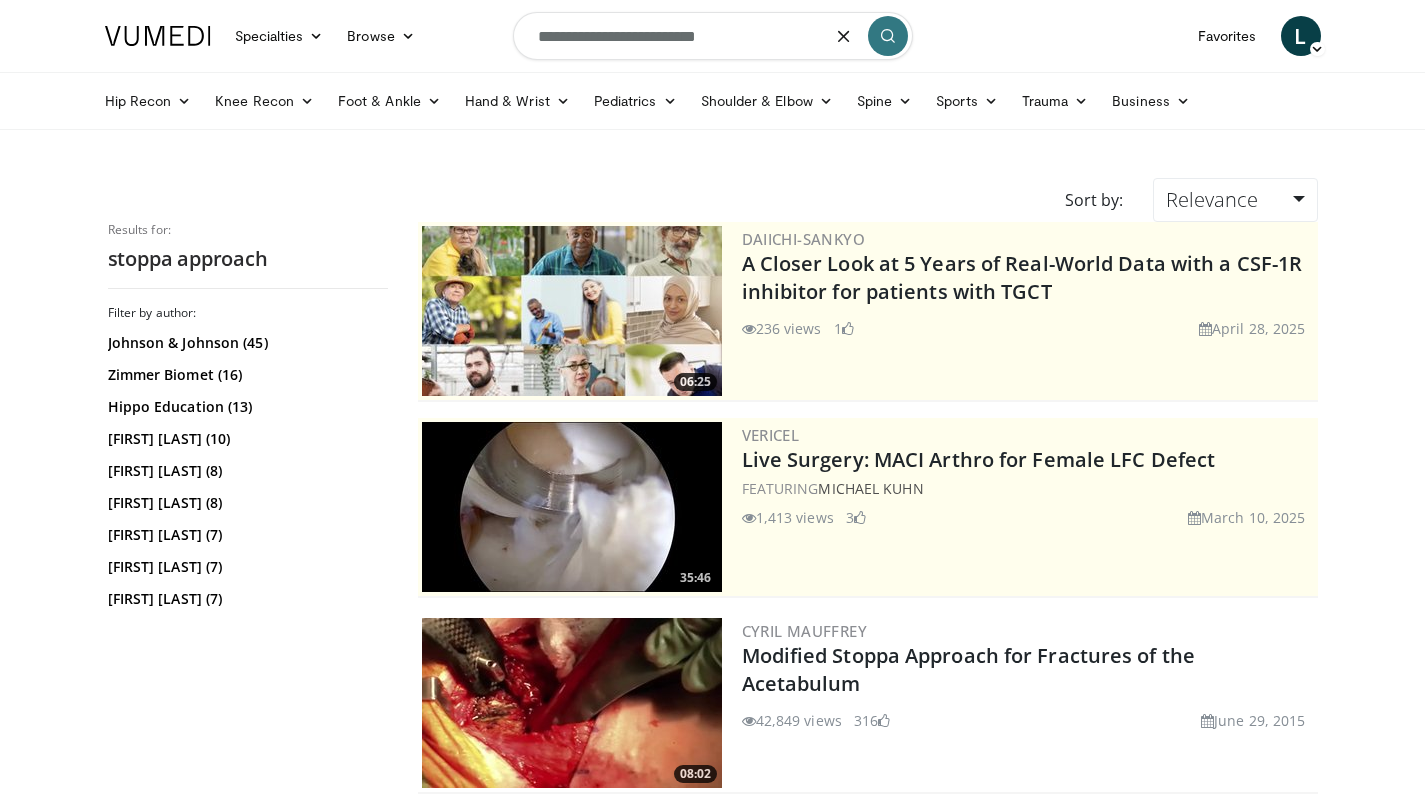 type on "**********" 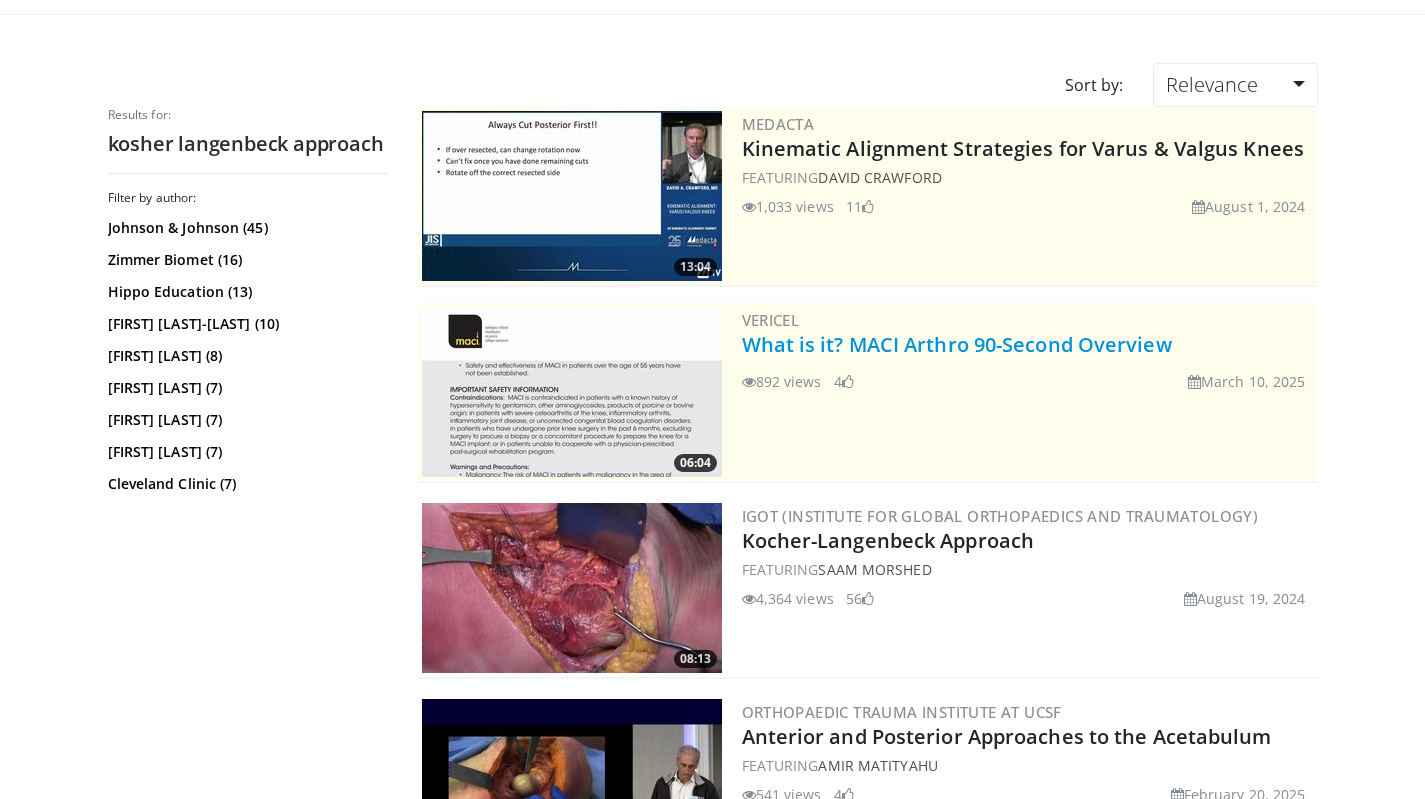 scroll, scrollTop: 227, scrollLeft: 2, axis: both 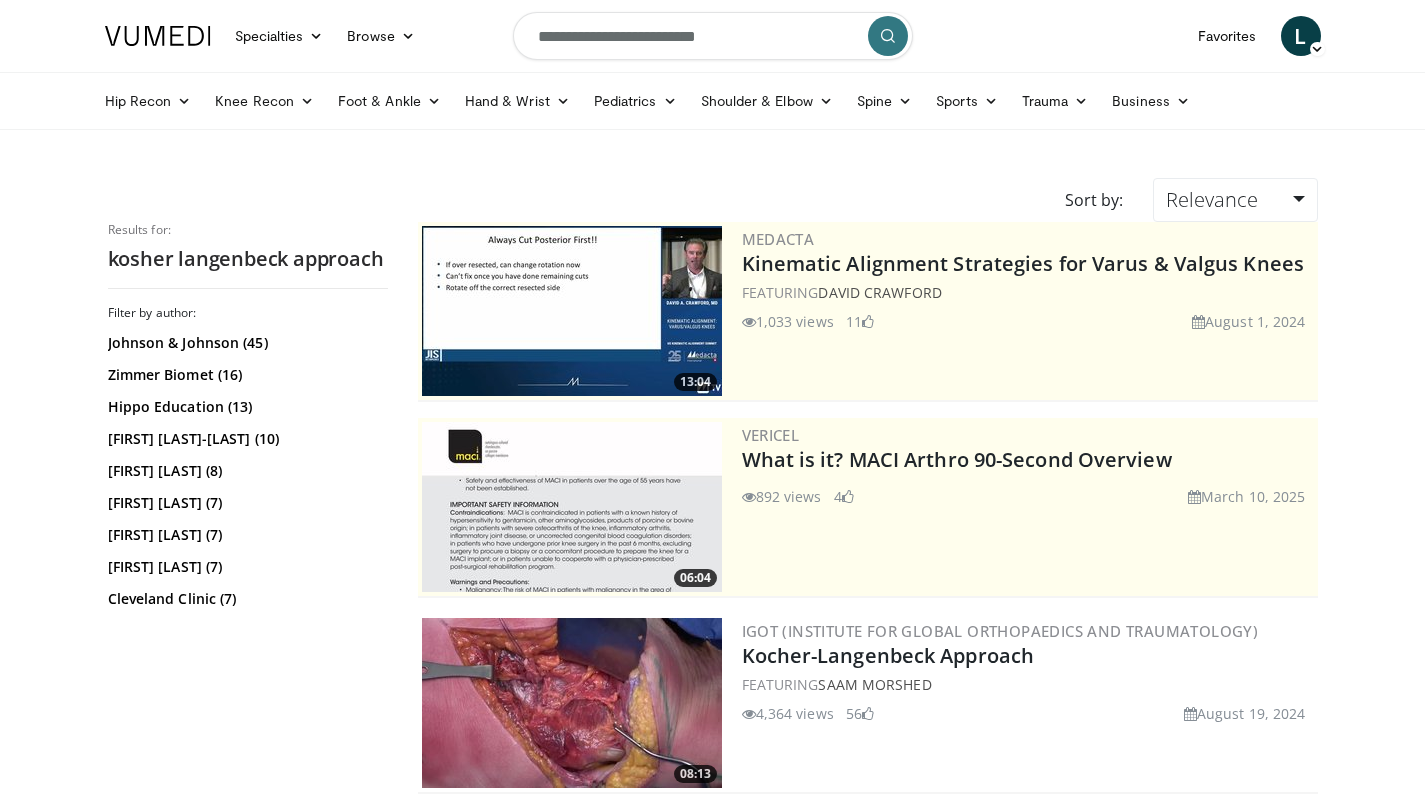 click on "**********" at bounding box center (713, 36) 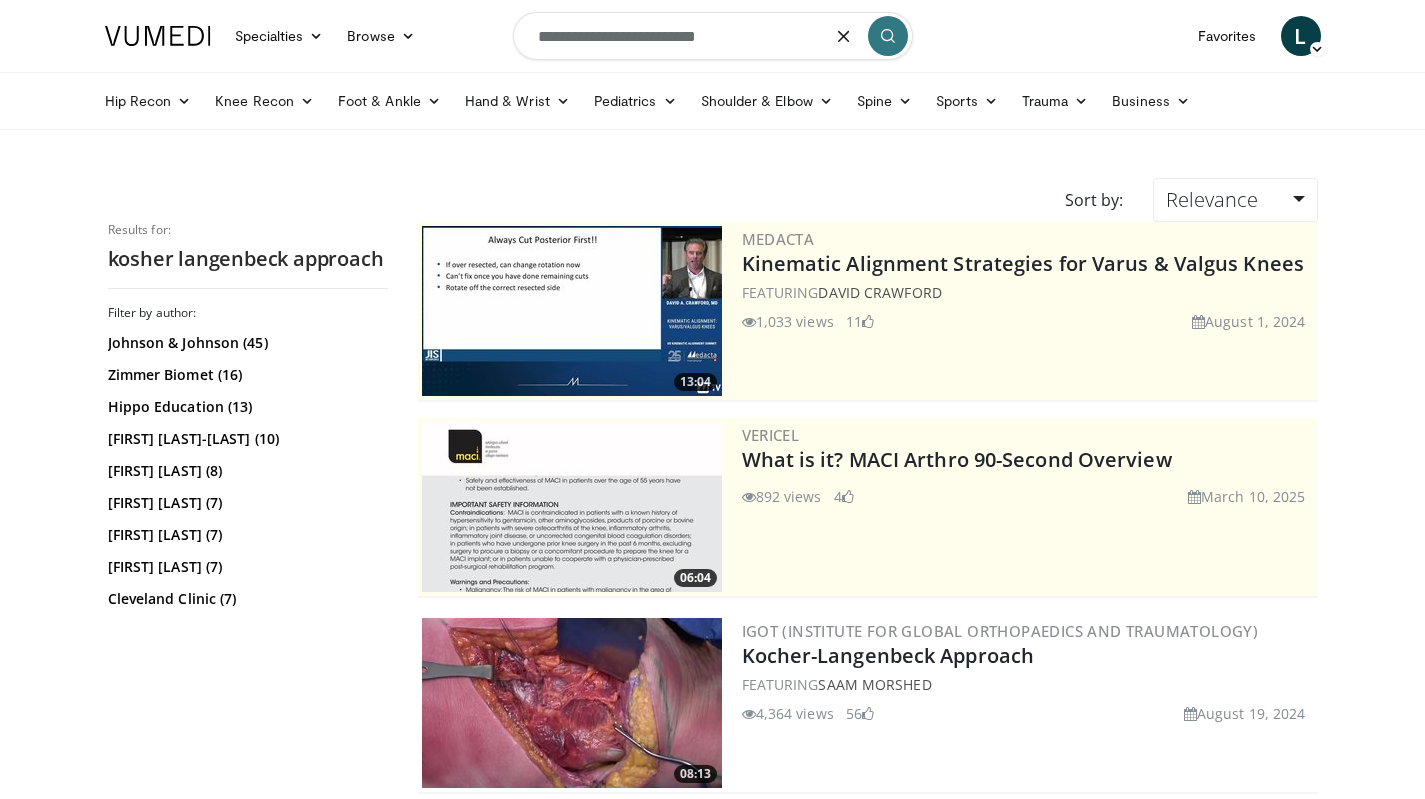 click on "**********" at bounding box center [713, 36] 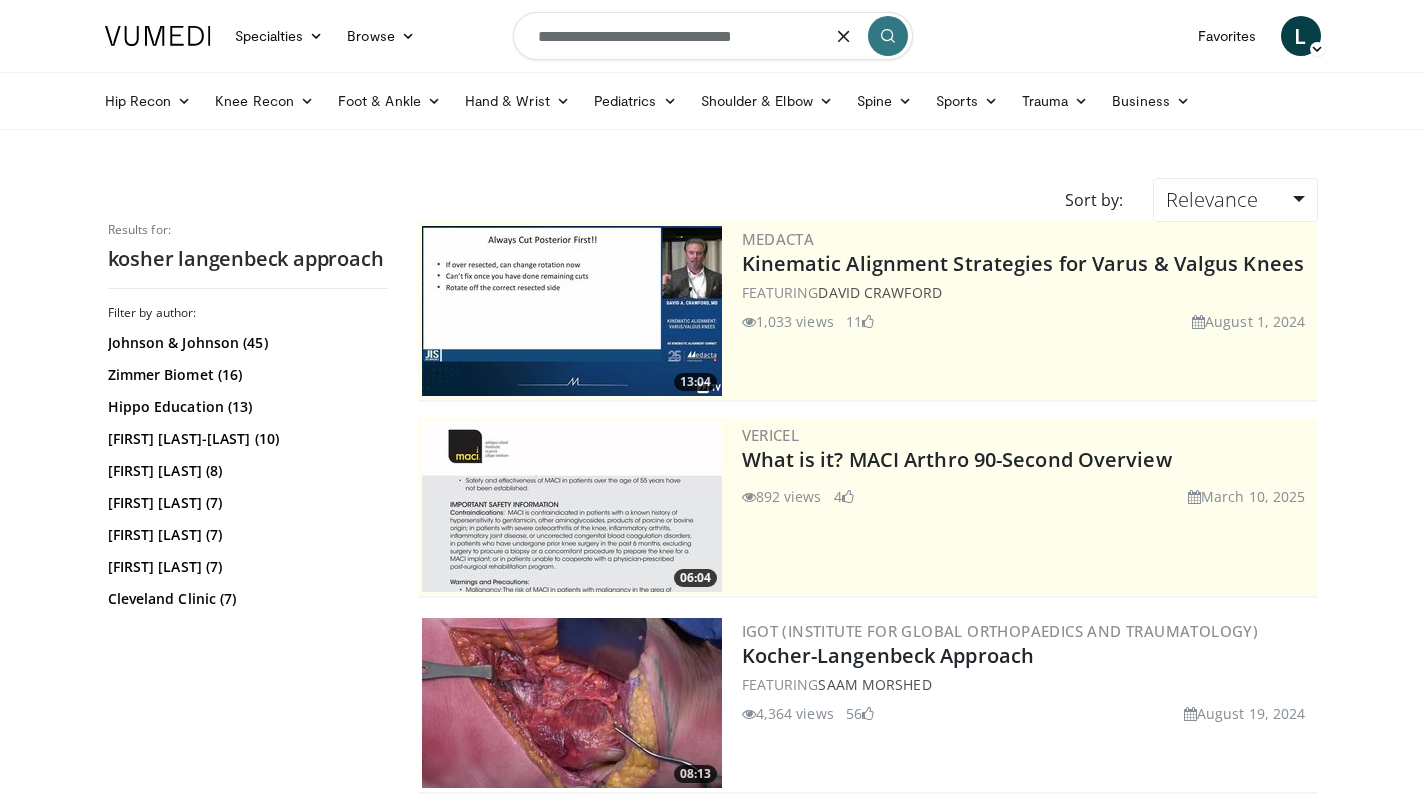 type on "**********" 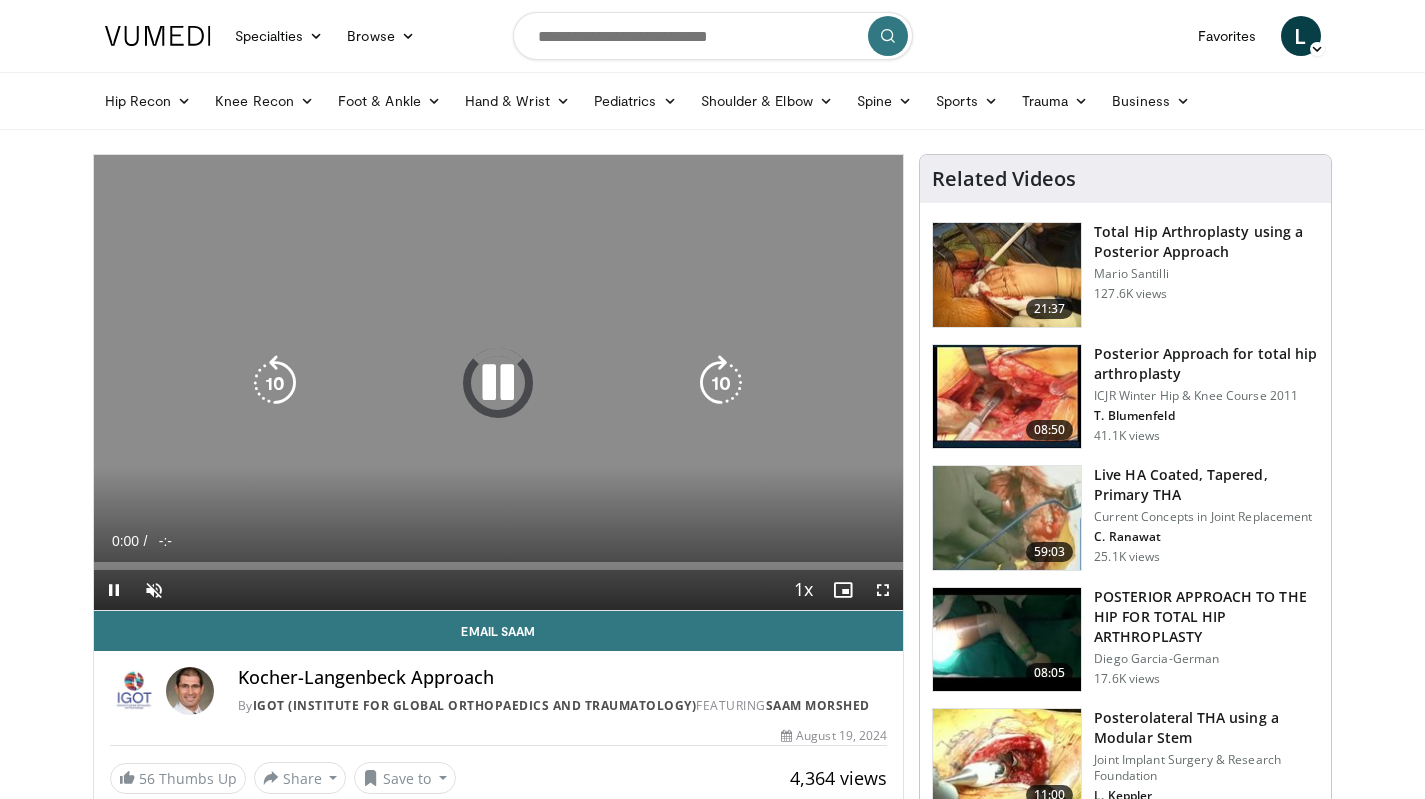 scroll, scrollTop: 0, scrollLeft: 0, axis: both 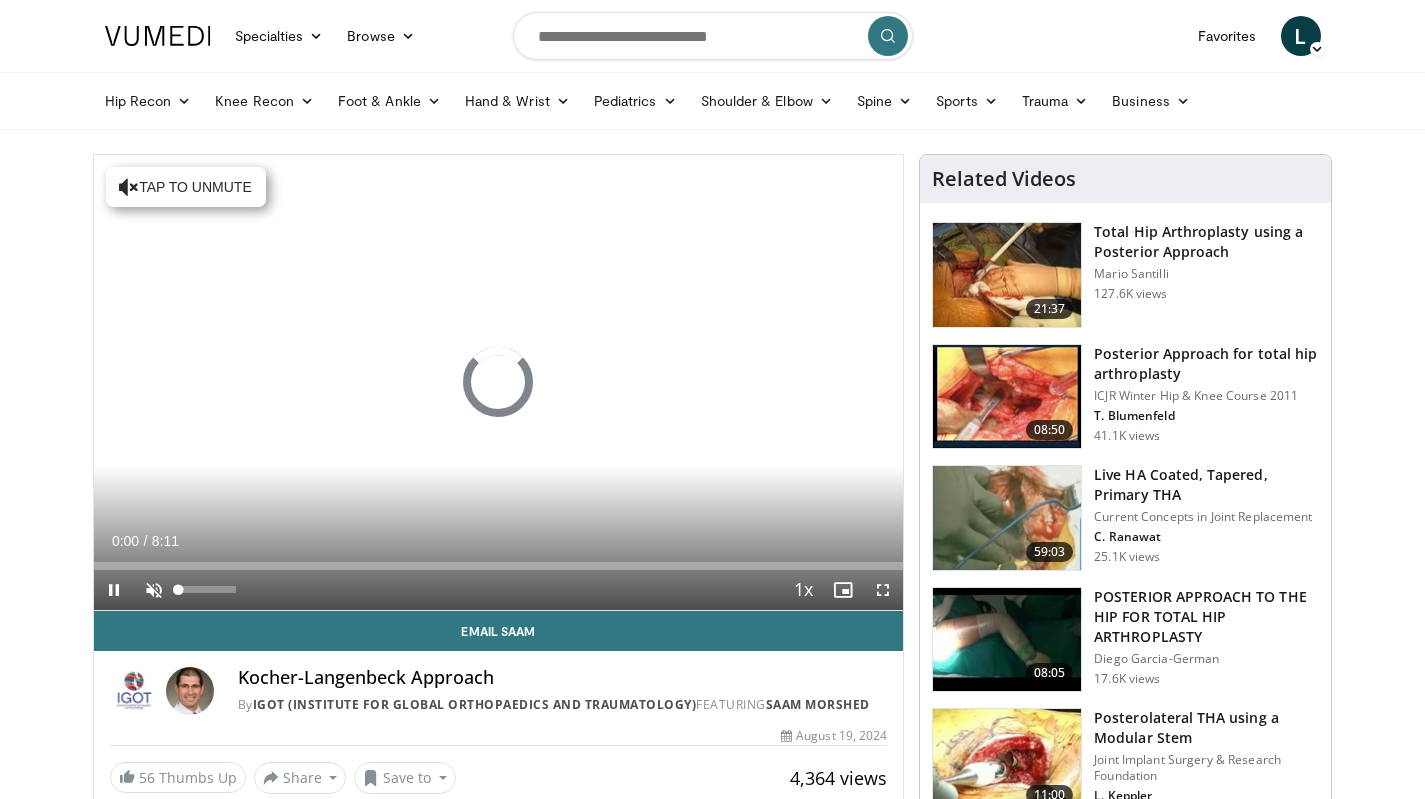 click at bounding box center (154, 590) 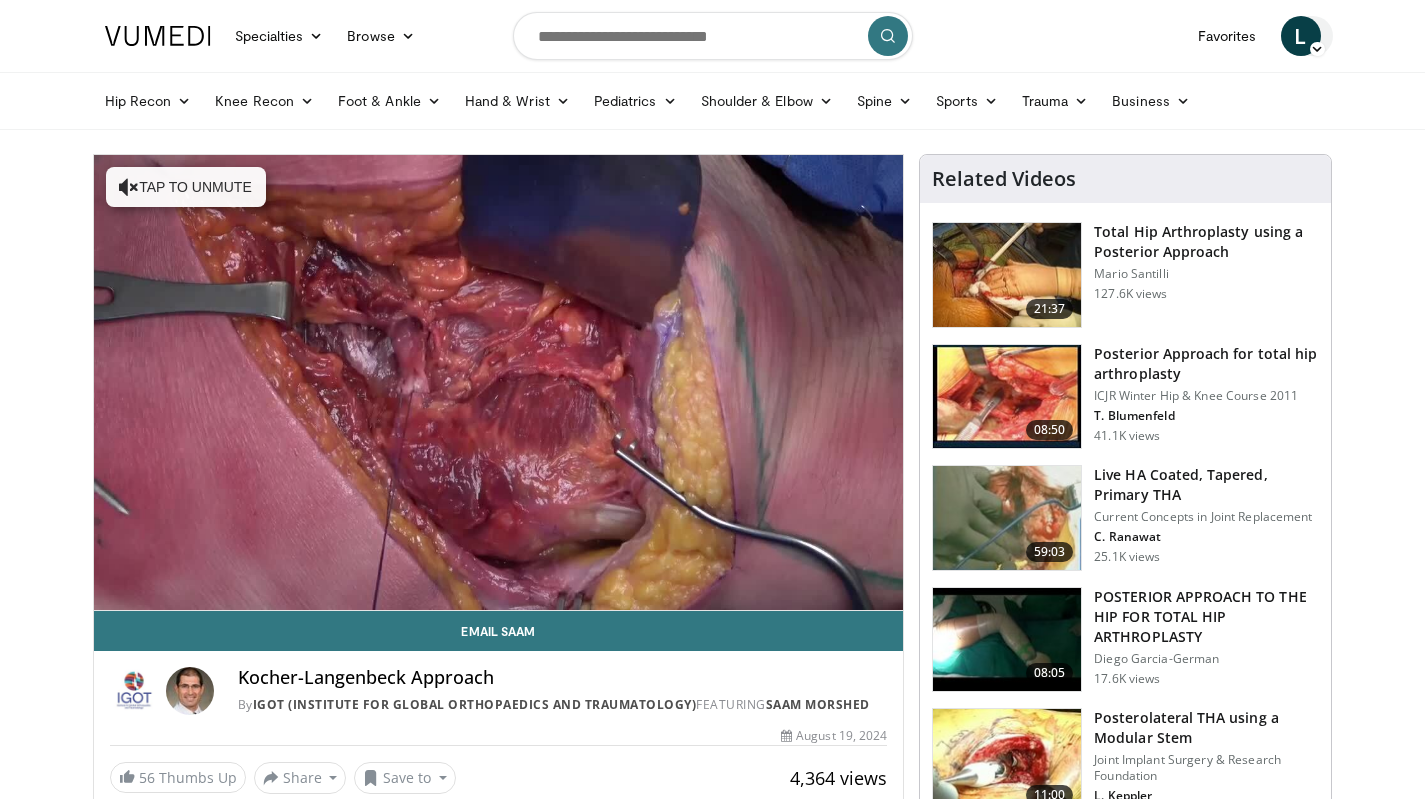 click at bounding box center [1317, 49] 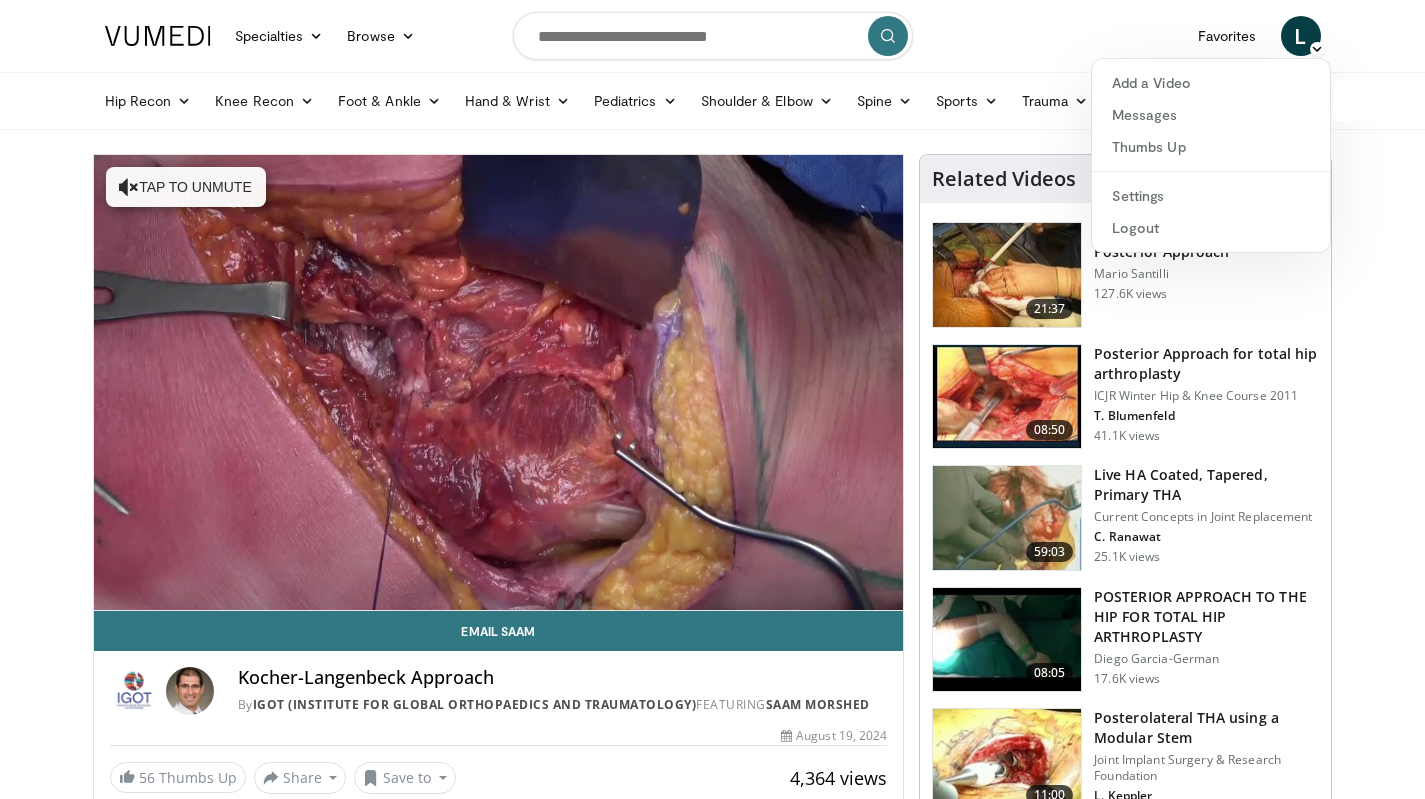 click on "Hip Recon
Hip Arthroplasty
Revision Hip Arthroplasty
Hip Preservation
Knee Recon
Knee Arthroplasty
Revision Knee Arthroplasty
Knee Preservation
Foot & Ankle
Forefoot
Midfoot
Hindfoot
Ankle
Hand & Wrist
Hand Hip" at bounding box center [713, 101] 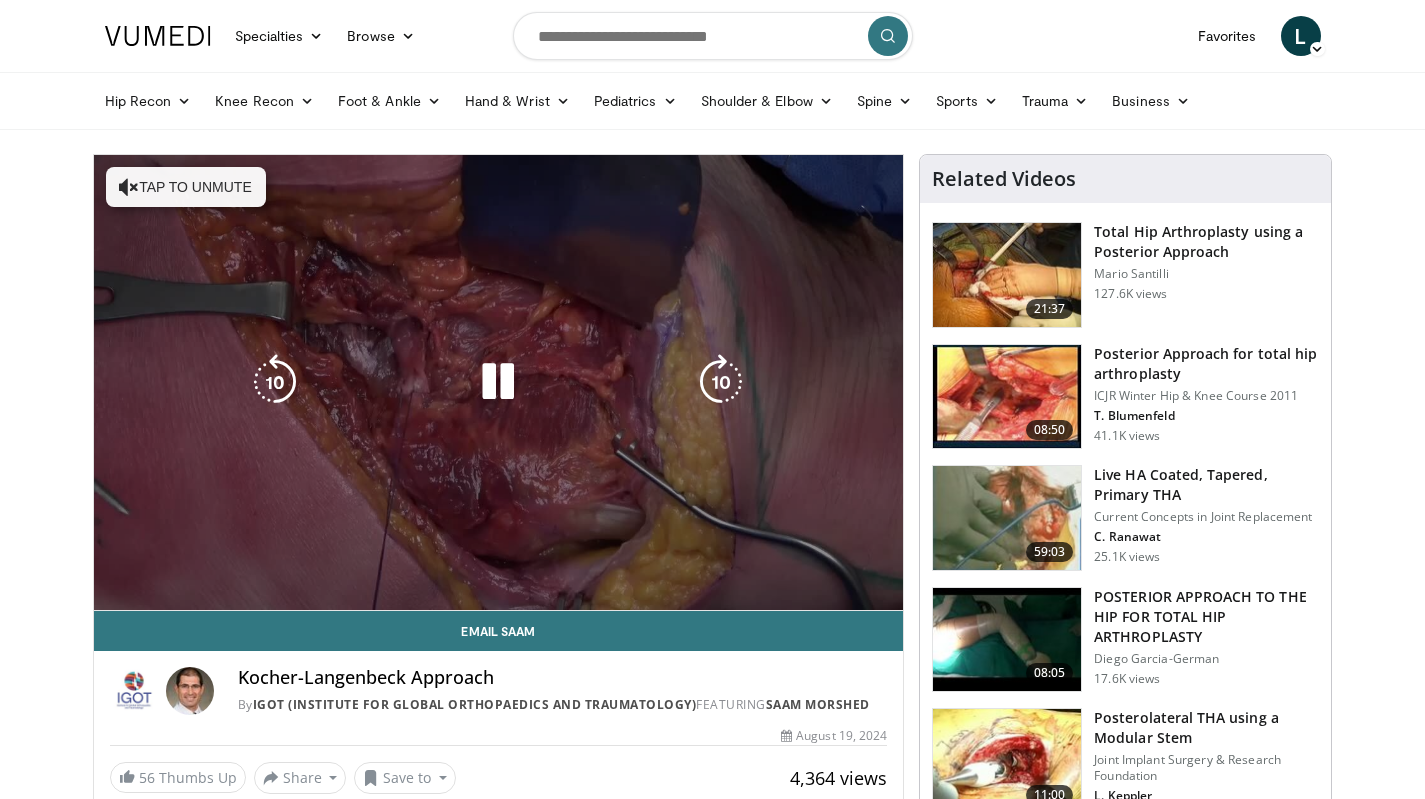 click on "10 seconds
Tap to unmute" at bounding box center [499, 382] 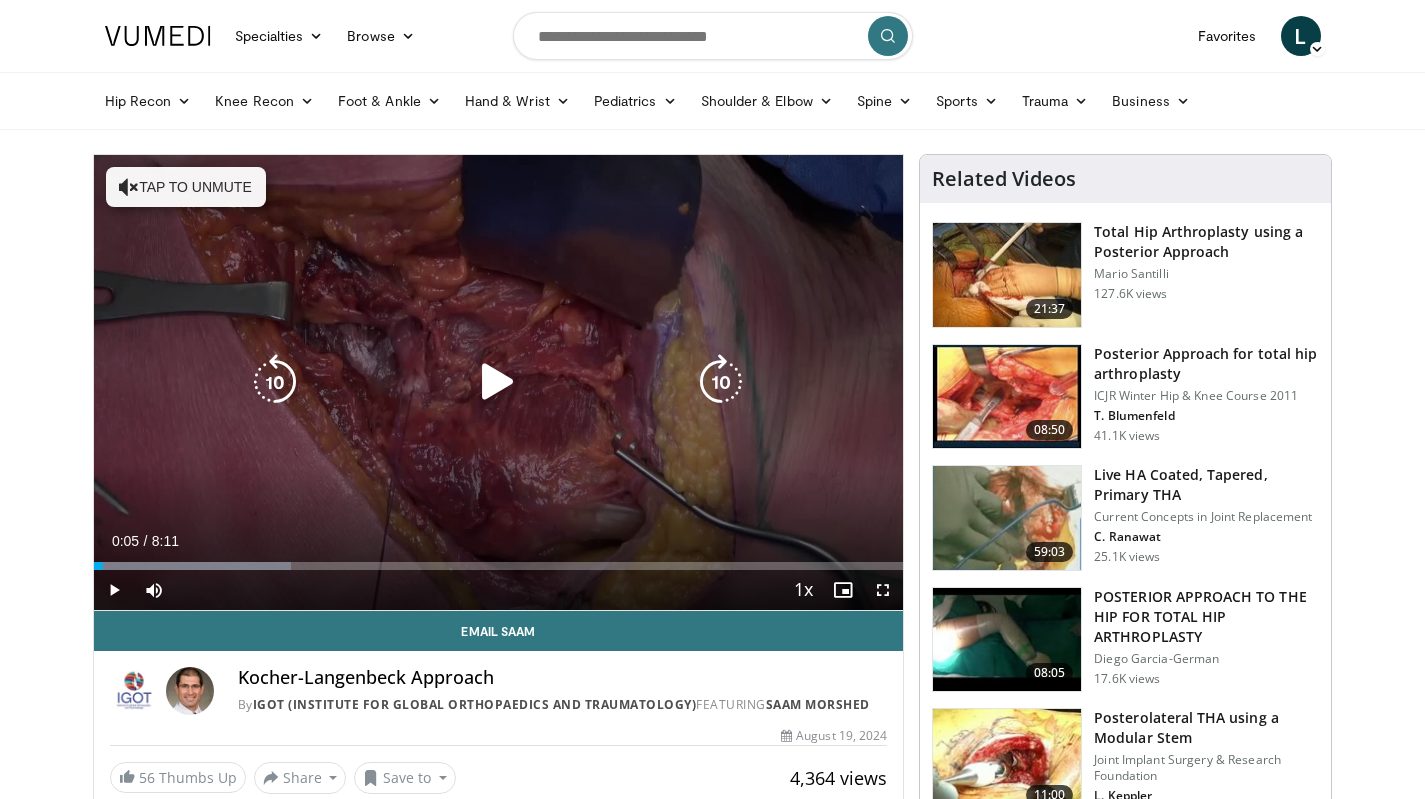 click on "Tap to unmute" at bounding box center [186, 187] 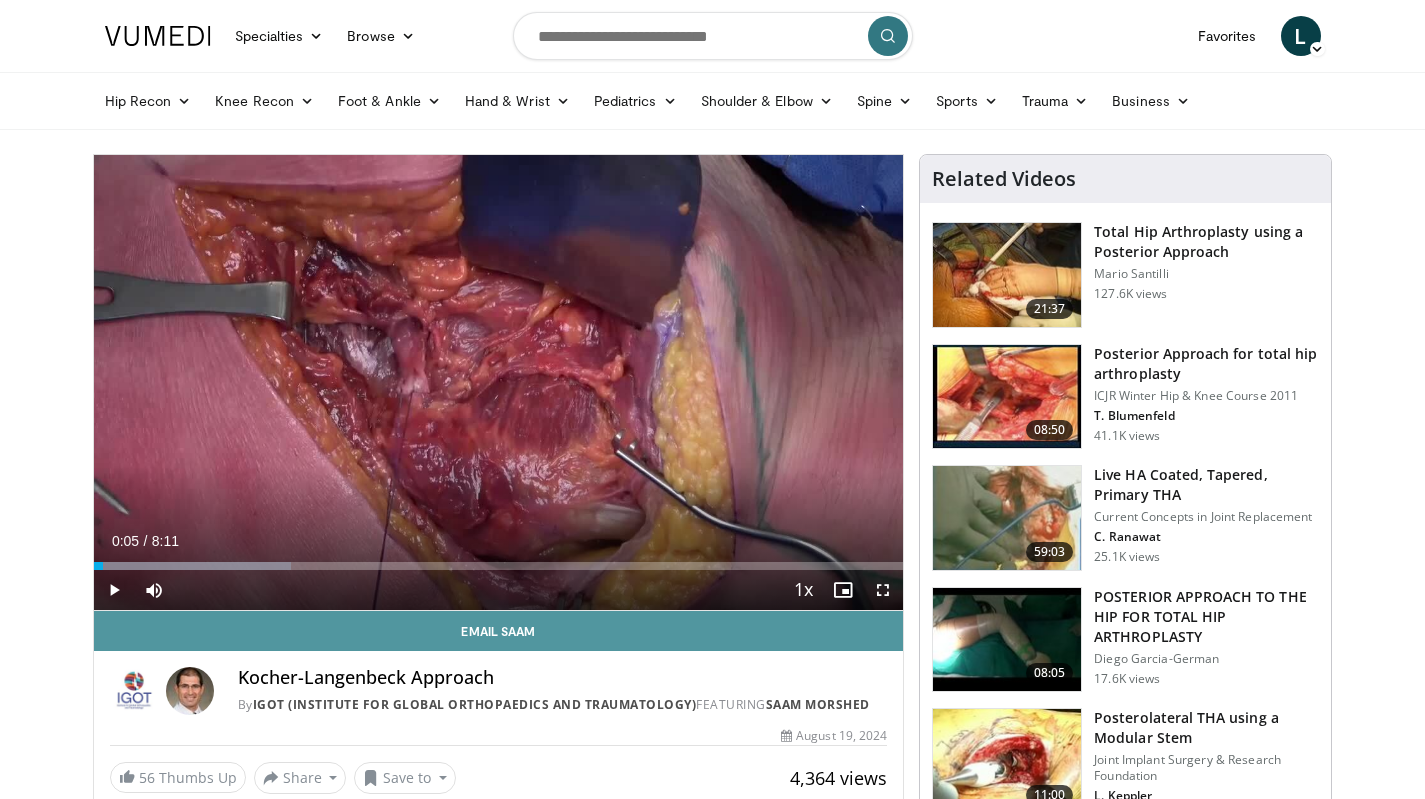 click on "Email
Saam" at bounding box center (499, 631) 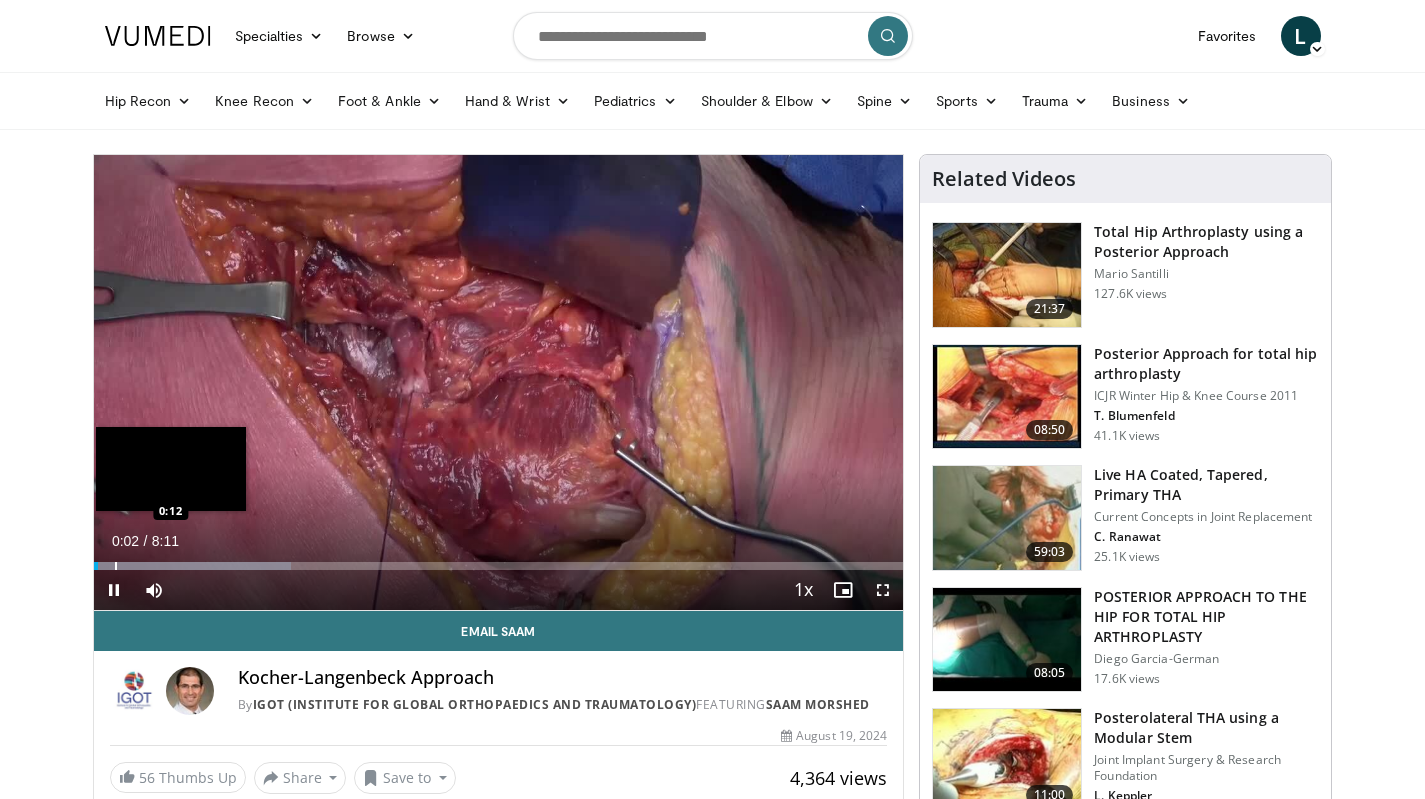 click at bounding box center (116, 566) 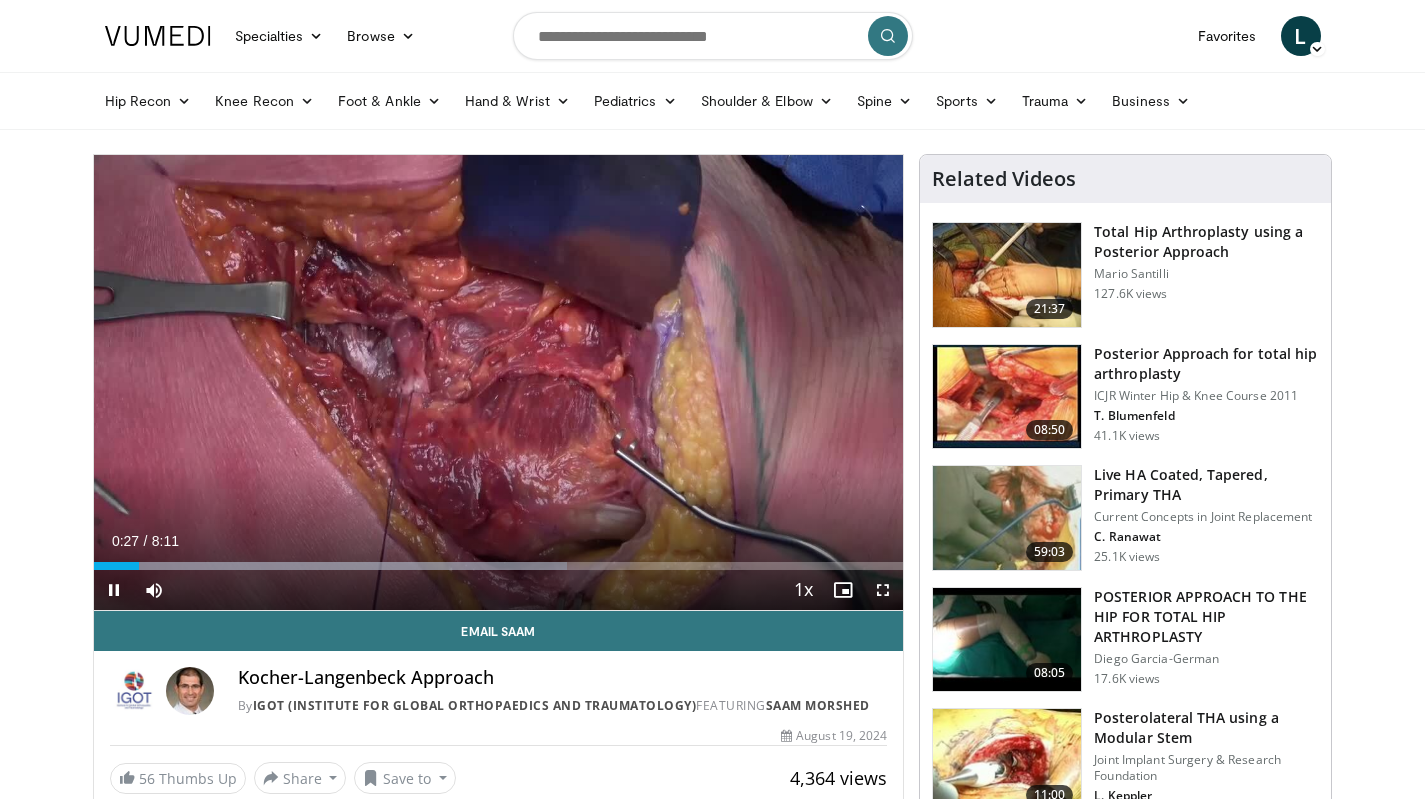scroll, scrollTop: 0, scrollLeft: 0, axis: both 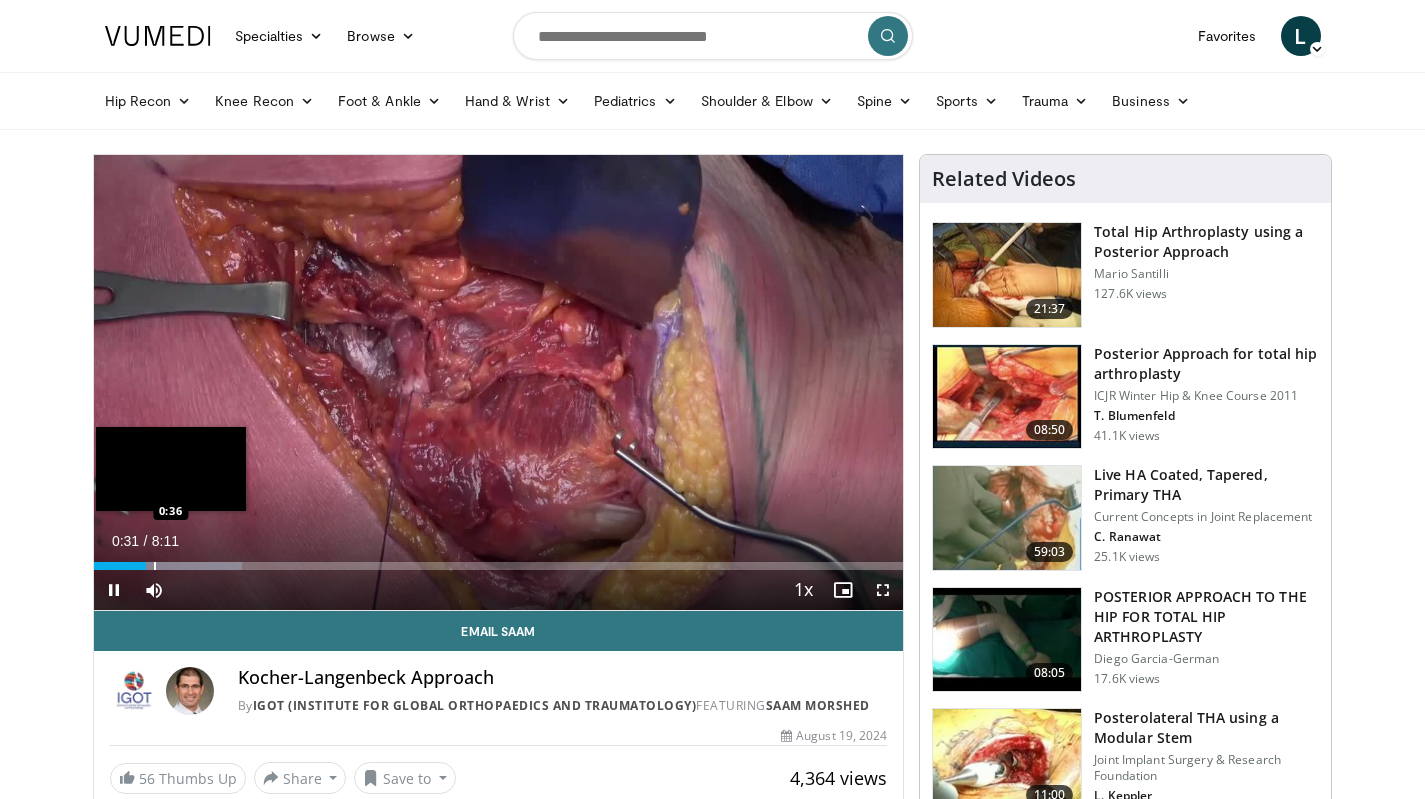 click at bounding box center (155, 566) 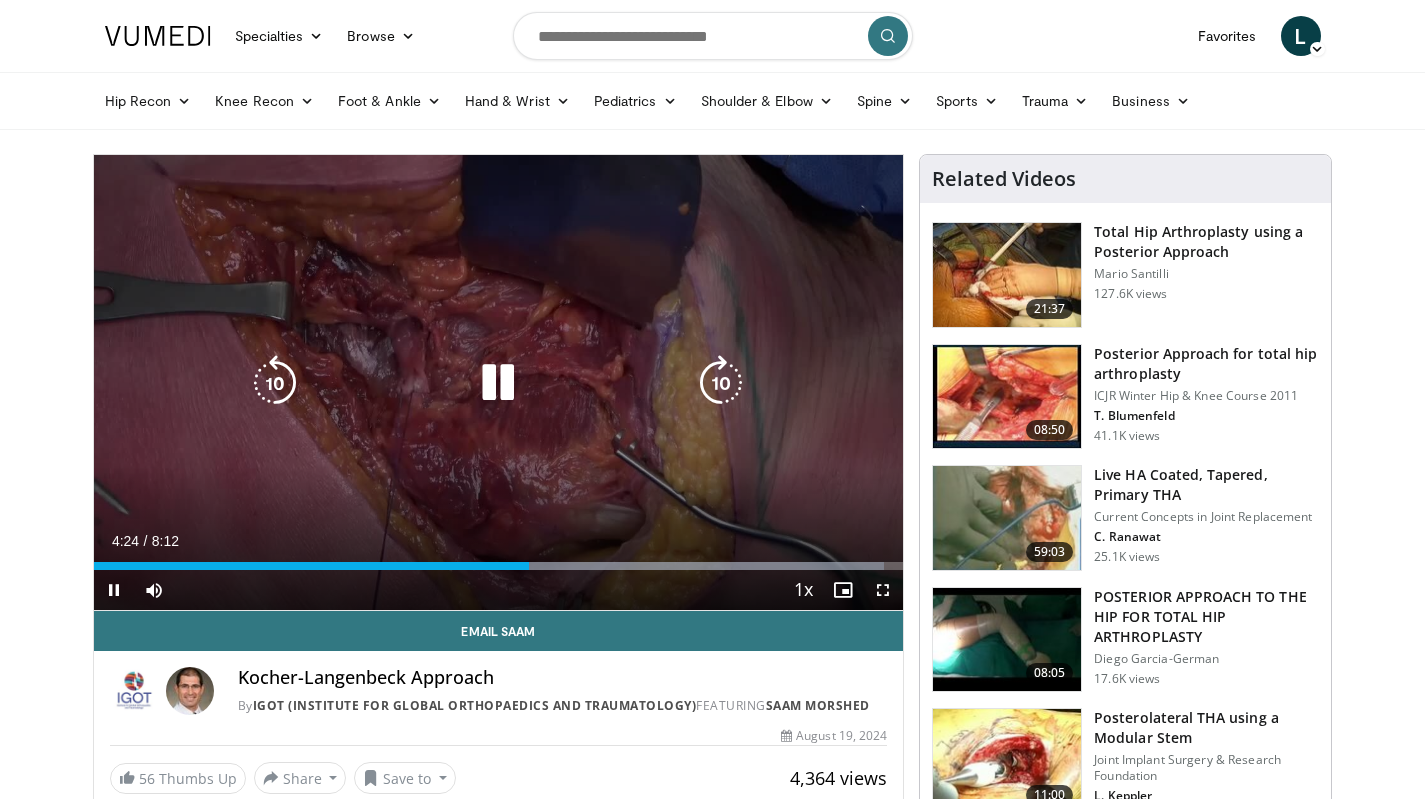 click at bounding box center (498, 383) 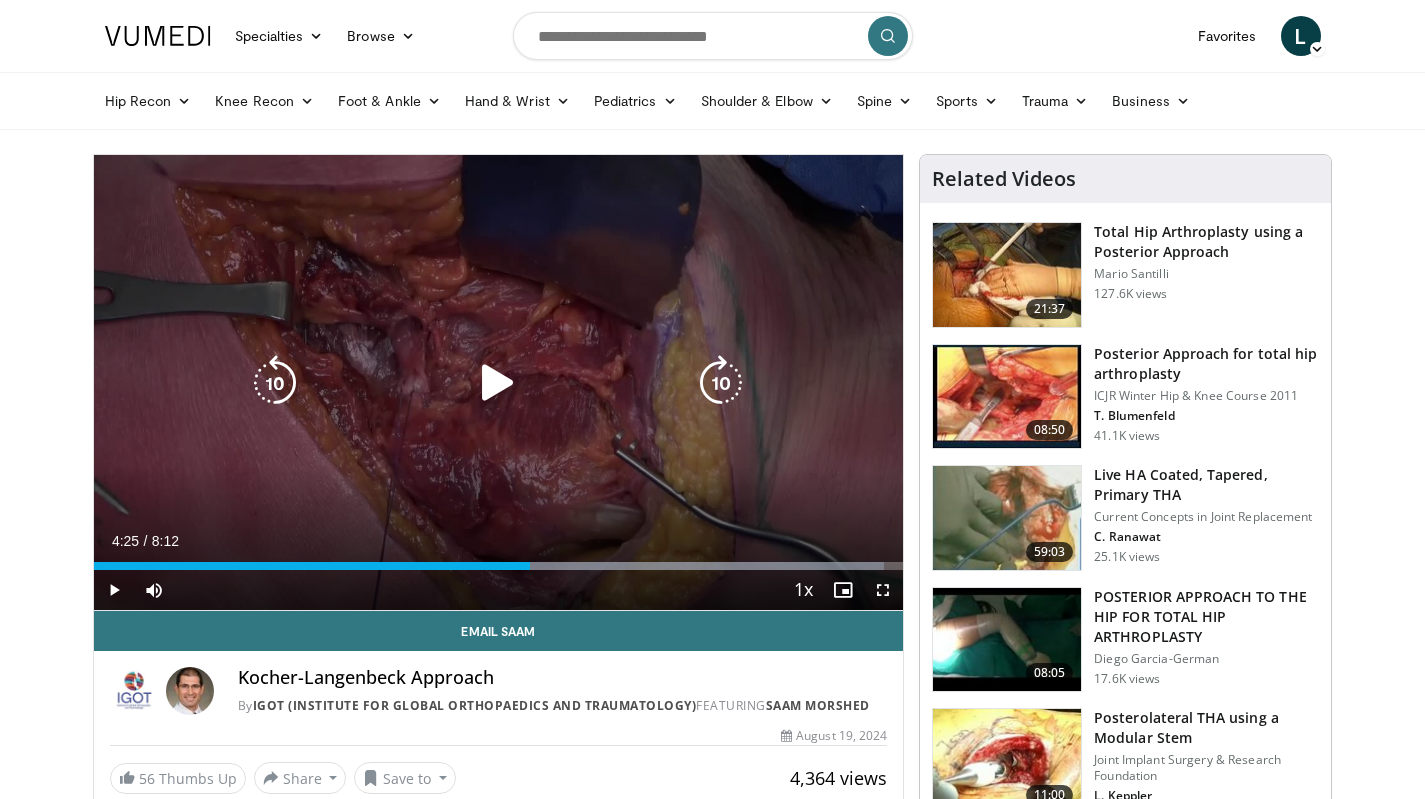 click at bounding box center (498, 383) 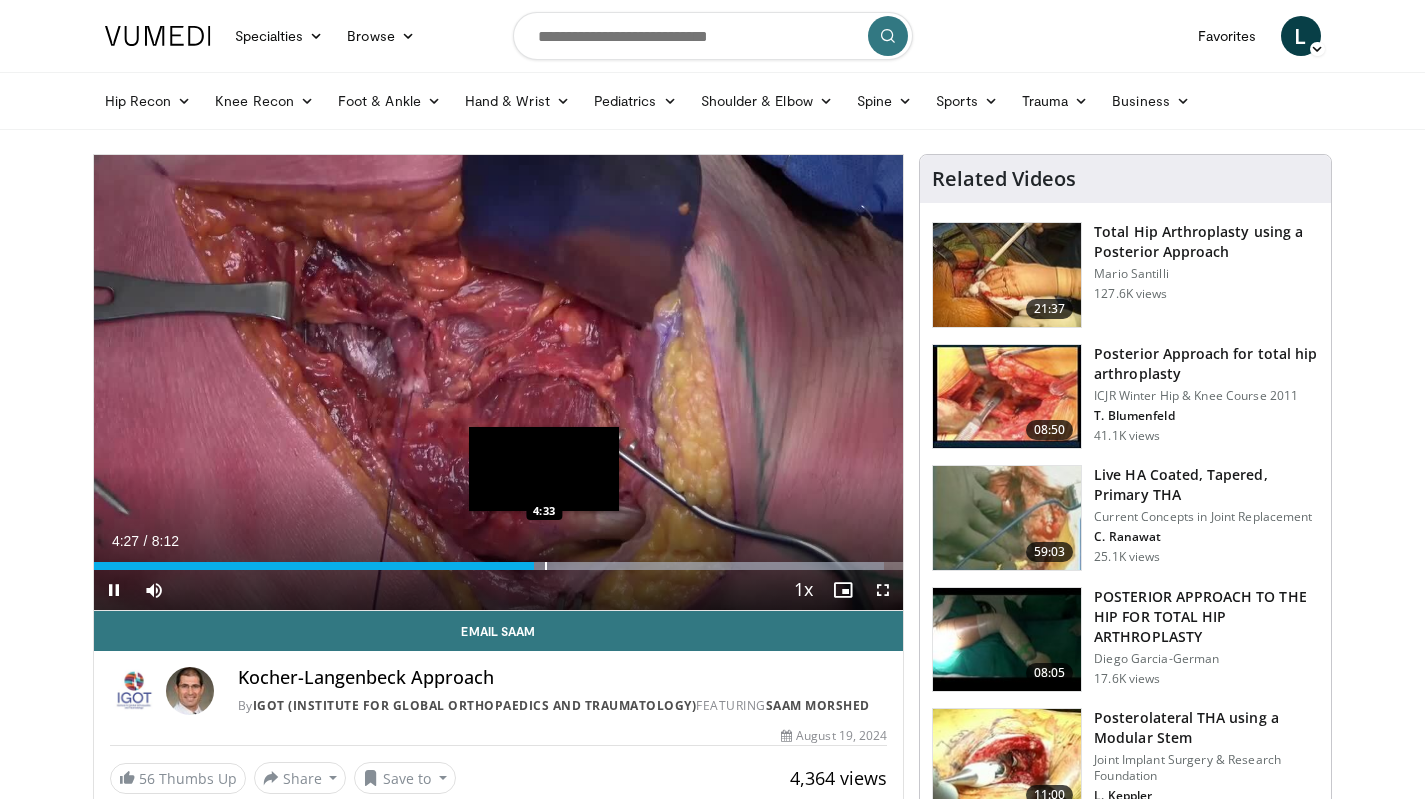 click at bounding box center (546, 566) 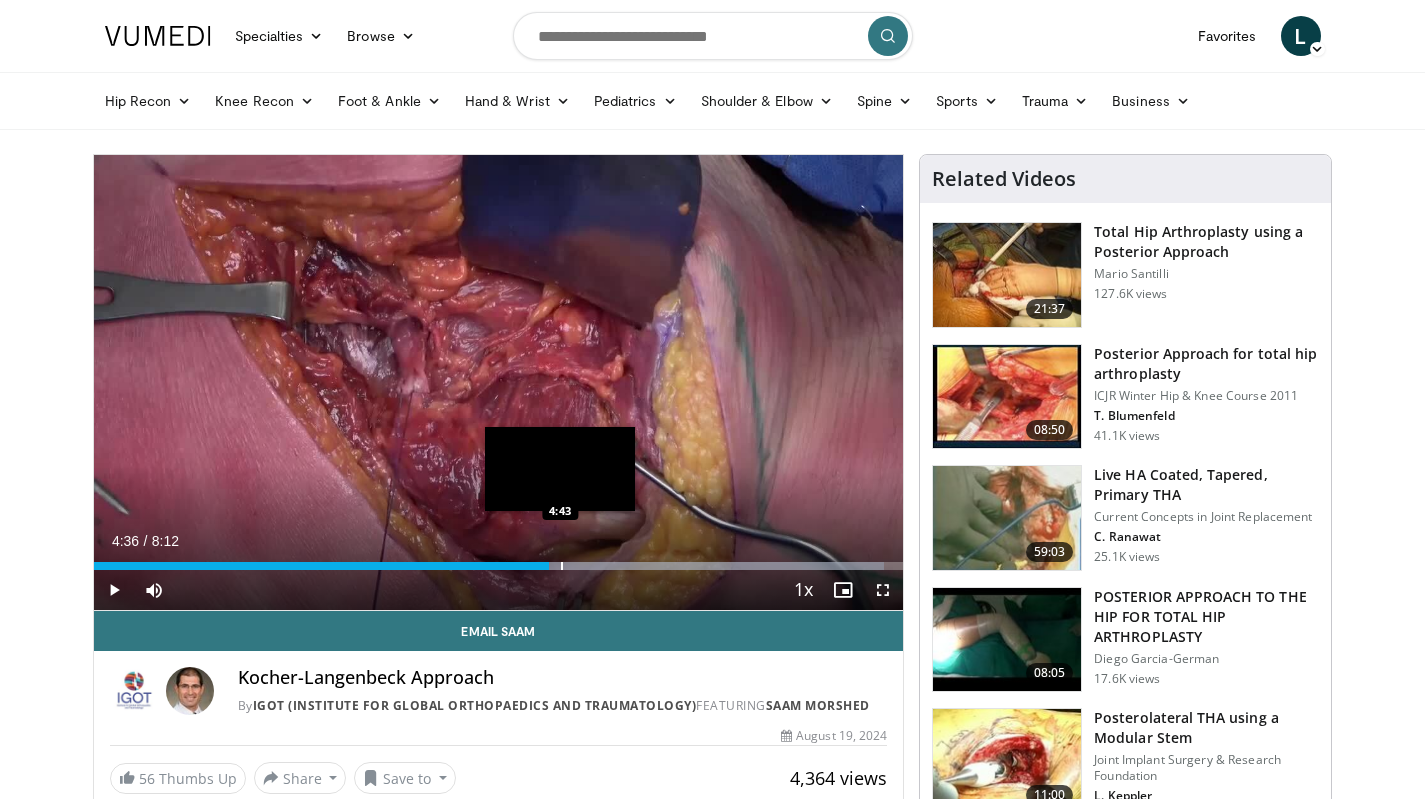 click on "Loaded :  97.64% 4:37 4:43" at bounding box center (499, 560) 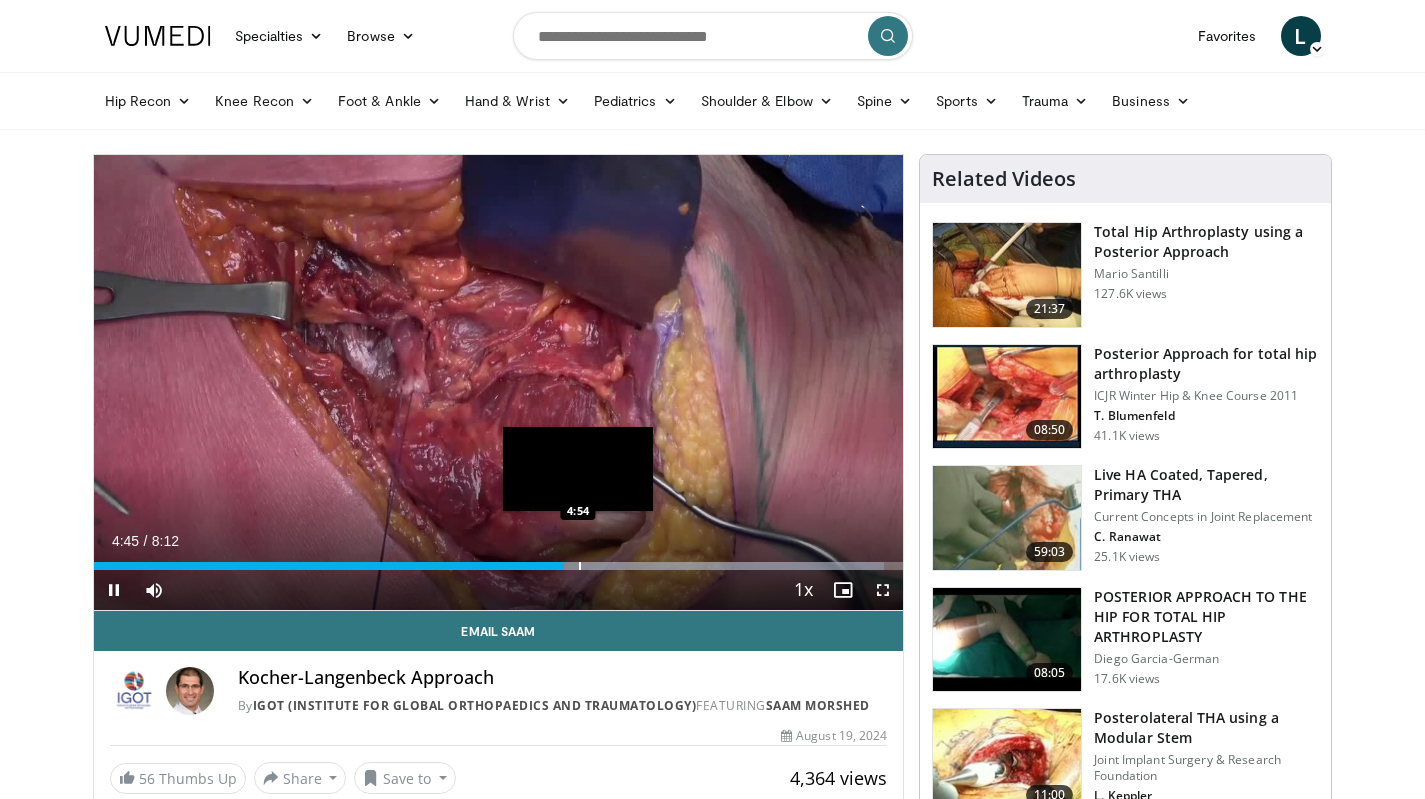 click at bounding box center (580, 566) 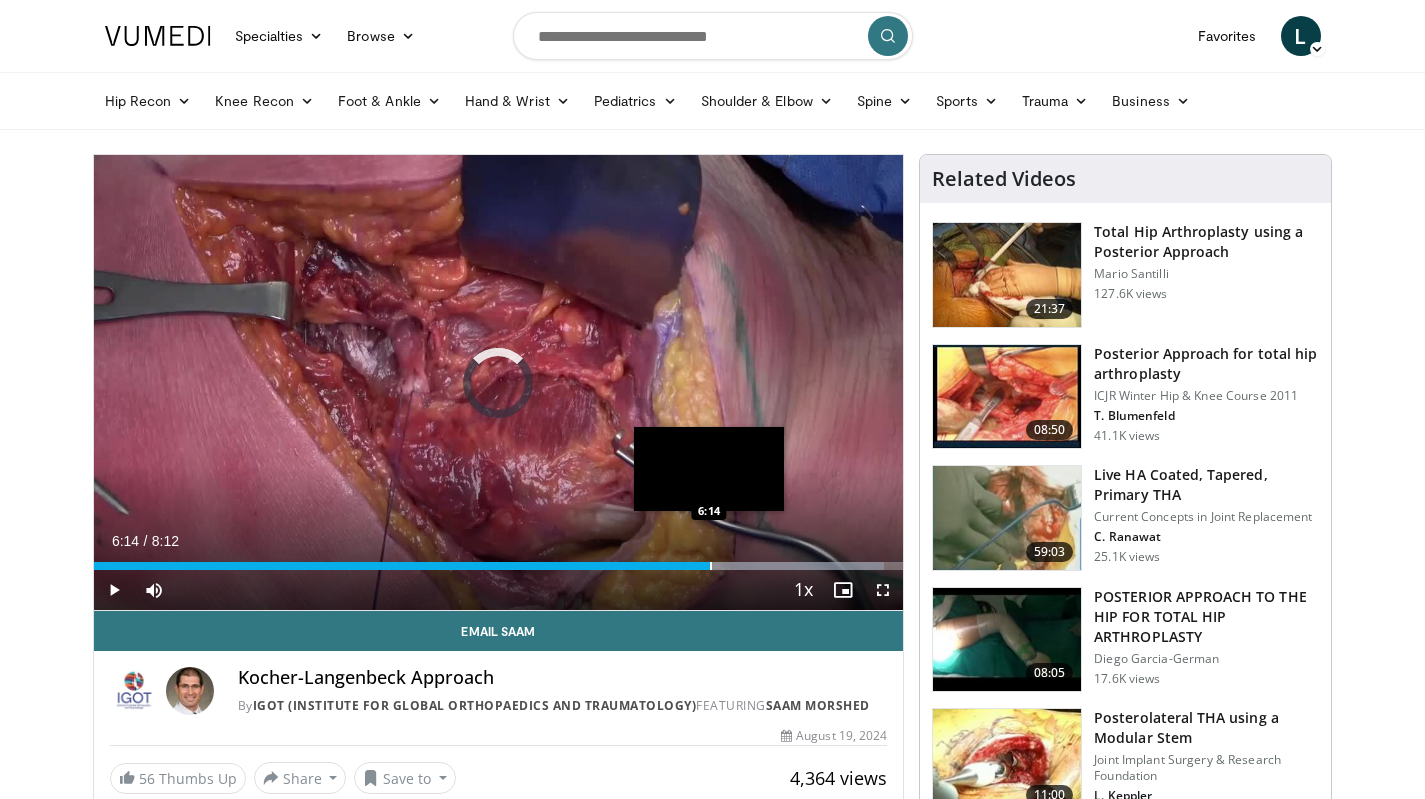 click at bounding box center [711, 566] 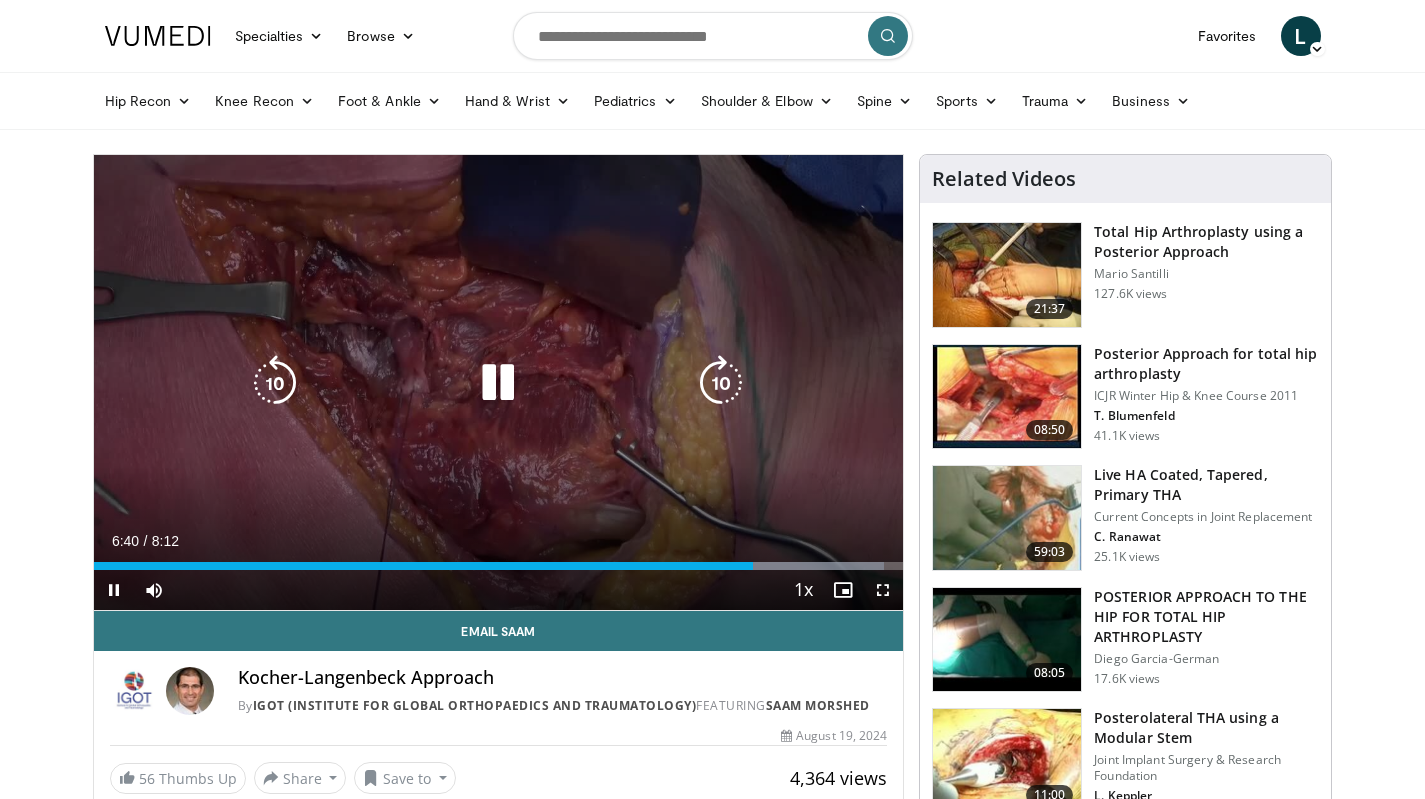click at bounding box center [721, 383] 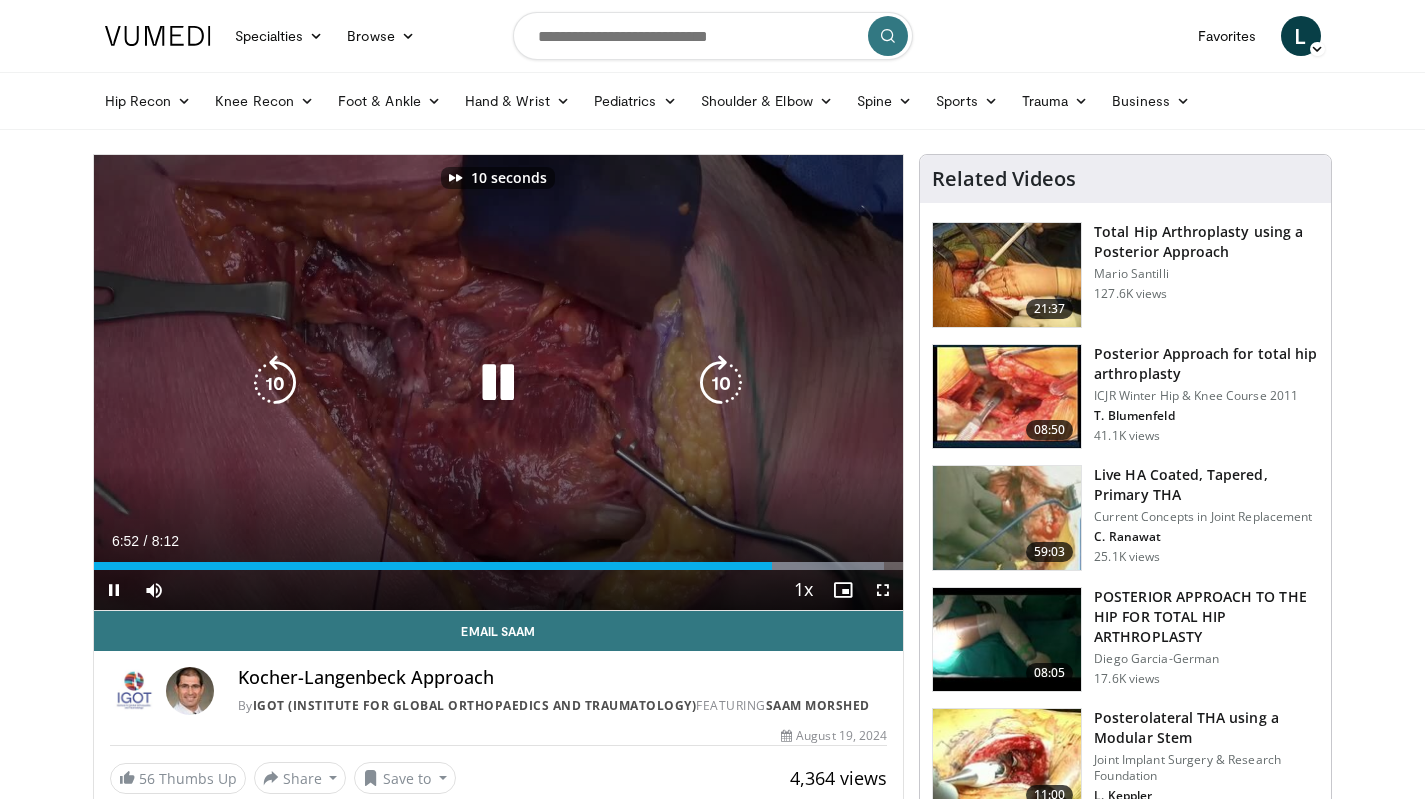 click at bounding box center (721, 383) 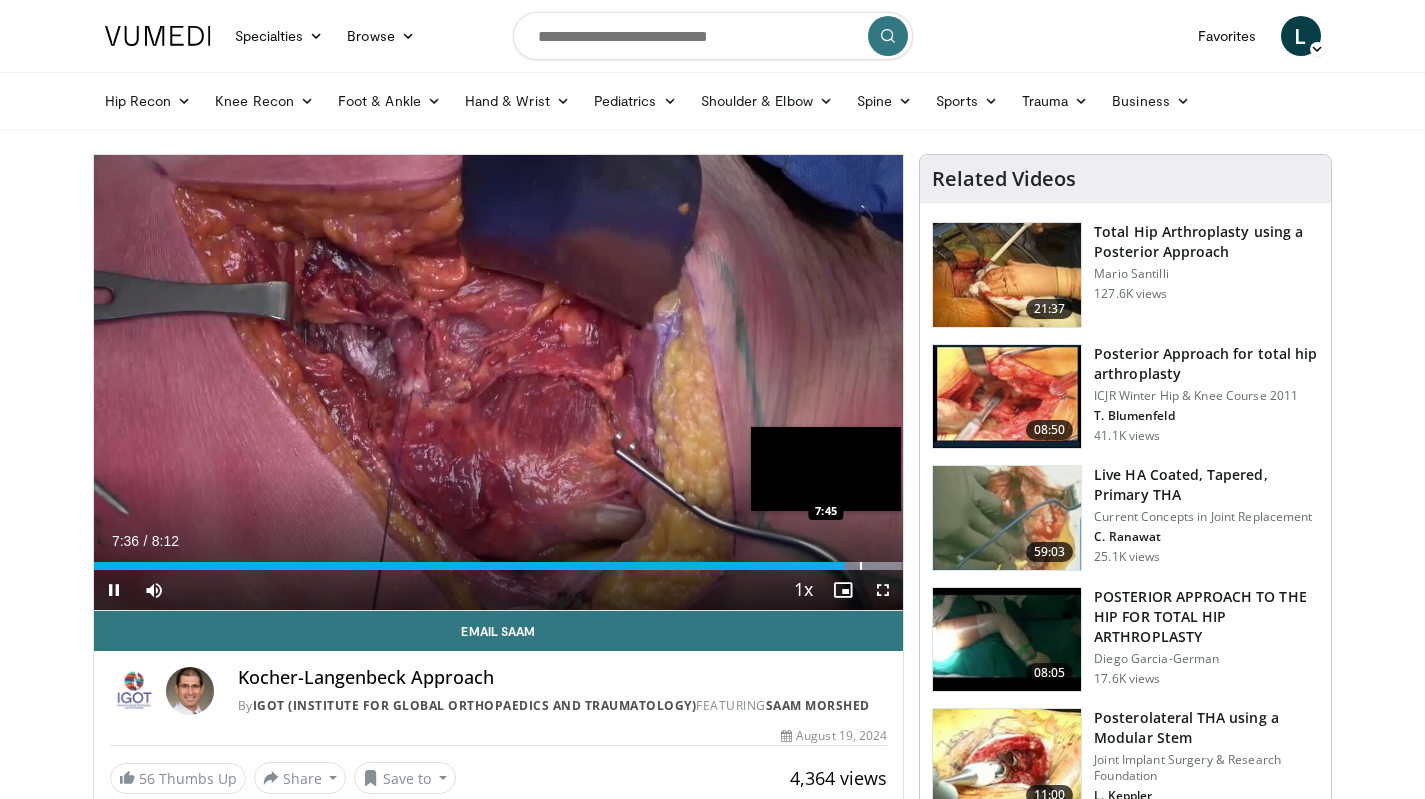 click at bounding box center (688, 566) 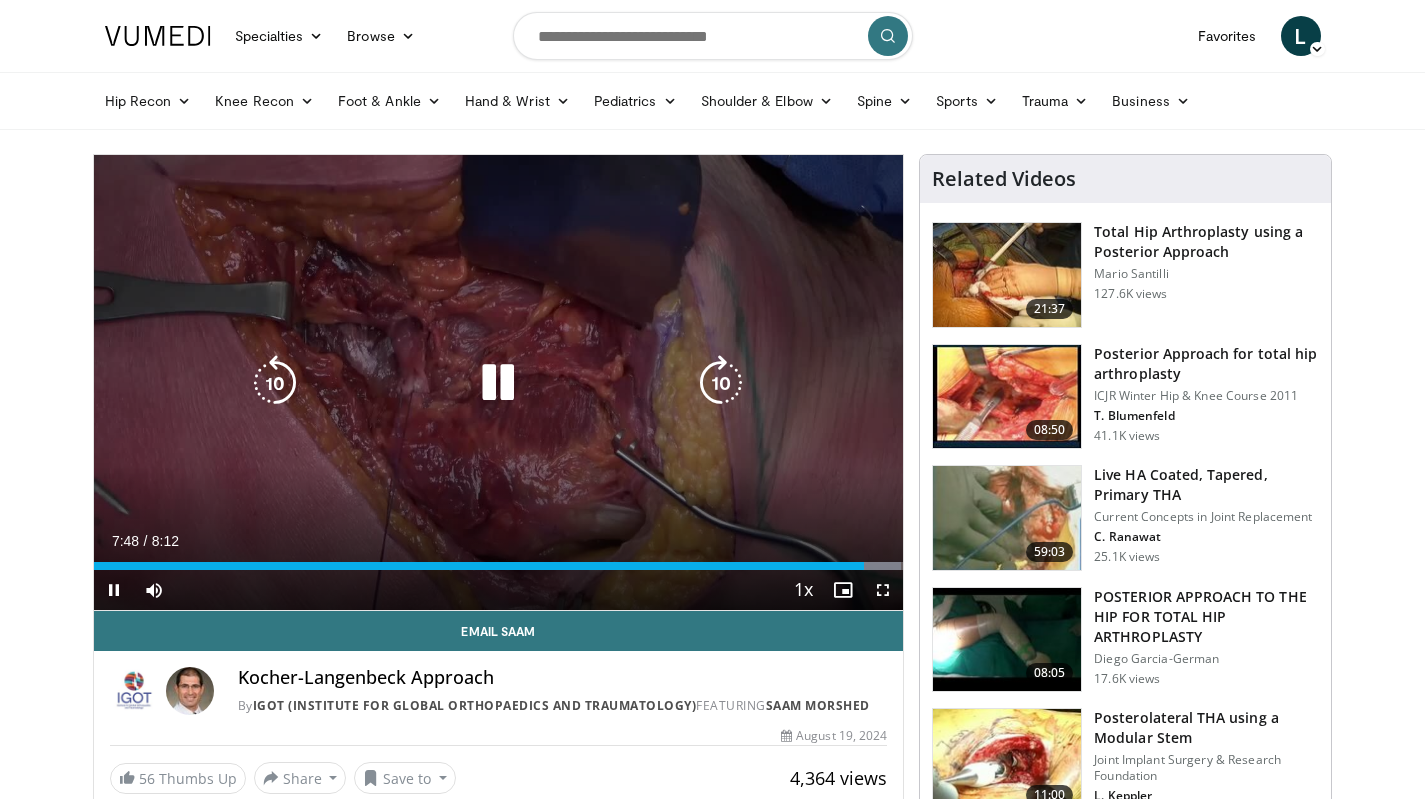 click at bounding box center (498, 383) 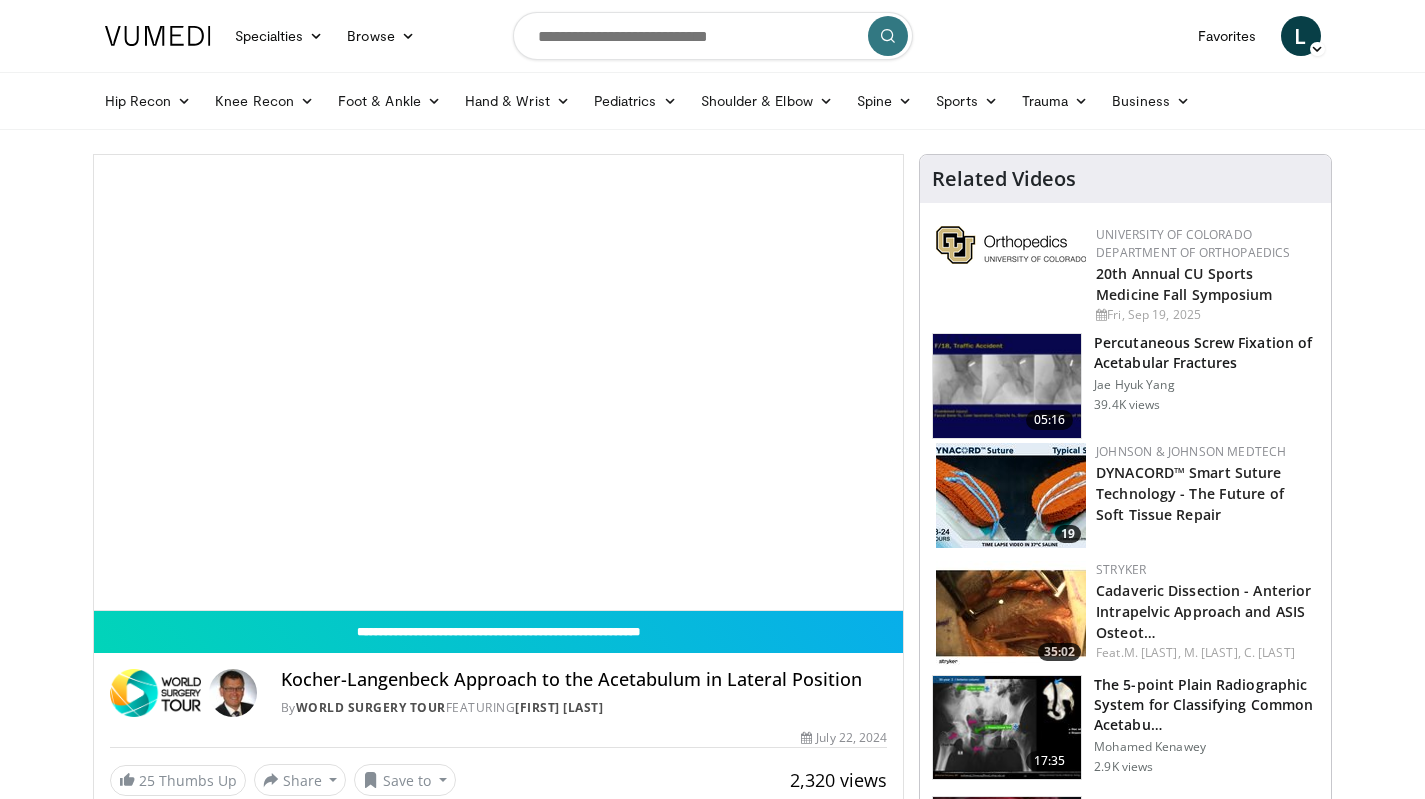 scroll, scrollTop: 0, scrollLeft: 0, axis: both 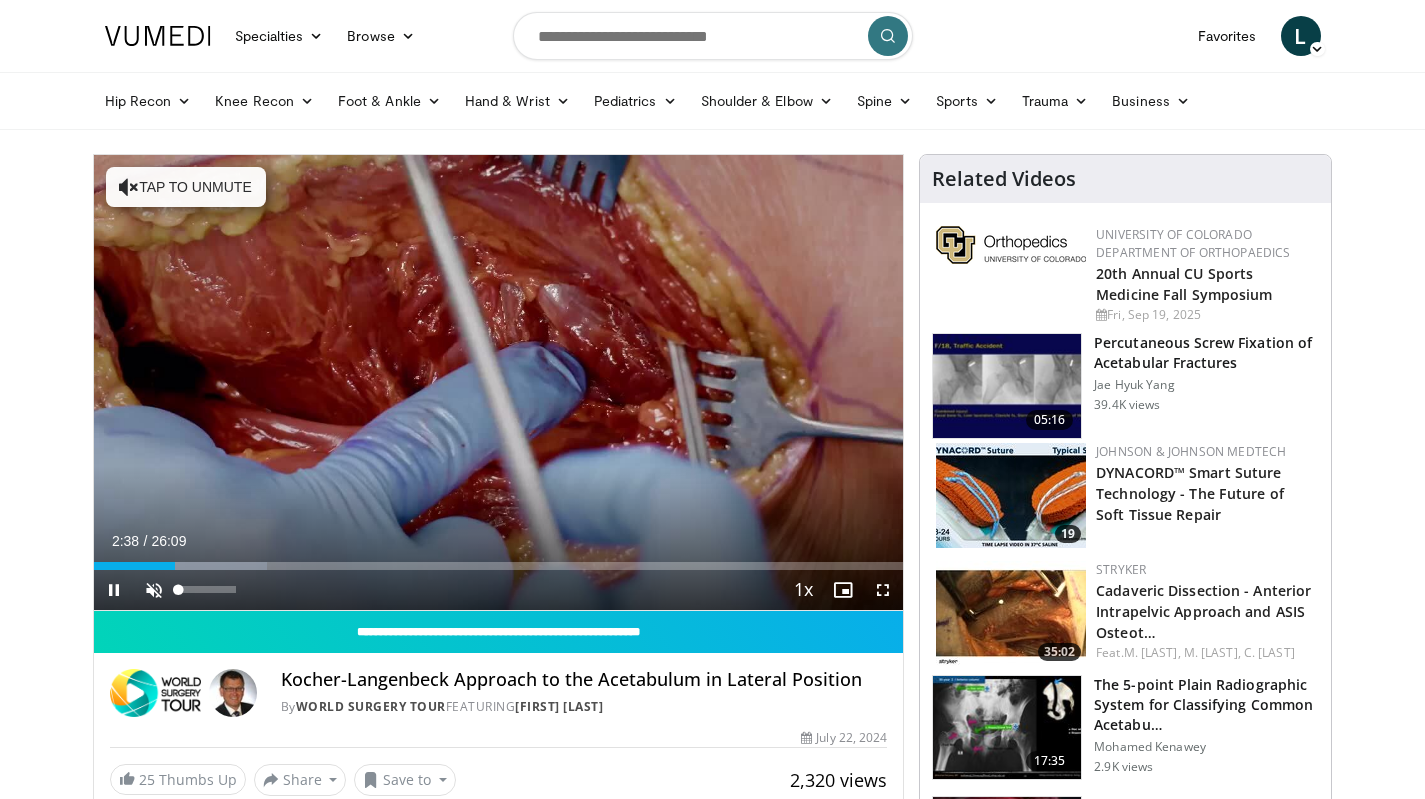 click at bounding box center [154, 590] 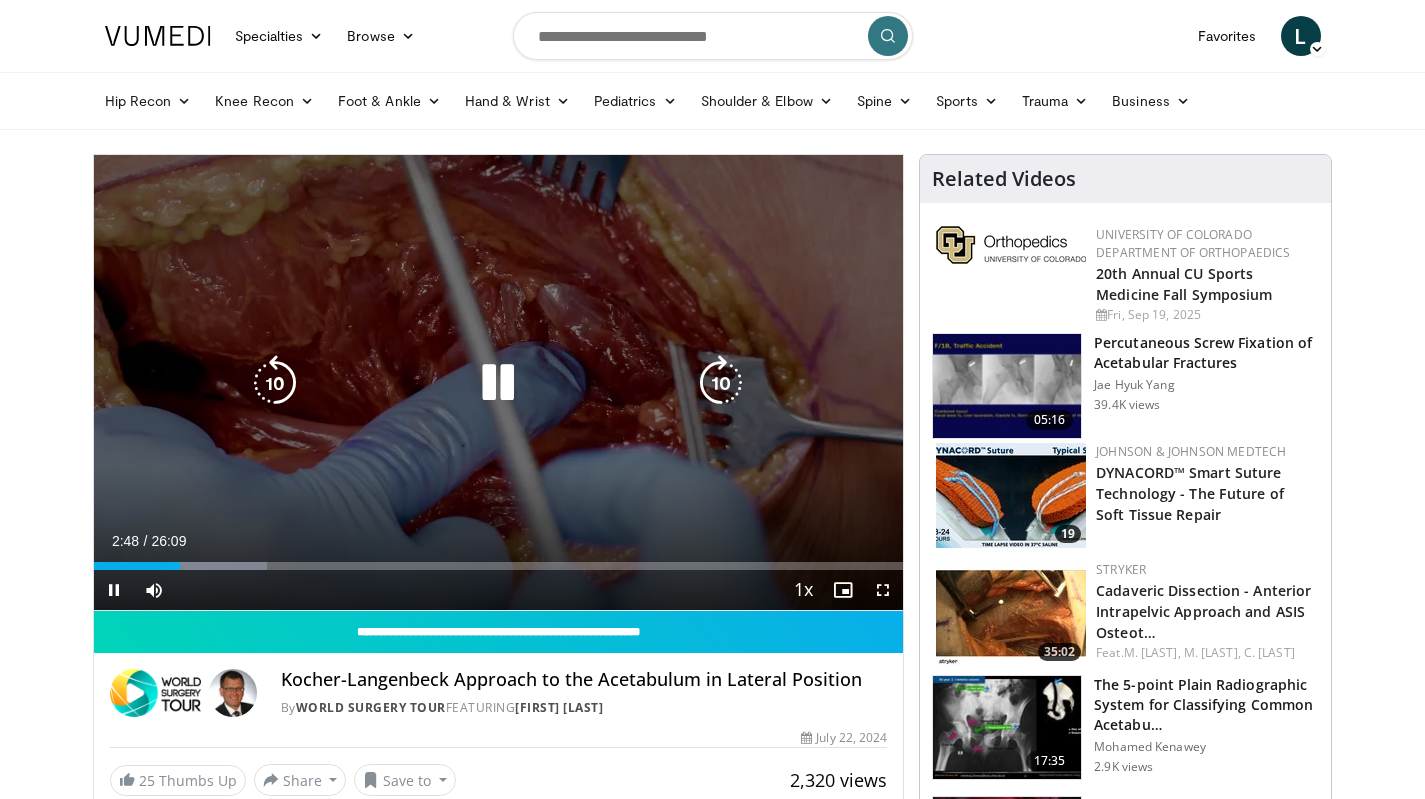 scroll, scrollTop: 0, scrollLeft: 8, axis: horizontal 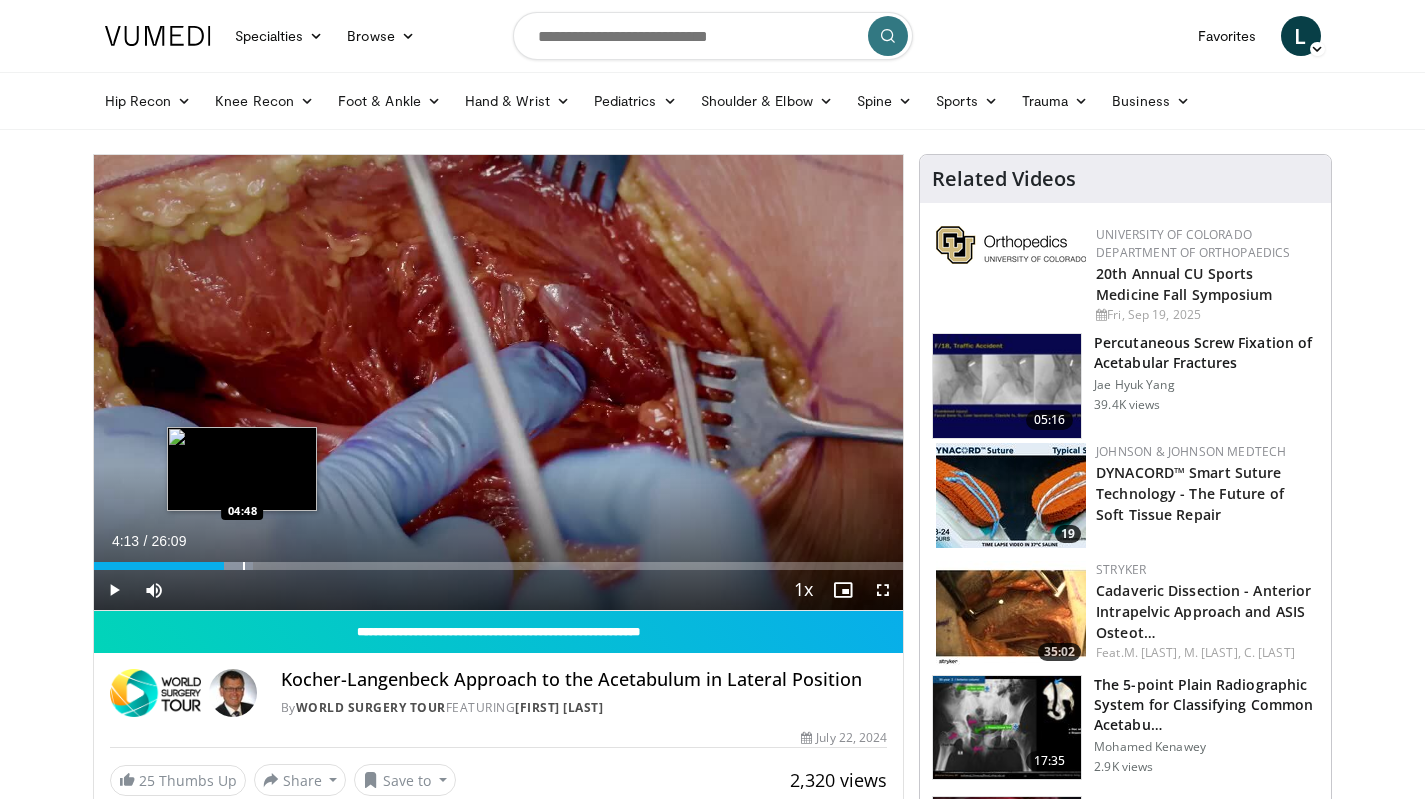 click at bounding box center [210, 566] 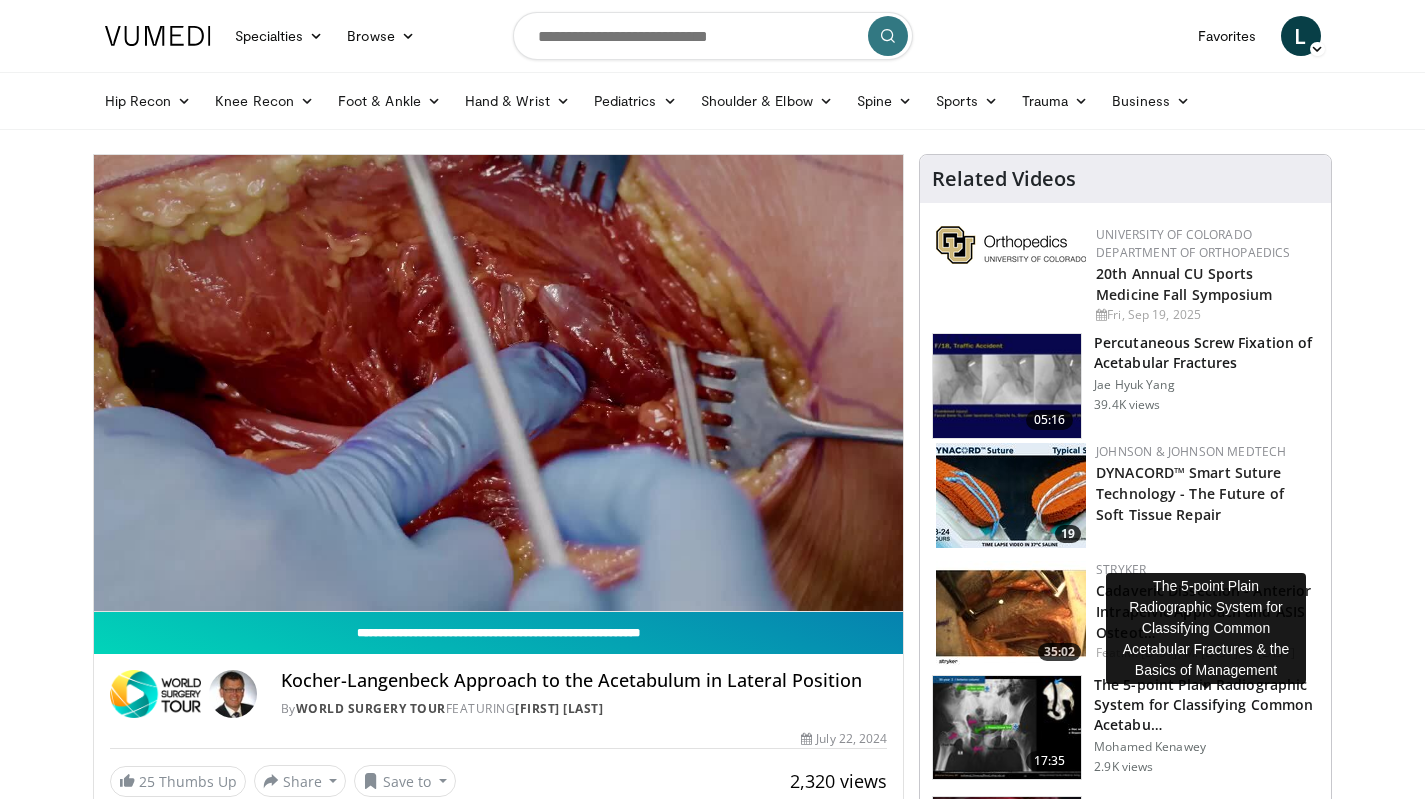 scroll, scrollTop: 0, scrollLeft: 8, axis: horizontal 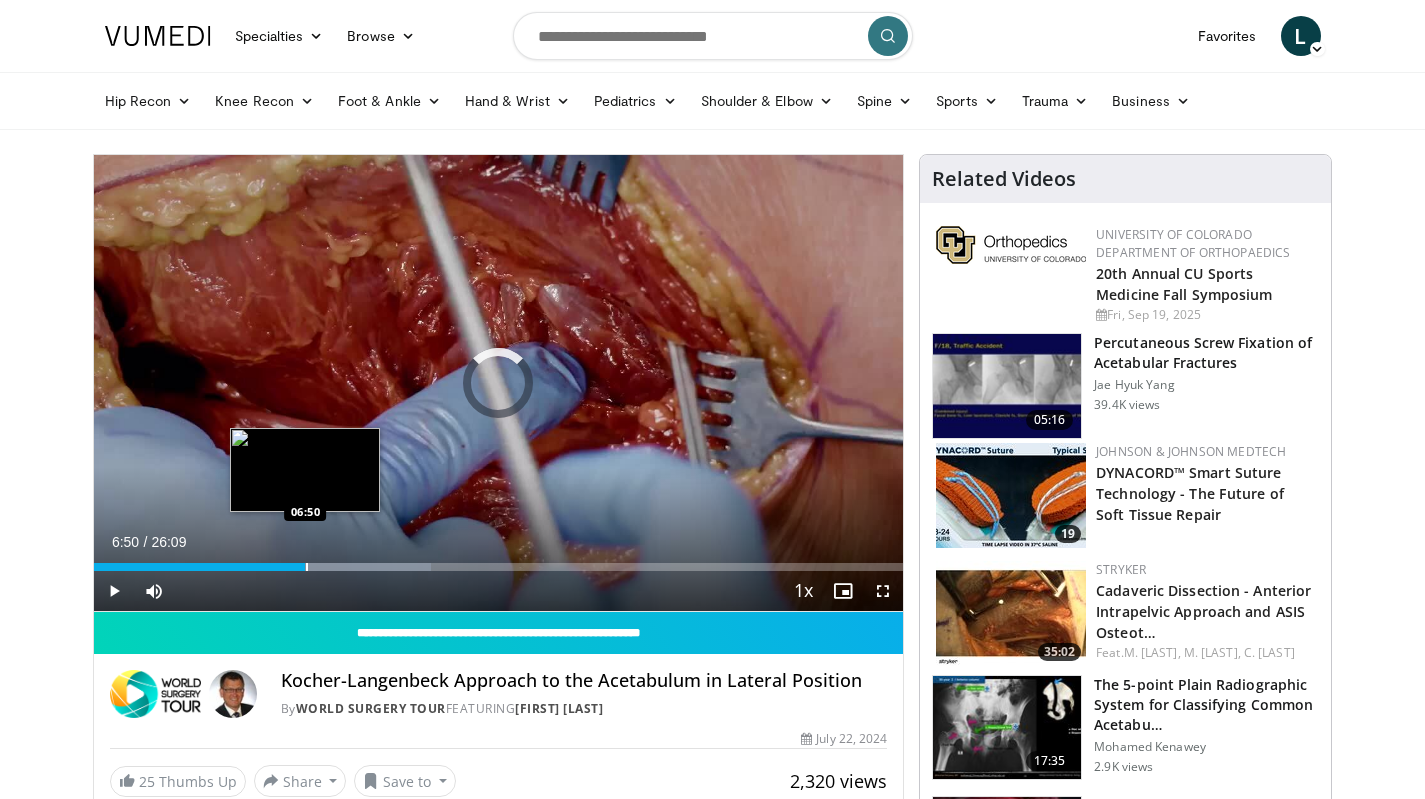 click at bounding box center (307, 567) 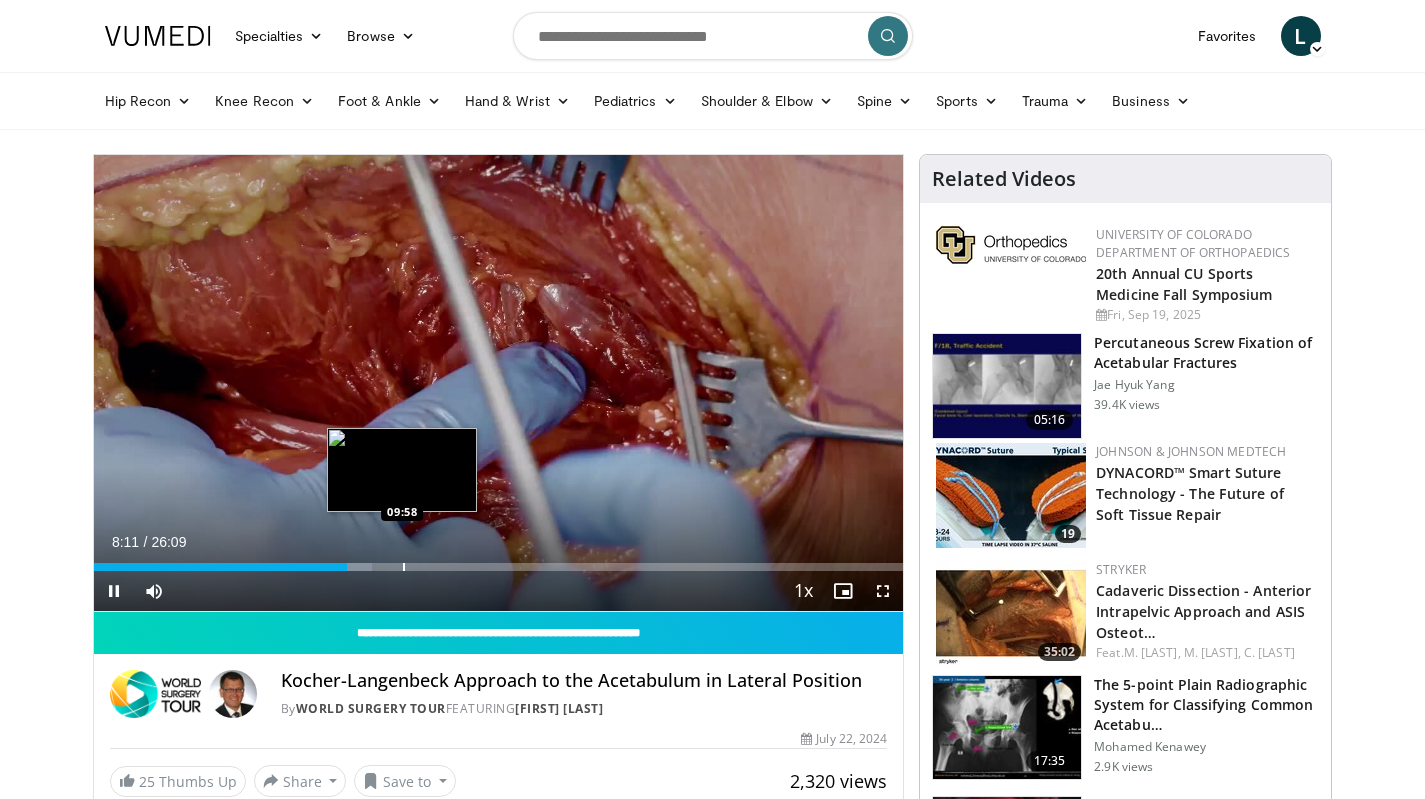 scroll, scrollTop: 0, scrollLeft: 0, axis: both 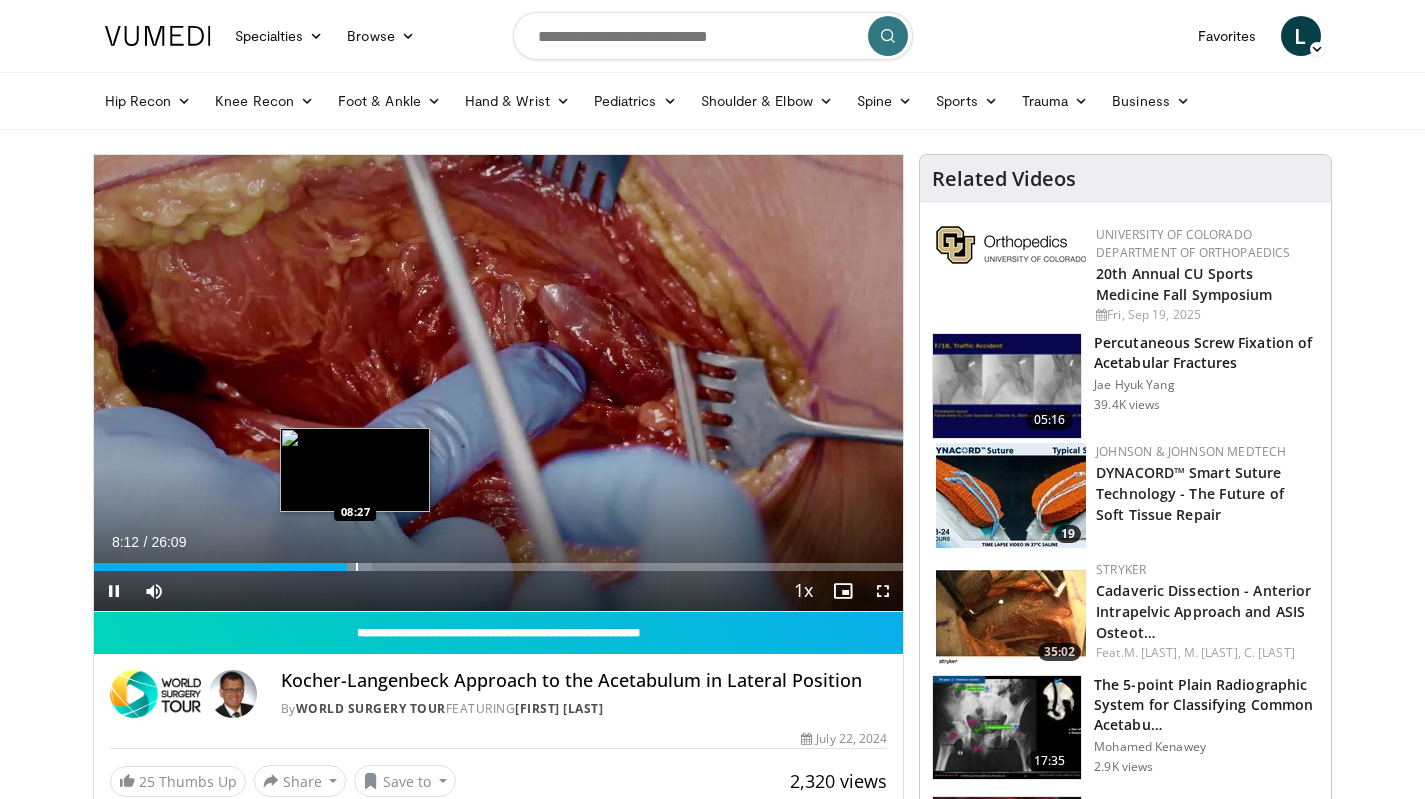 click at bounding box center (357, 567) 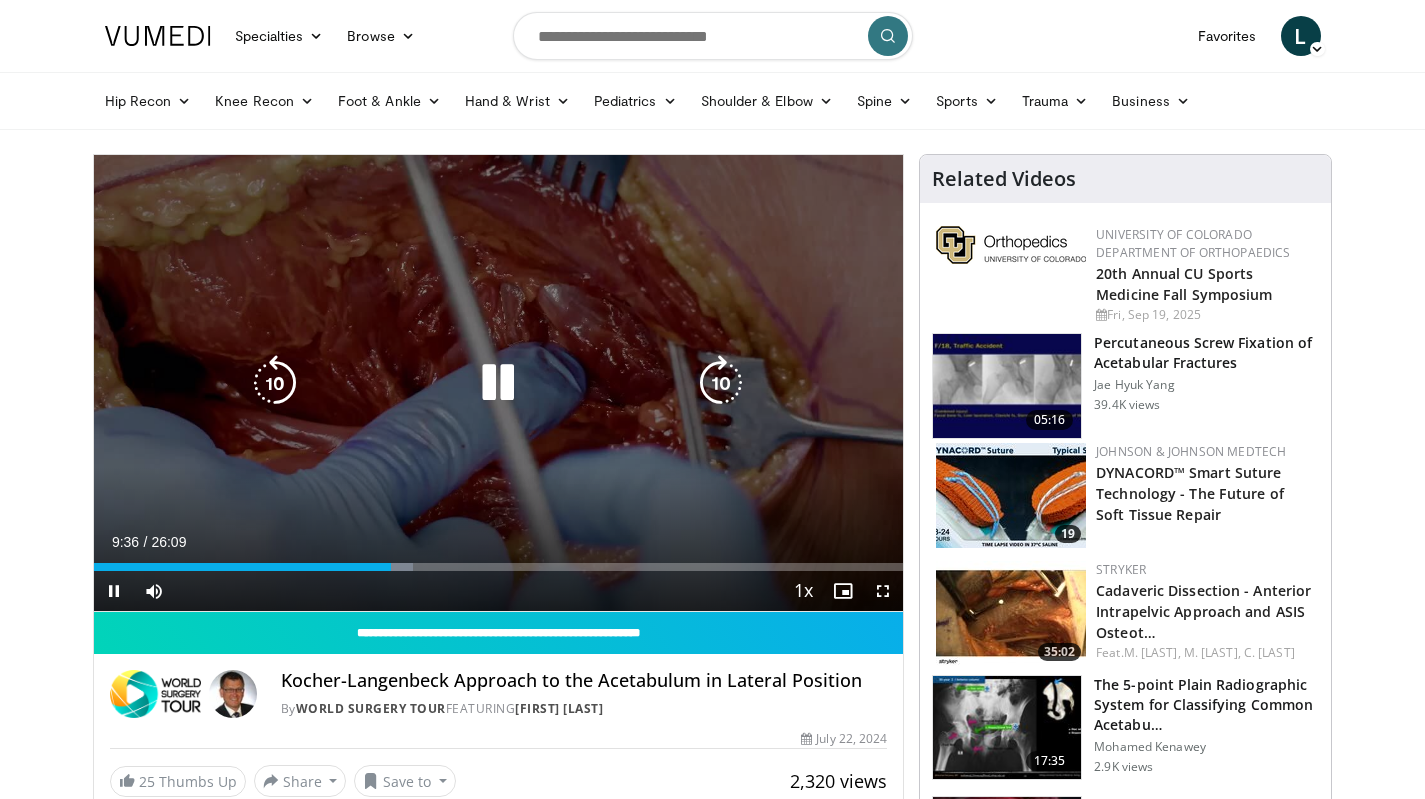 click at bounding box center [721, 383] 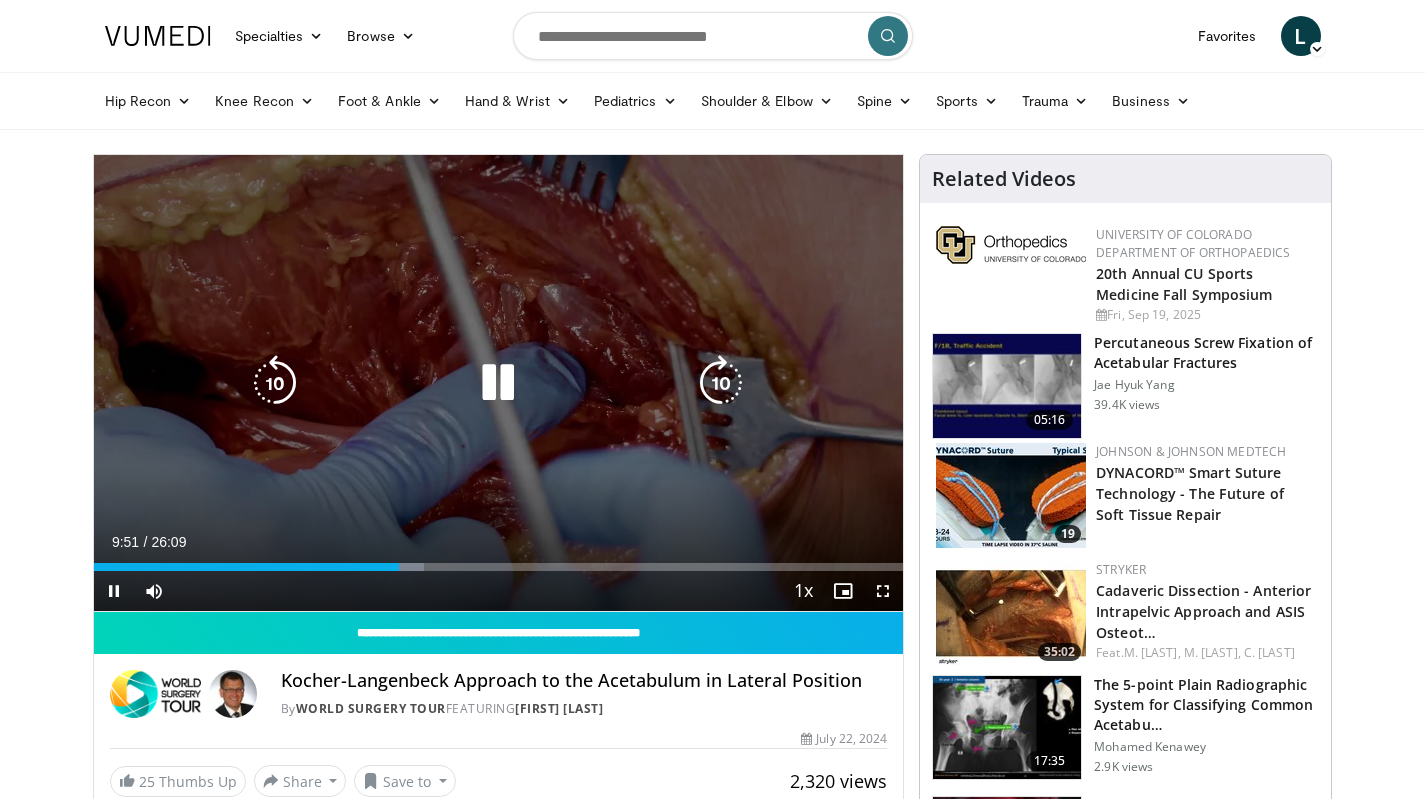 click at bounding box center [721, 383] 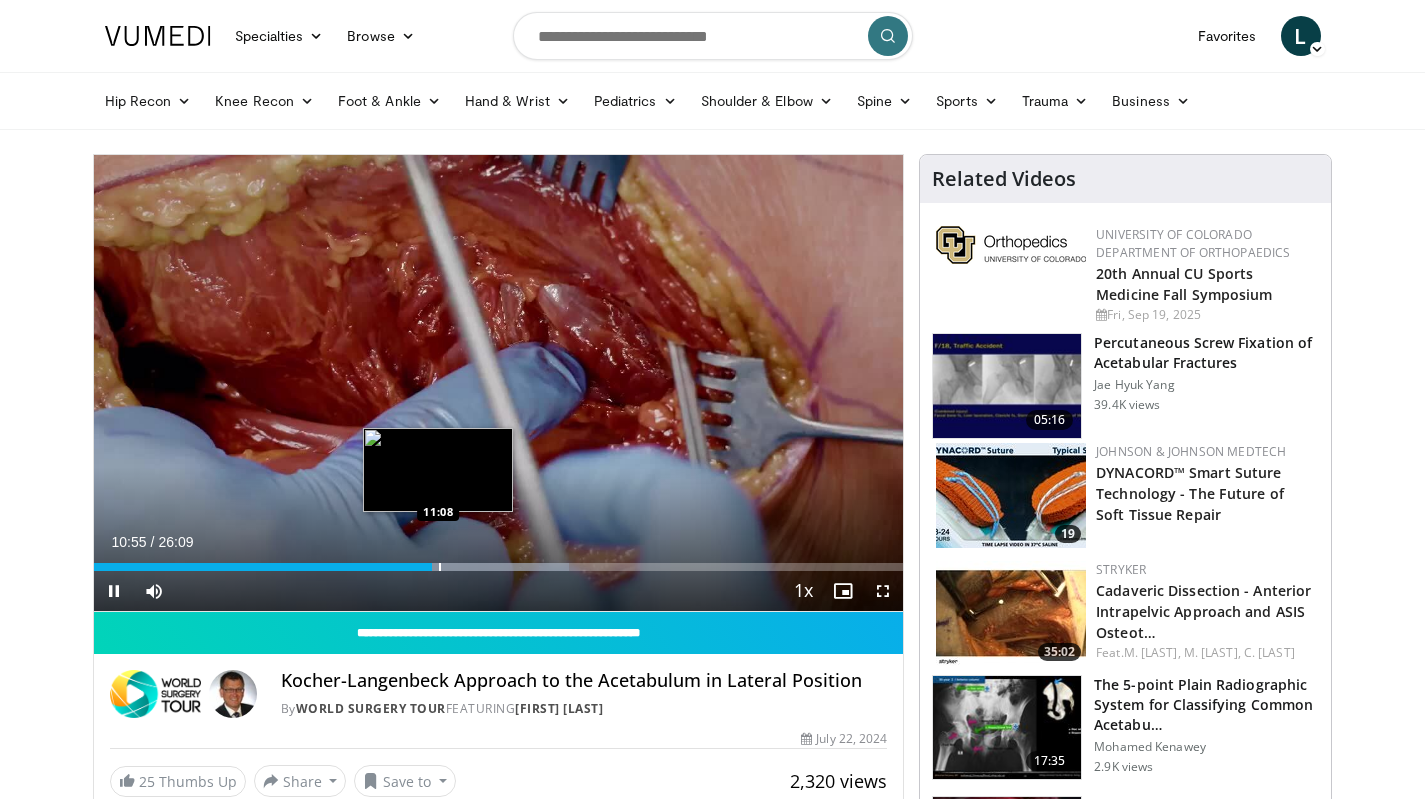 click at bounding box center [440, 567] 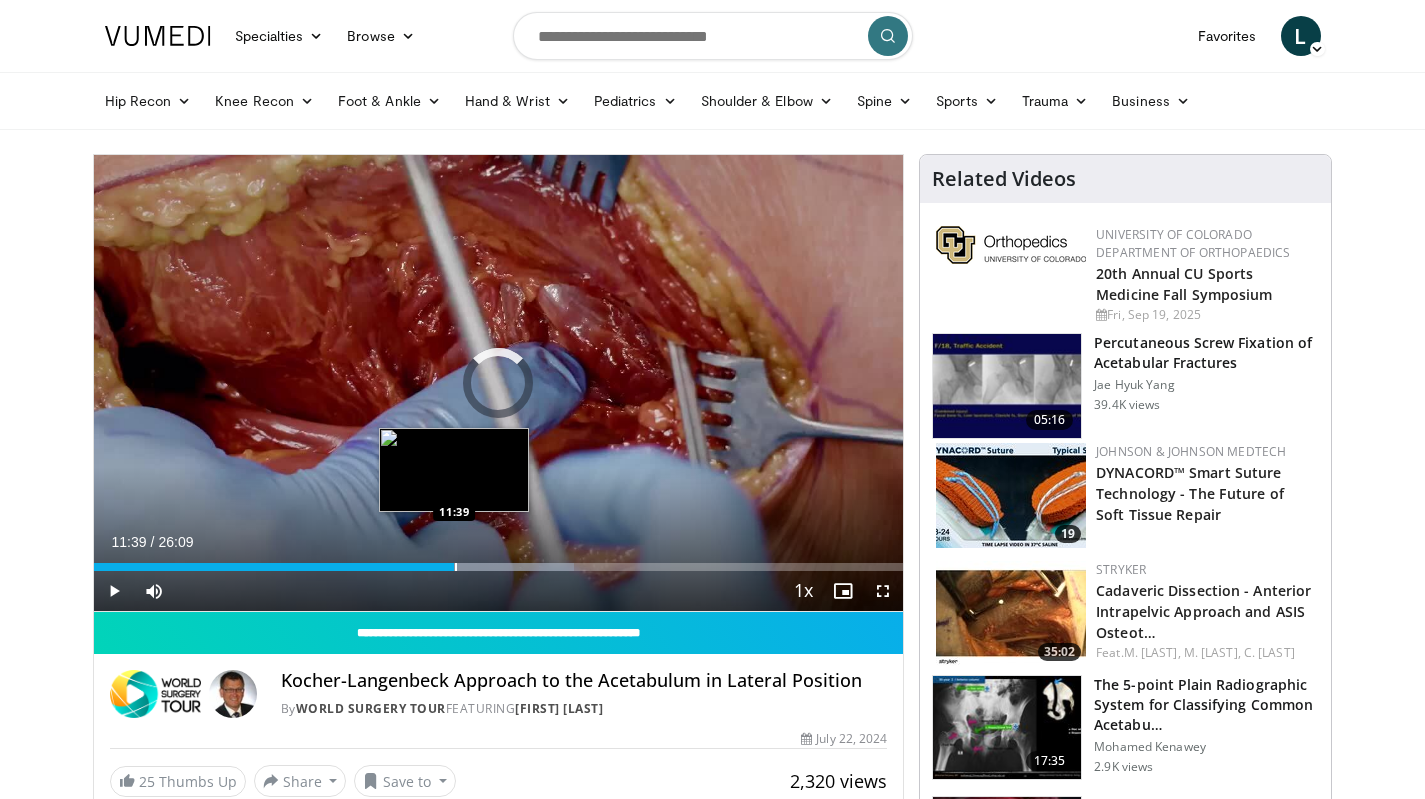 click at bounding box center [456, 567] 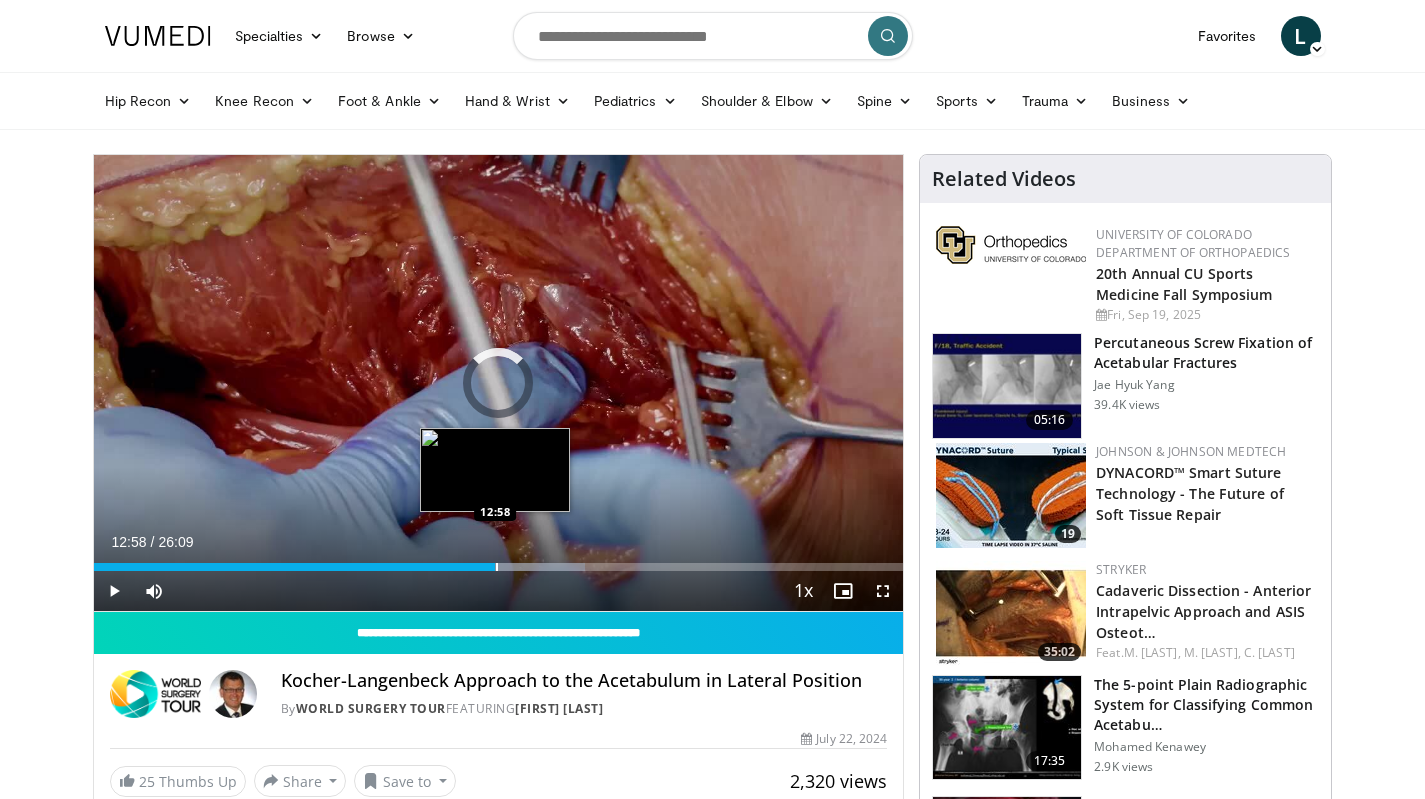 click at bounding box center (497, 567) 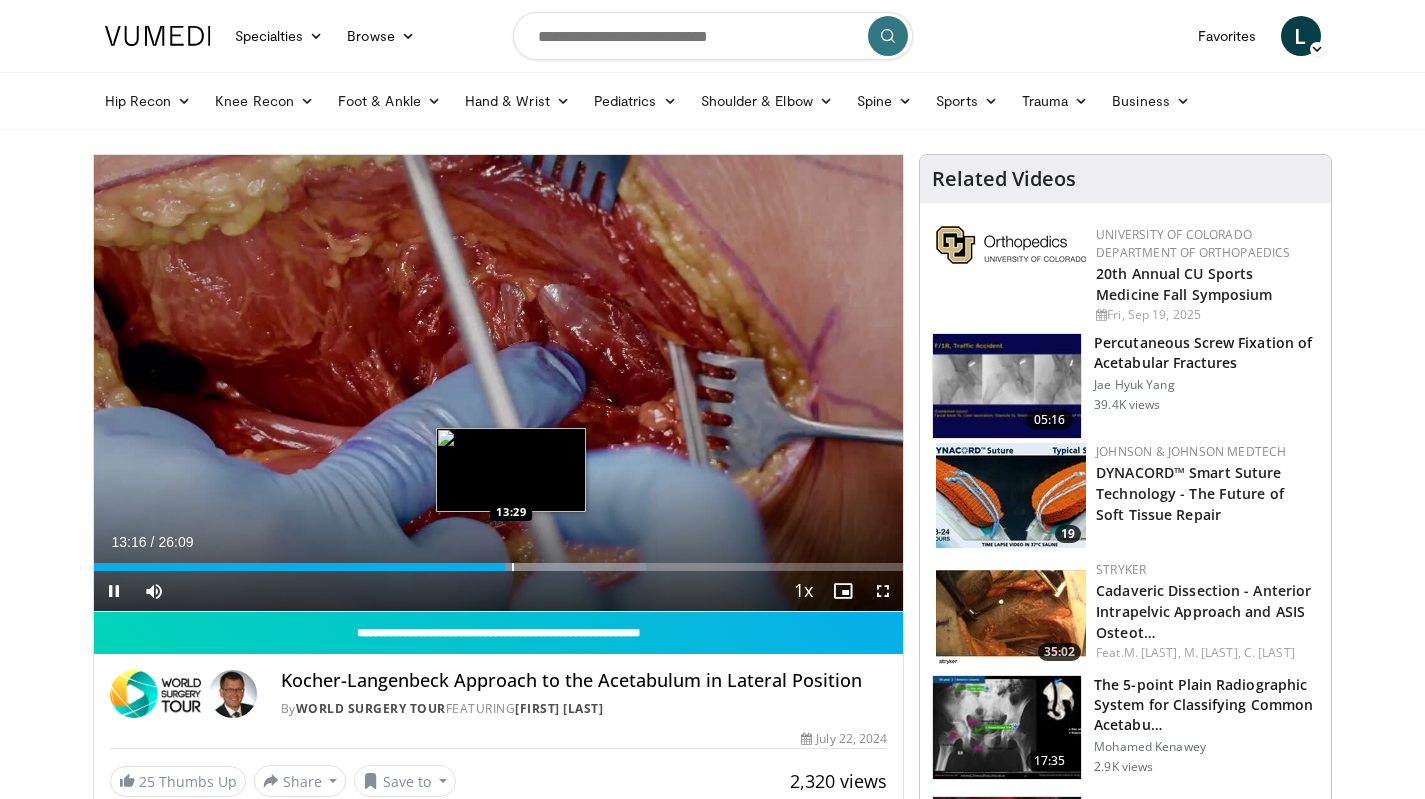 click at bounding box center (513, 567) 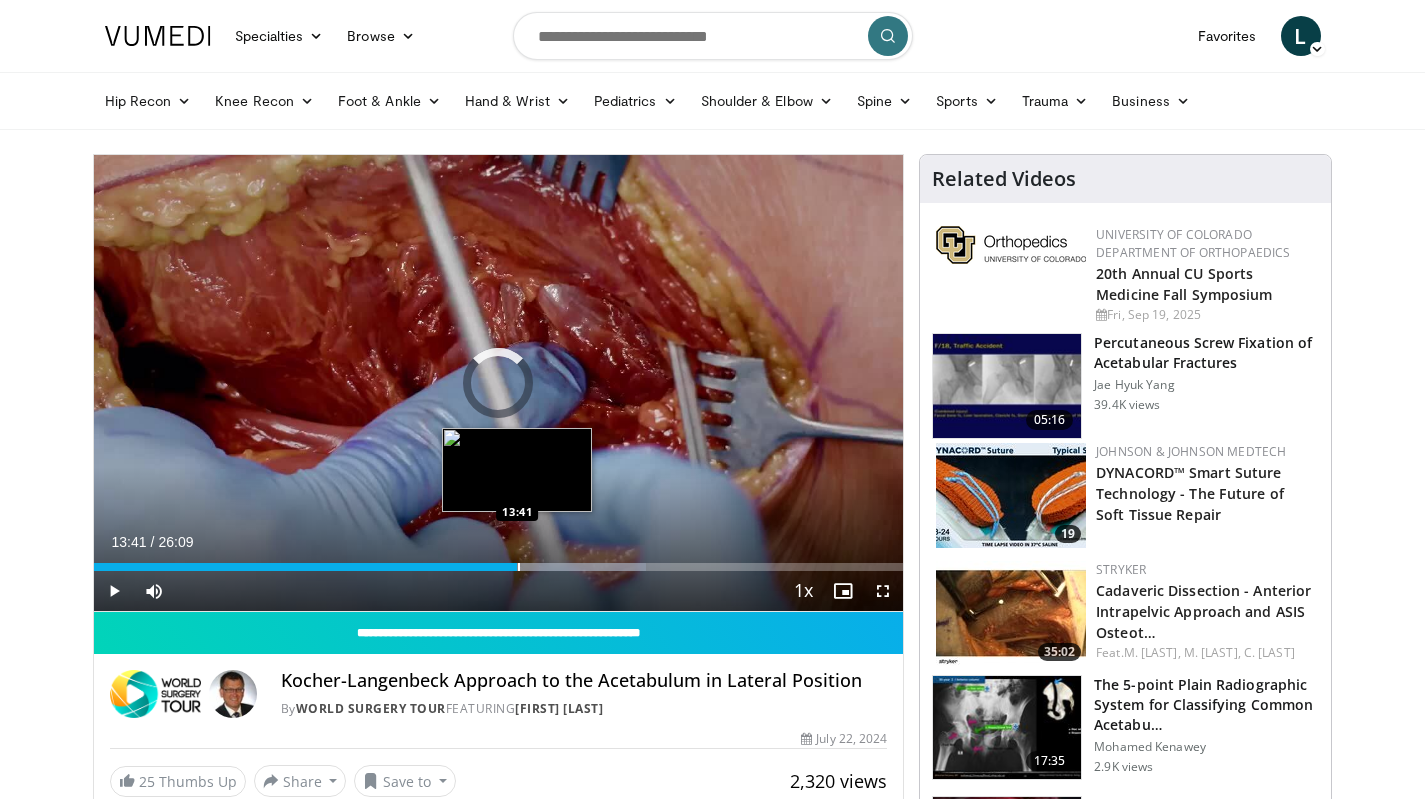 click at bounding box center (519, 567) 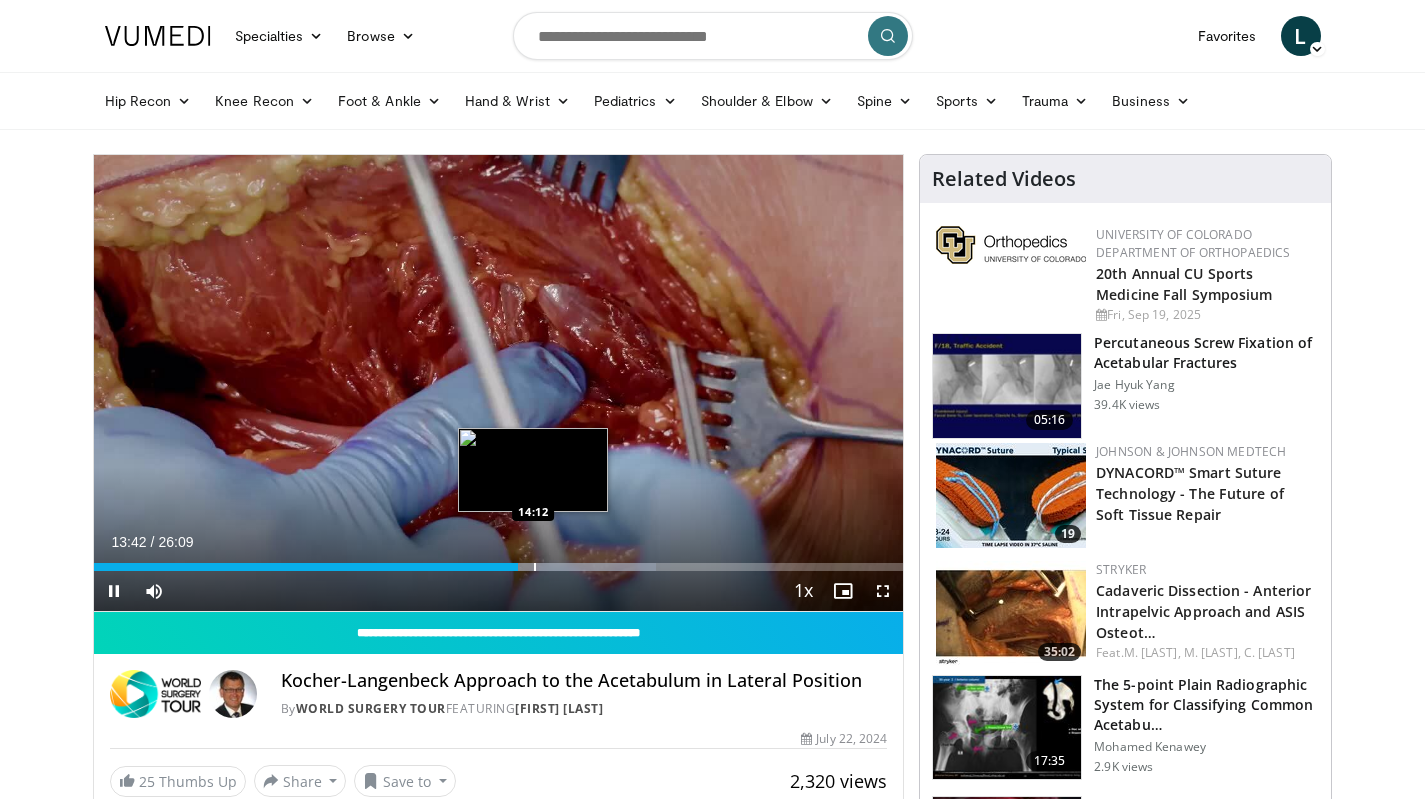 click at bounding box center [535, 567] 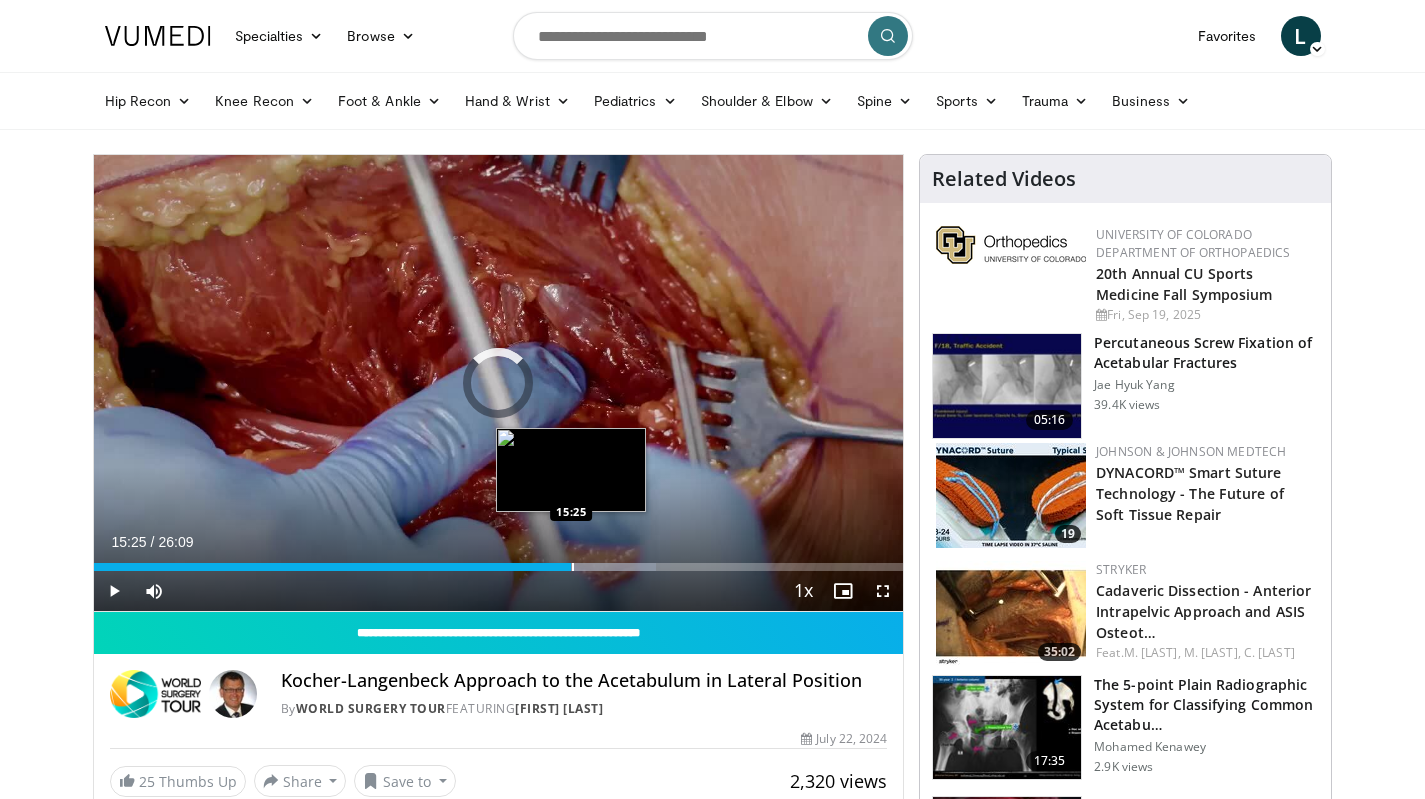 click on "Loaded :  69.46% 14:12 15:25" at bounding box center (499, 561) 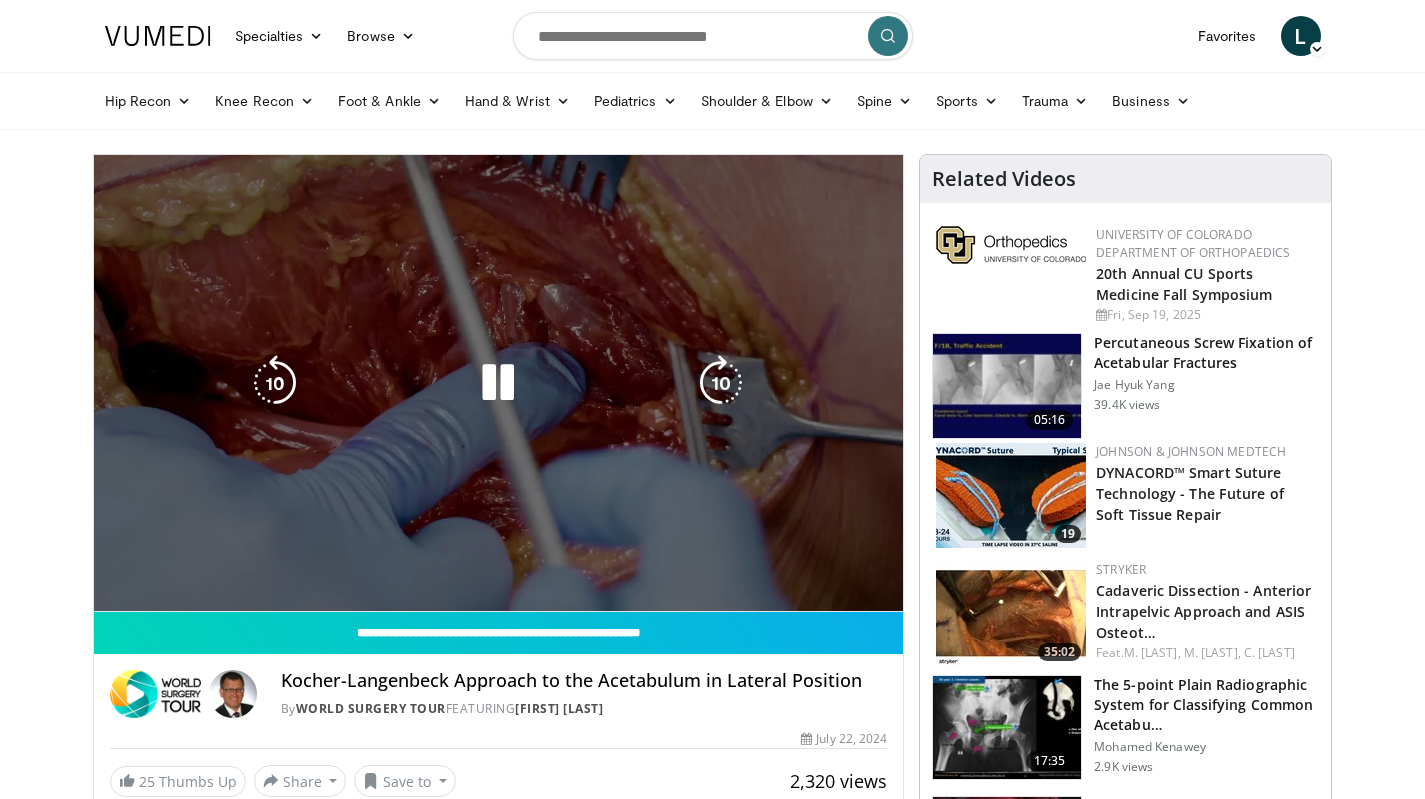 click on "**********" at bounding box center (499, 383) 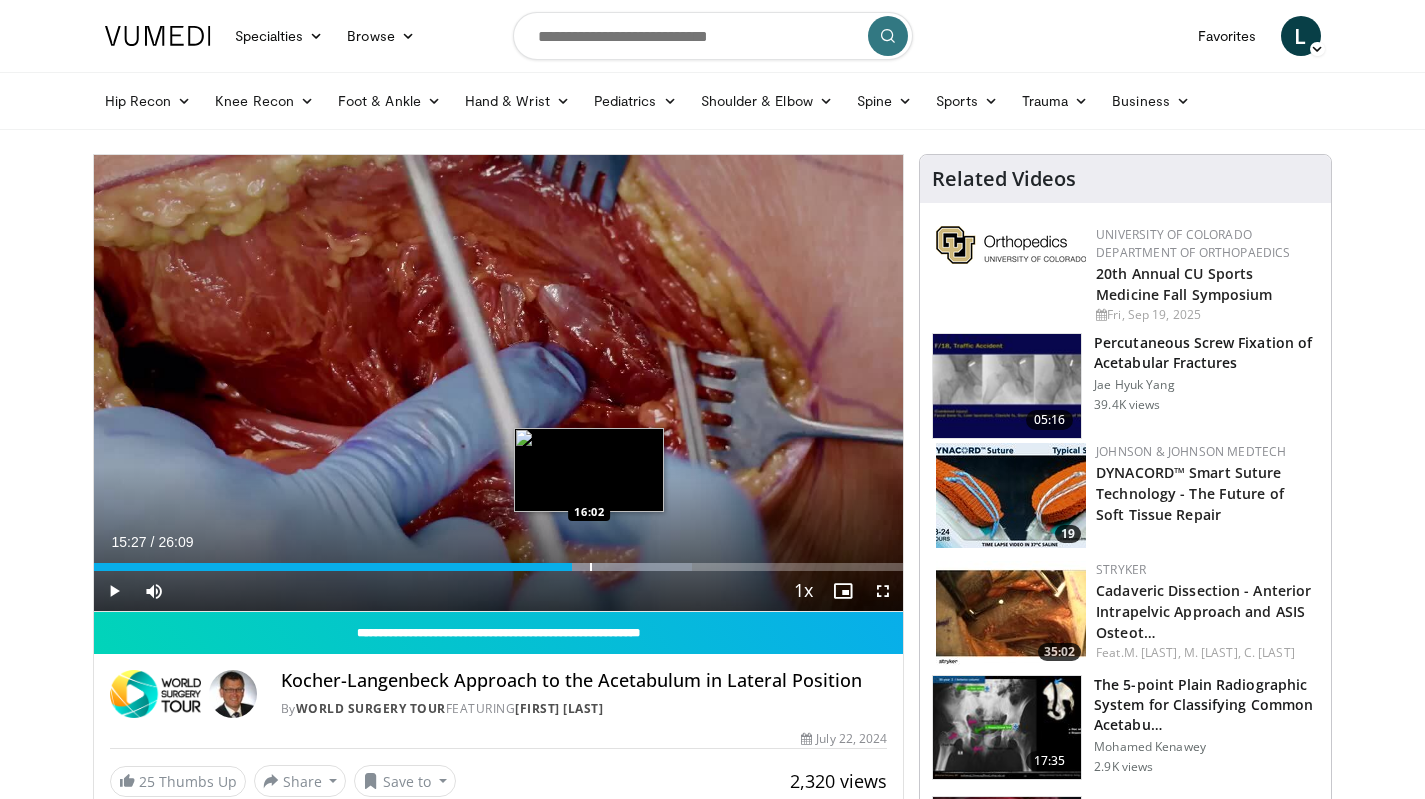 click at bounding box center (591, 567) 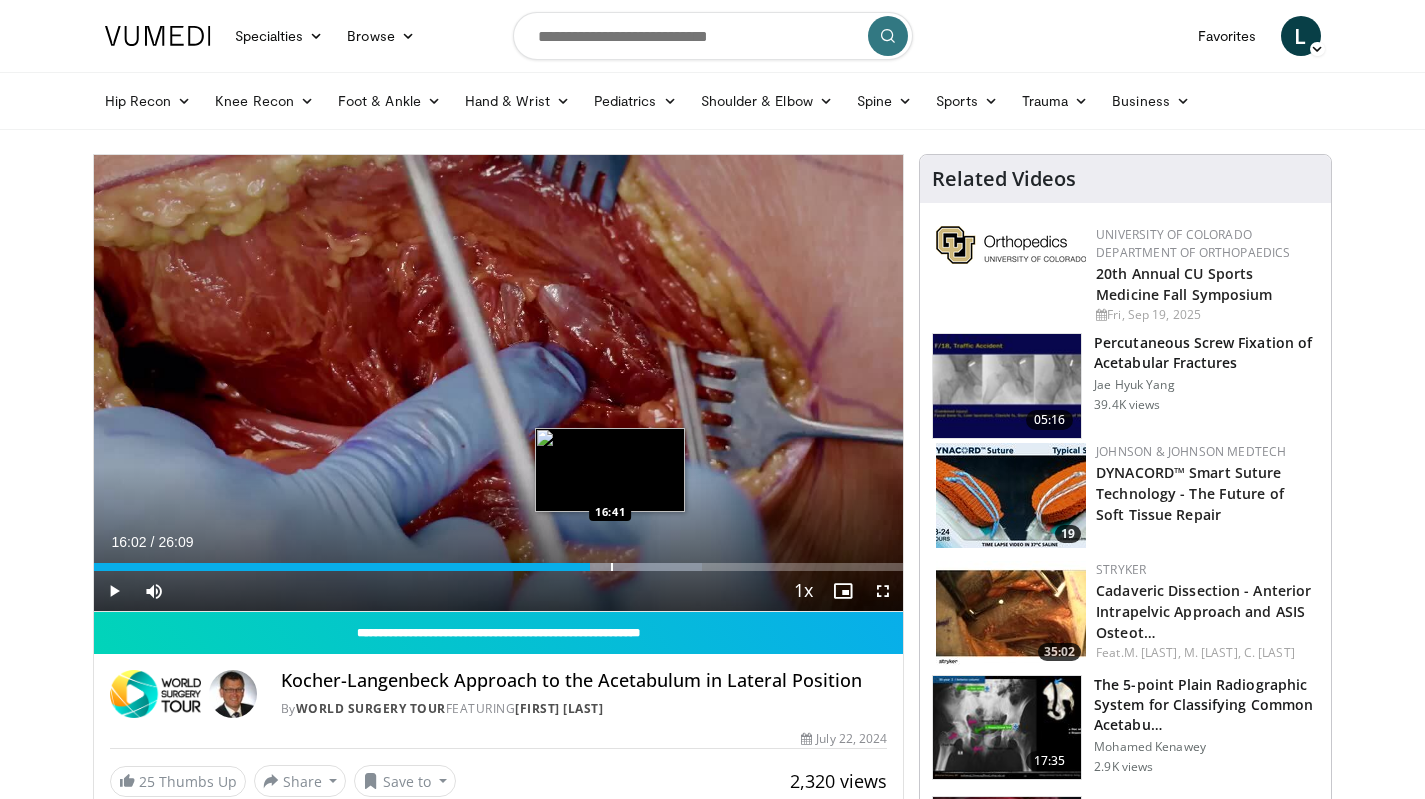 click at bounding box center [612, 567] 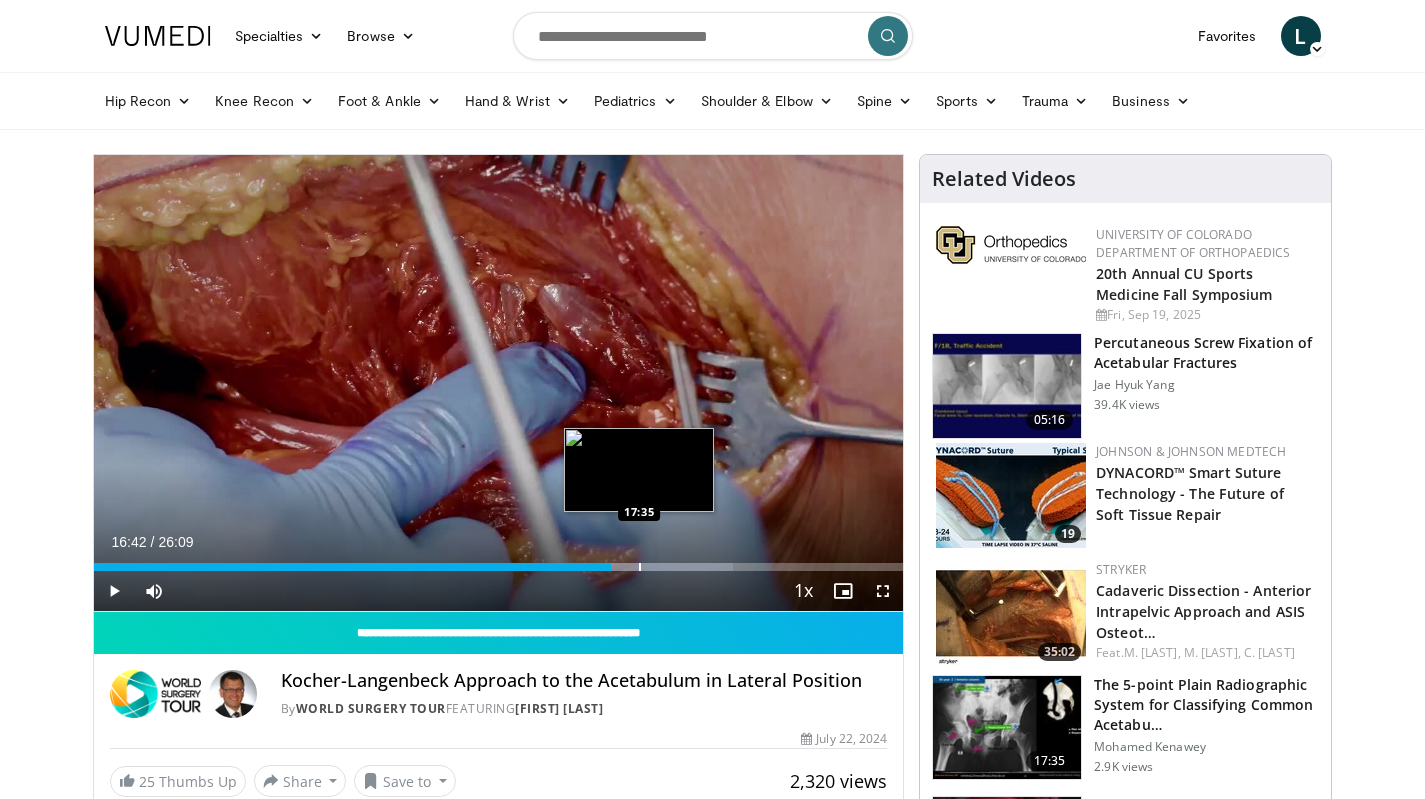 click at bounding box center (640, 567) 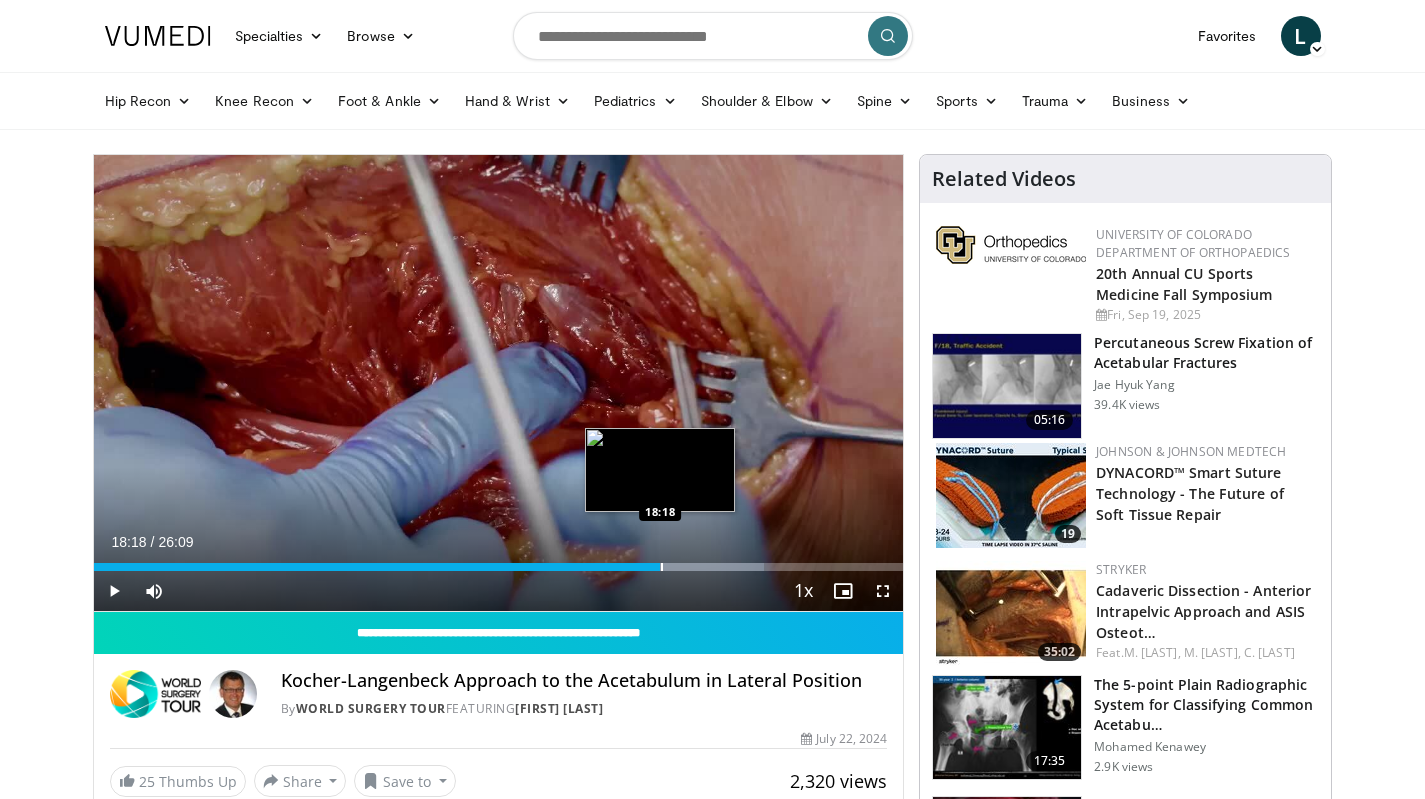 click at bounding box center (662, 567) 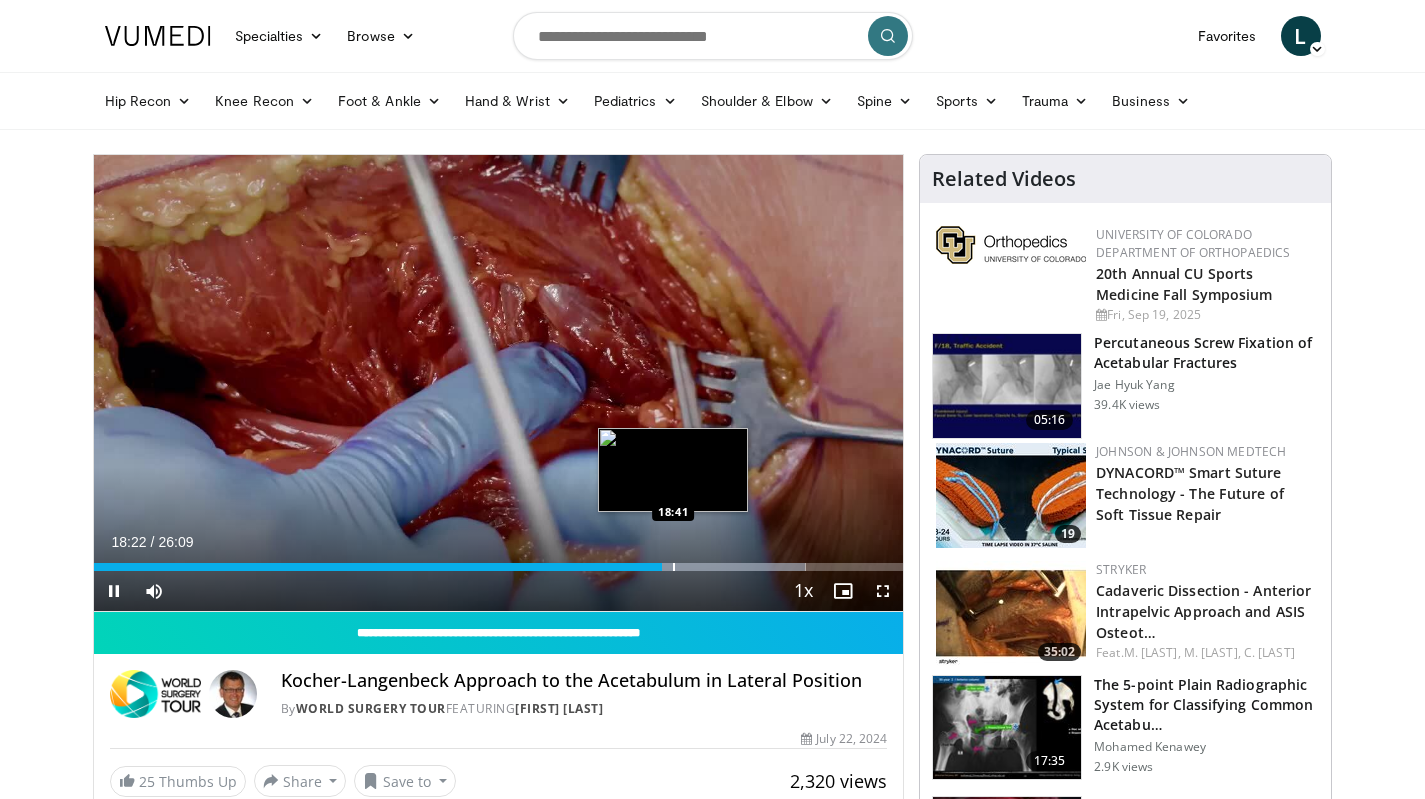 click on "Loaded :  87.94% 18:22 18:41" at bounding box center [499, 561] 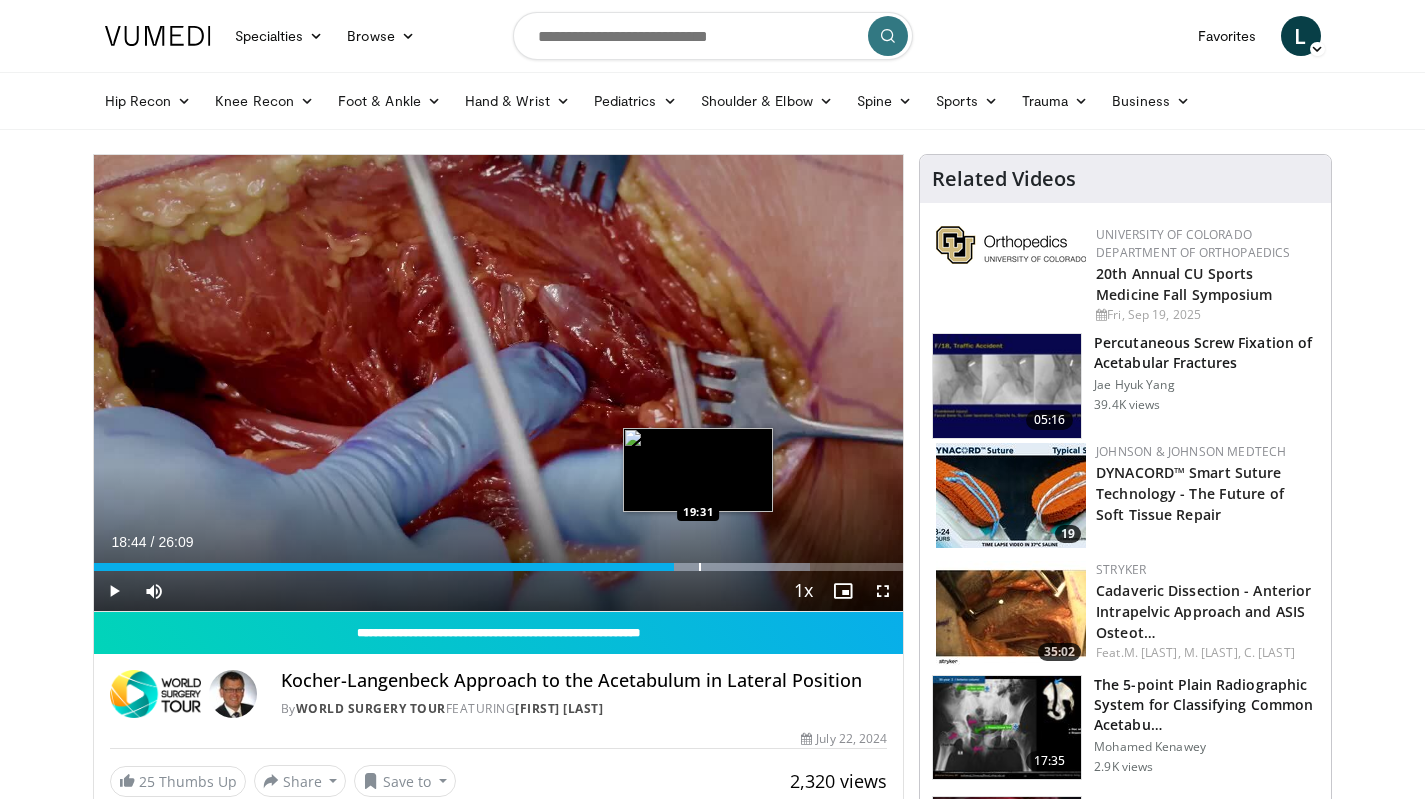 click at bounding box center [728, 567] 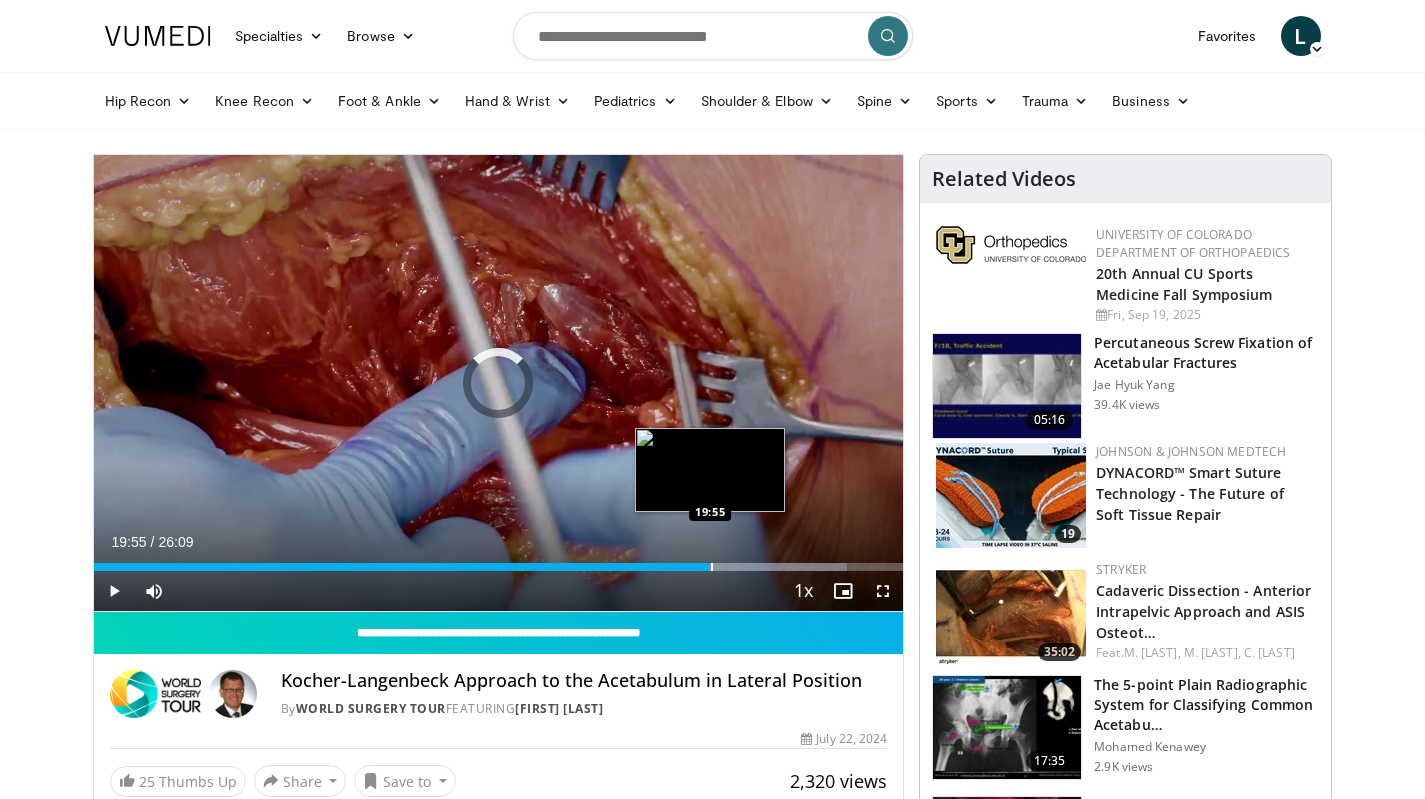 click on "Loaded :  93.04% 19:55 19:55" at bounding box center (499, 561) 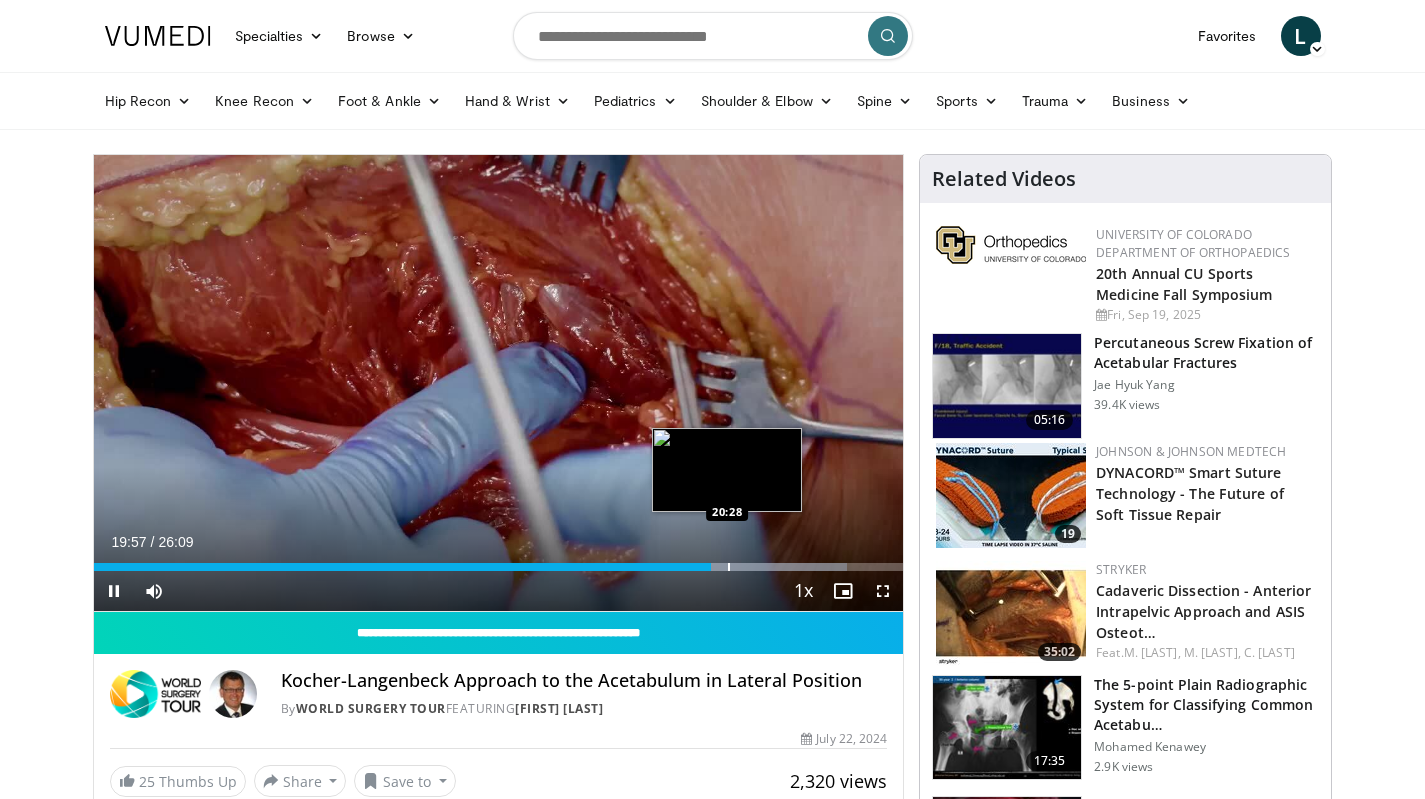 click at bounding box center (729, 567) 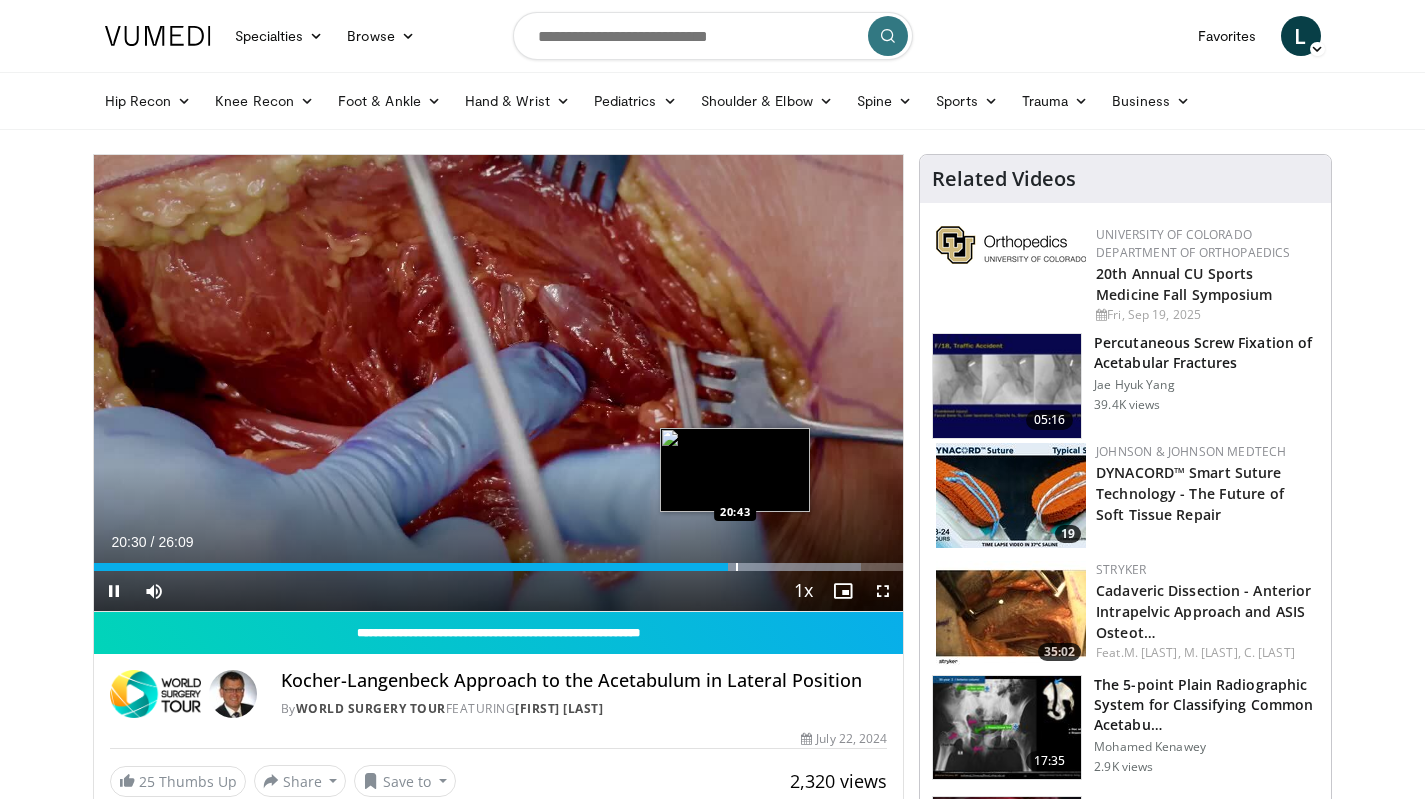 click at bounding box center (737, 567) 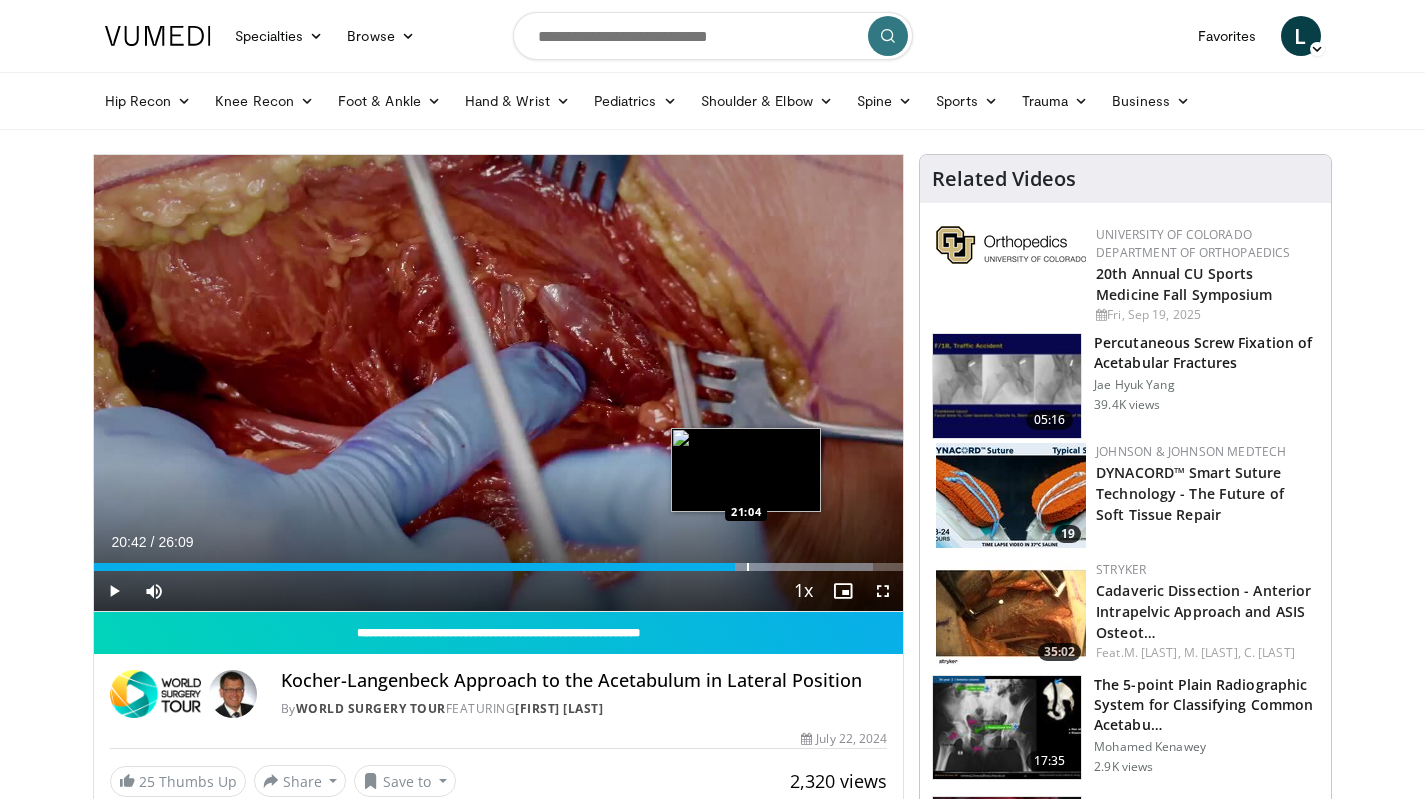 click at bounding box center [748, 567] 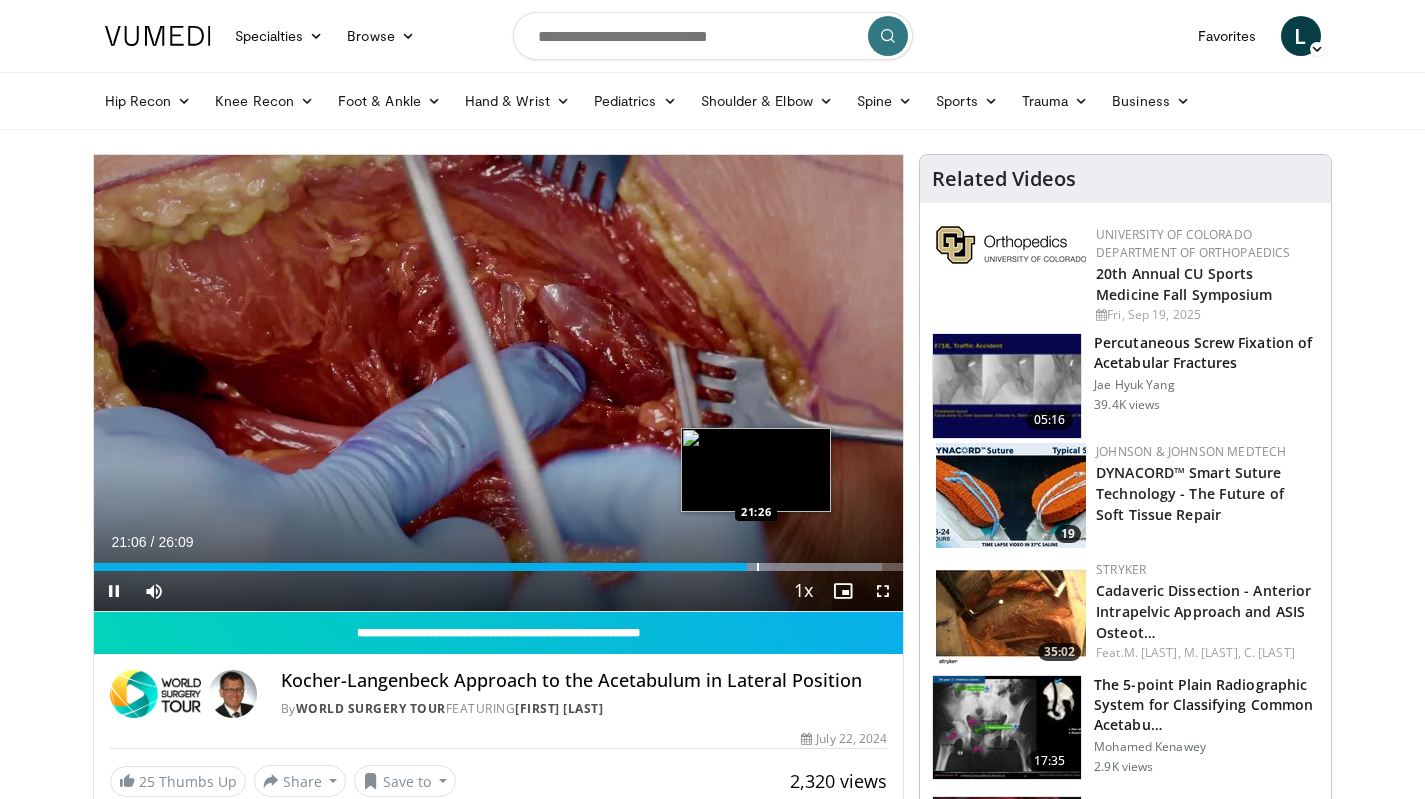 click on "Loaded :  97.33% 21:06 21:26" at bounding box center (499, 561) 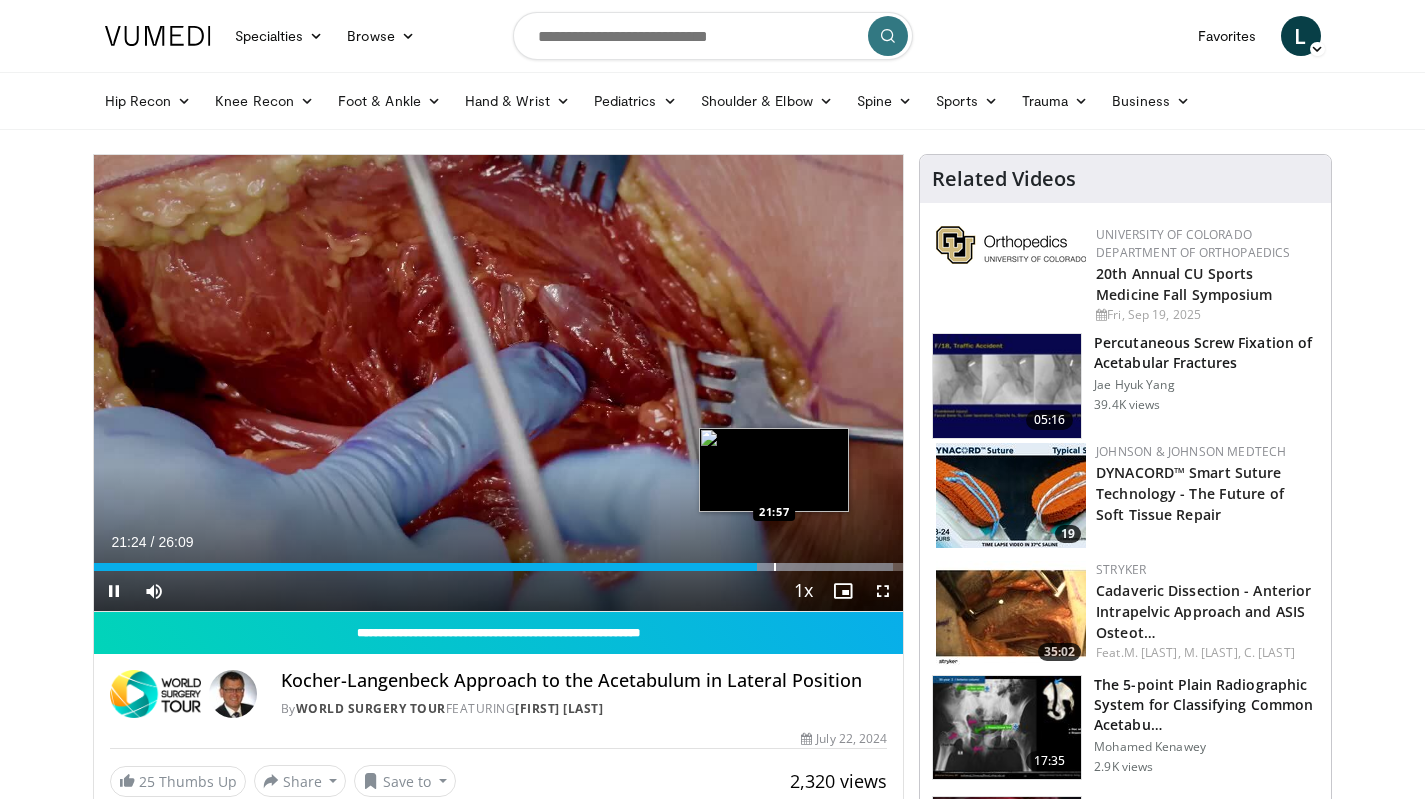 click at bounding box center [775, 567] 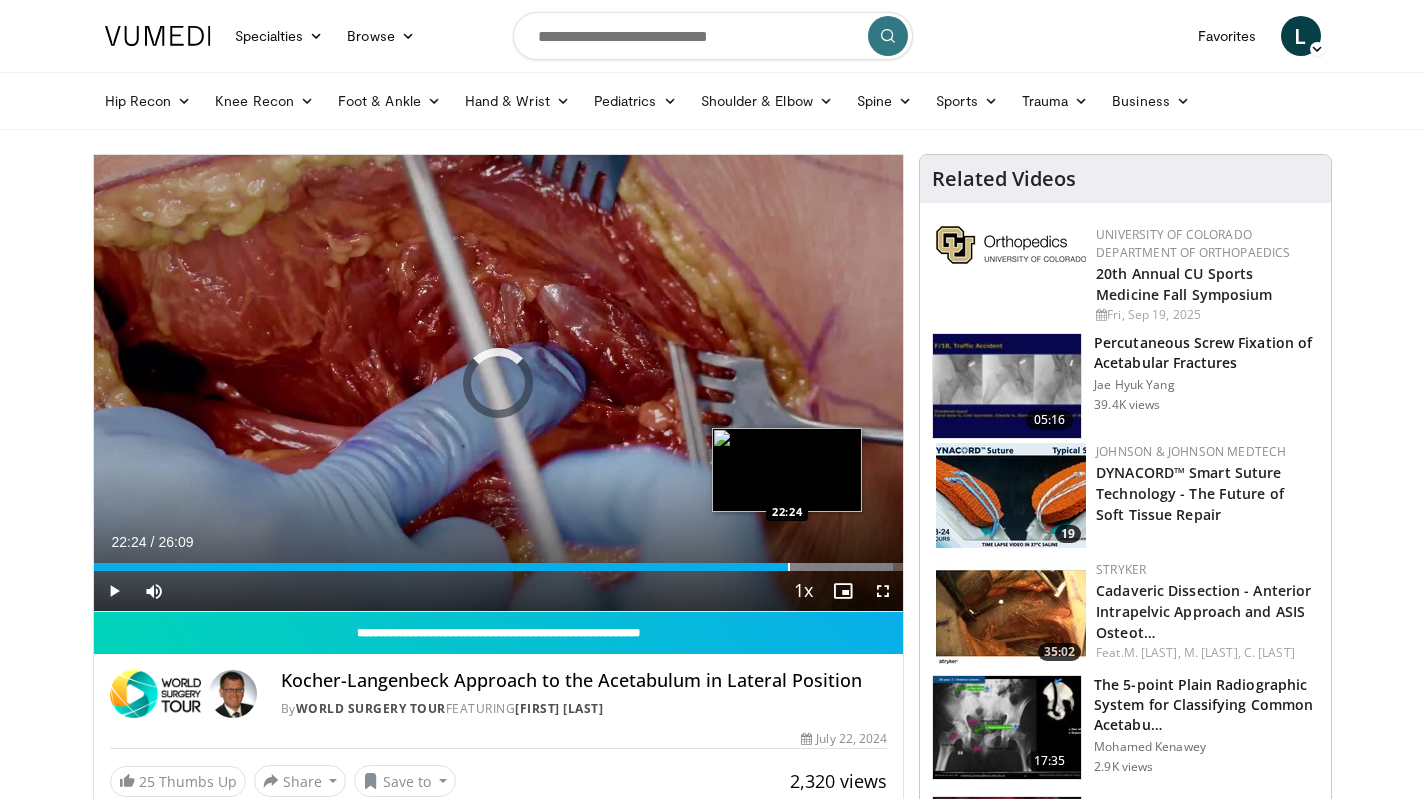 click on "Loaded :  98.78% 22:24 22:24" at bounding box center [499, 561] 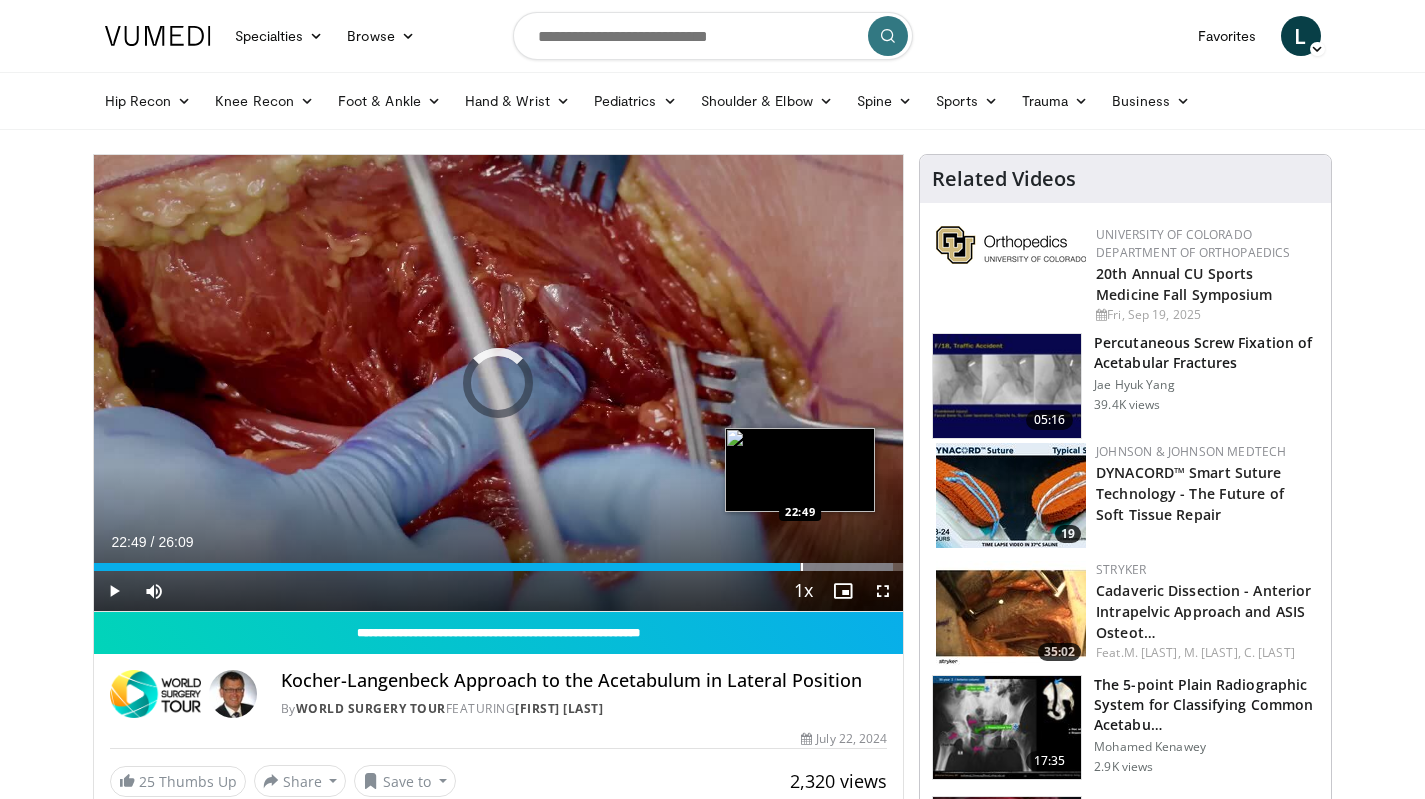 click at bounding box center (802, 567) 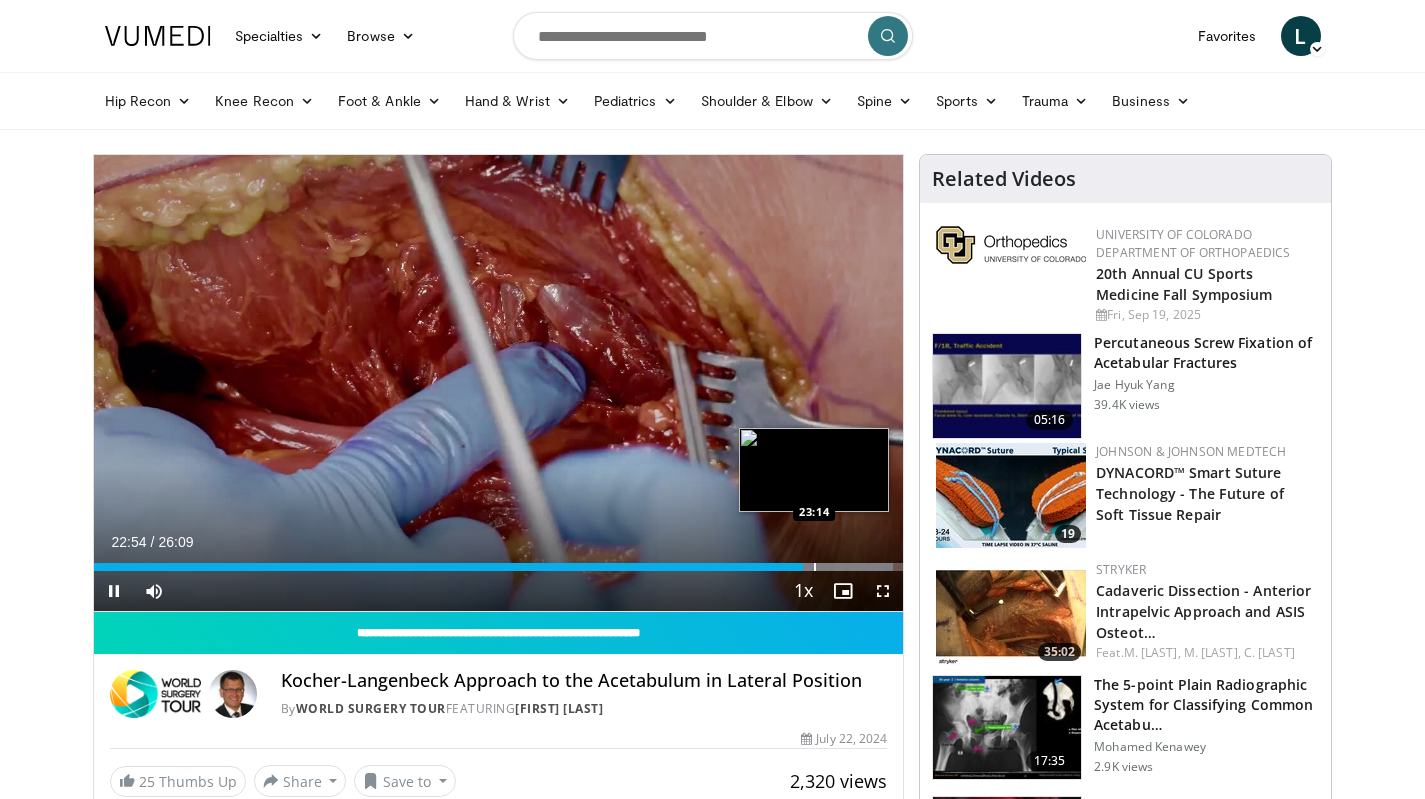 click at bounding box center (815, 567) 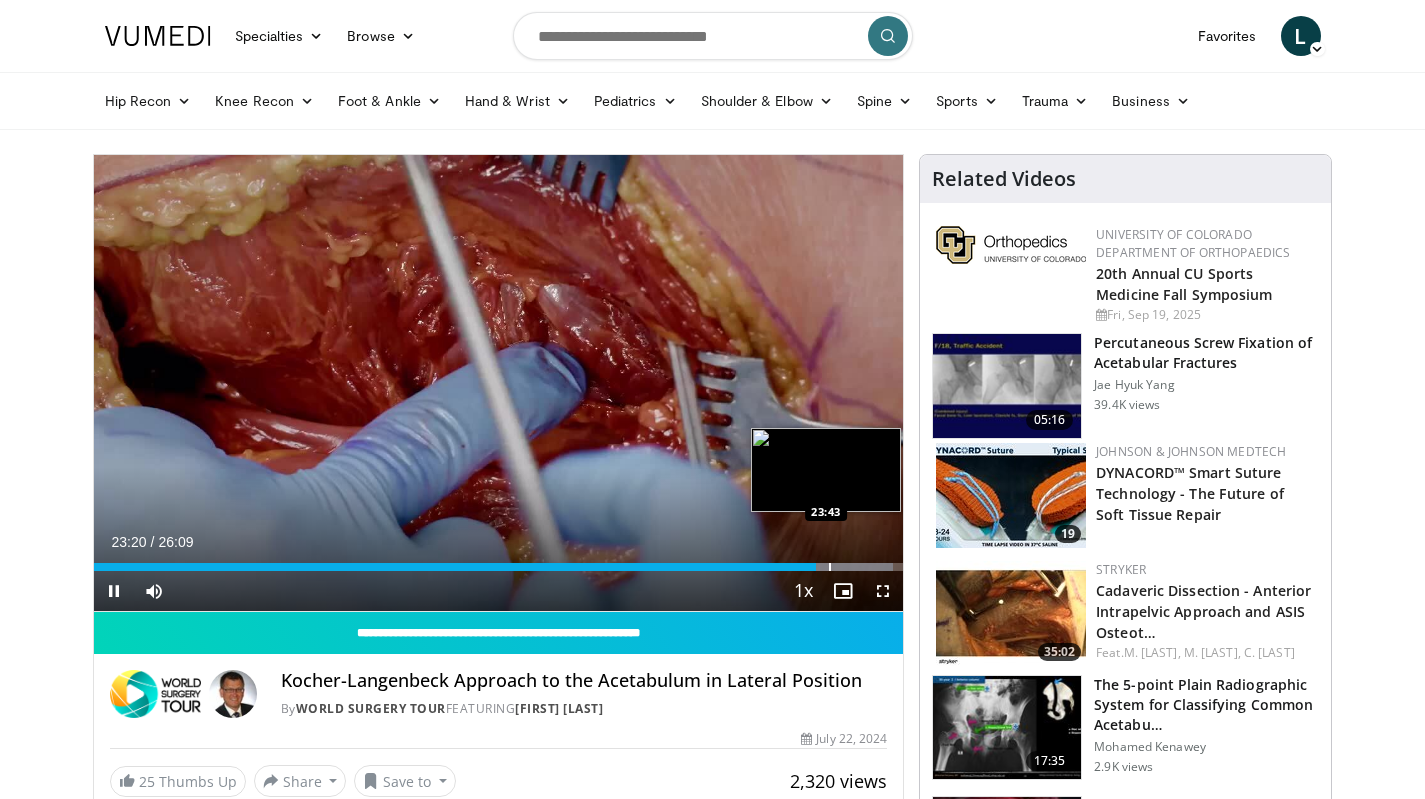 click at bounding box center [830, 567] 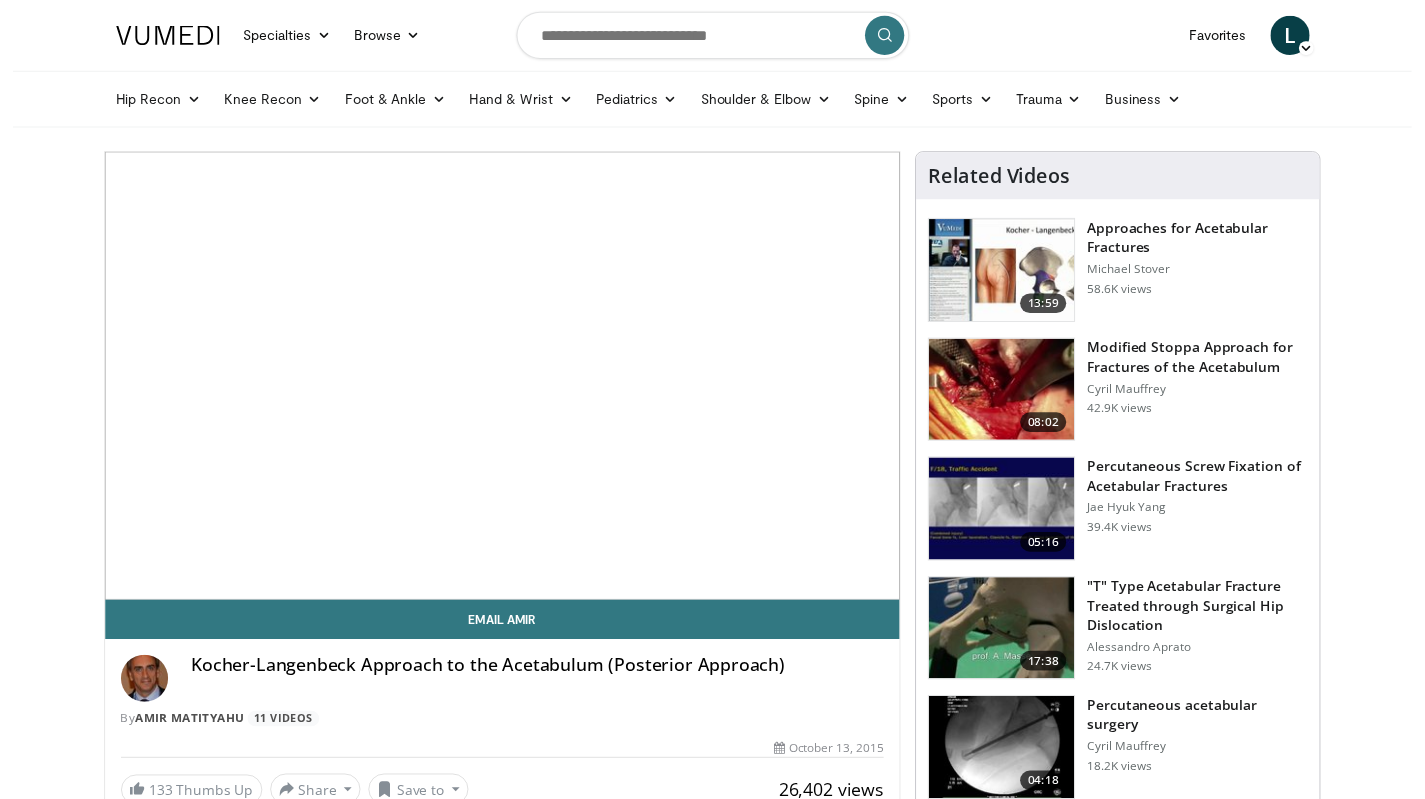 scroll, scrollTop: 0, scrollLeft: 0, axis: both 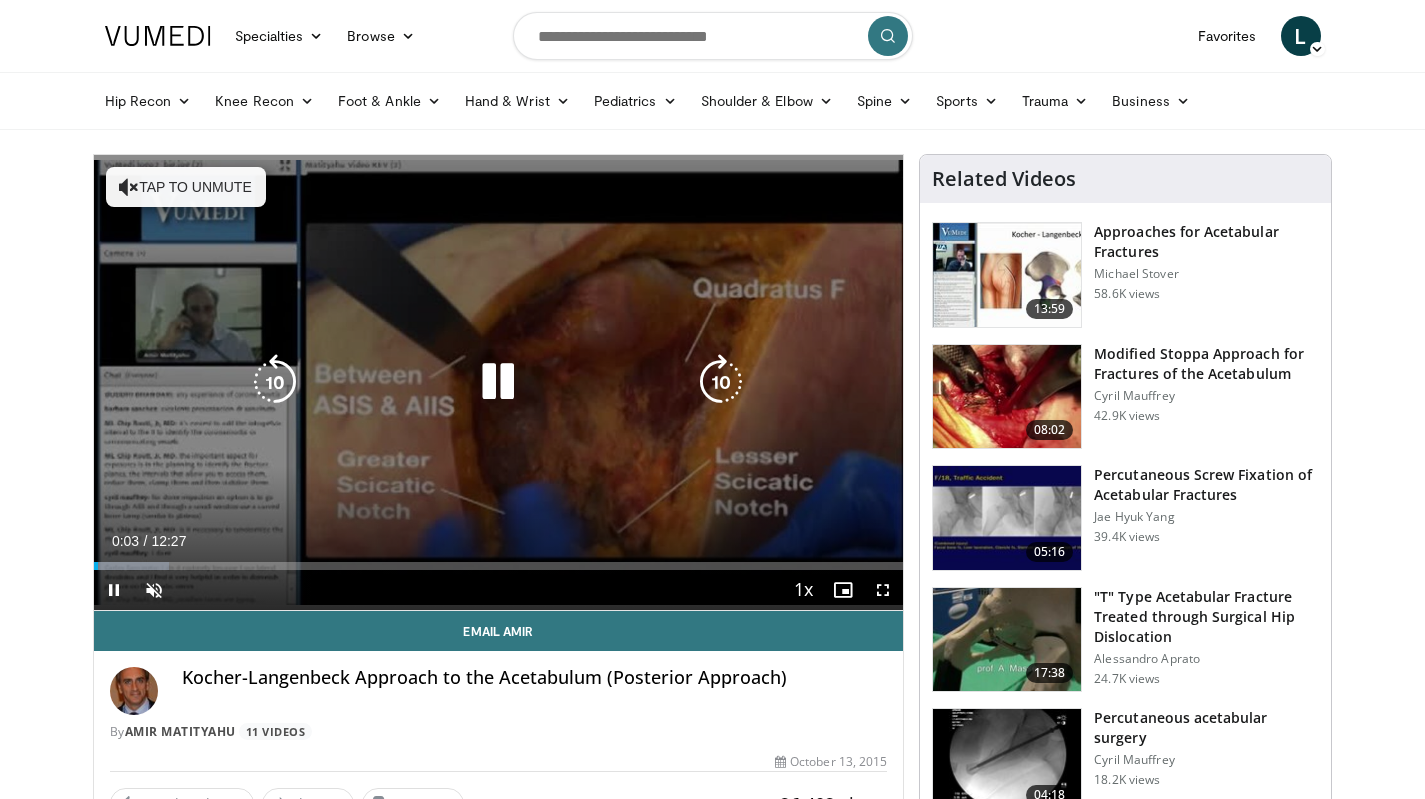 click on "Tap to unmute" at bounding box center [186, 187] 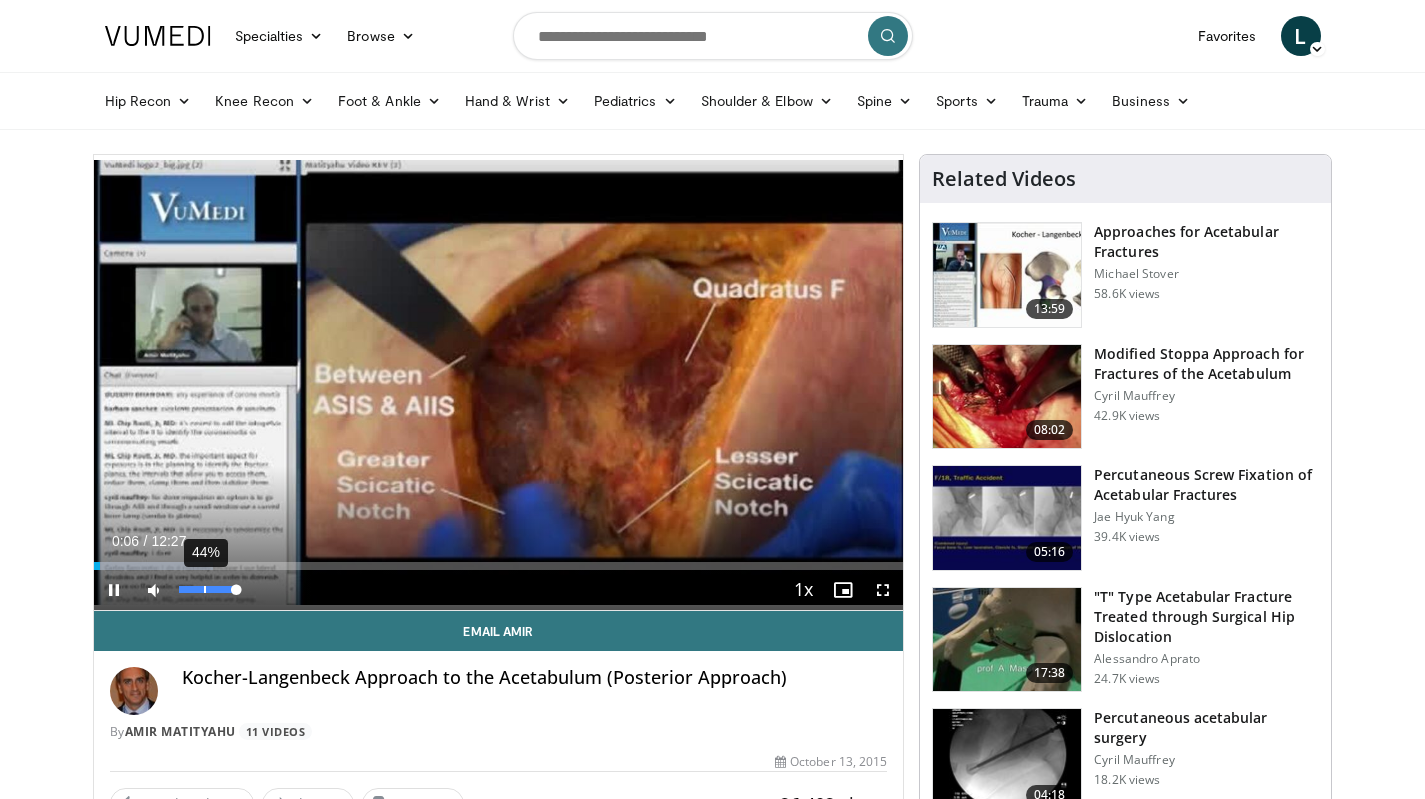 click on "44%" at bounding box center (208, 590) 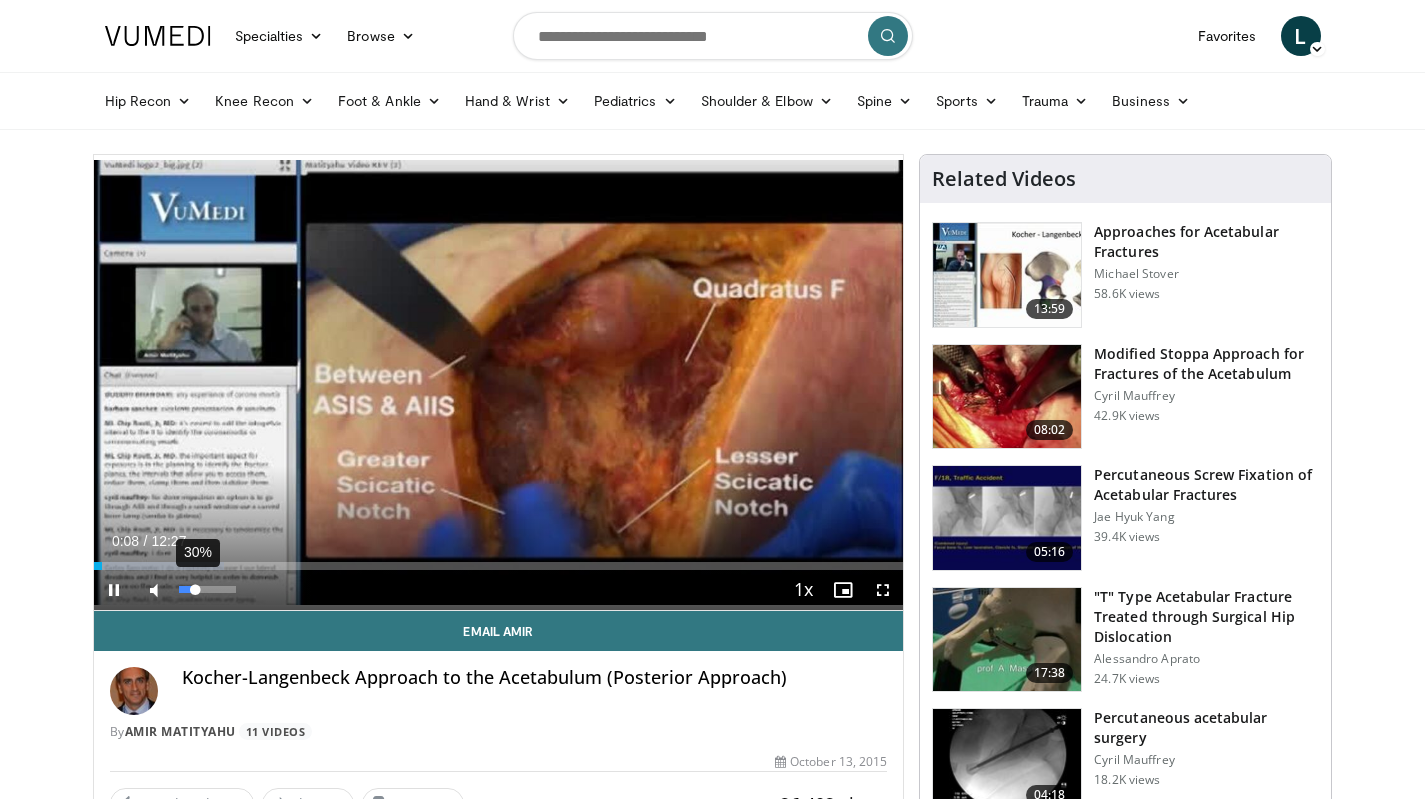 click on "30%" at bounding box center [207, 589] 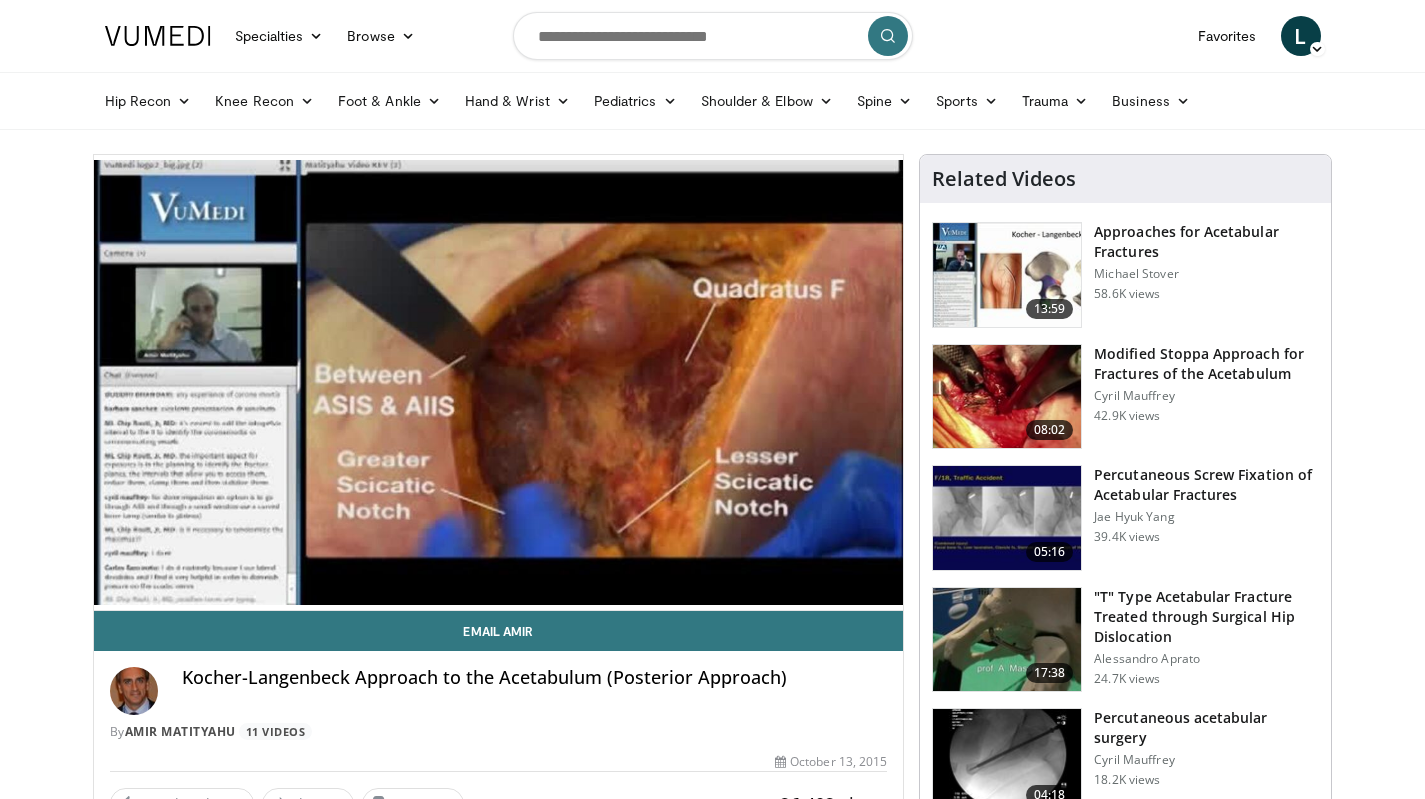 click on "**********" at bounding box center (499, 383) 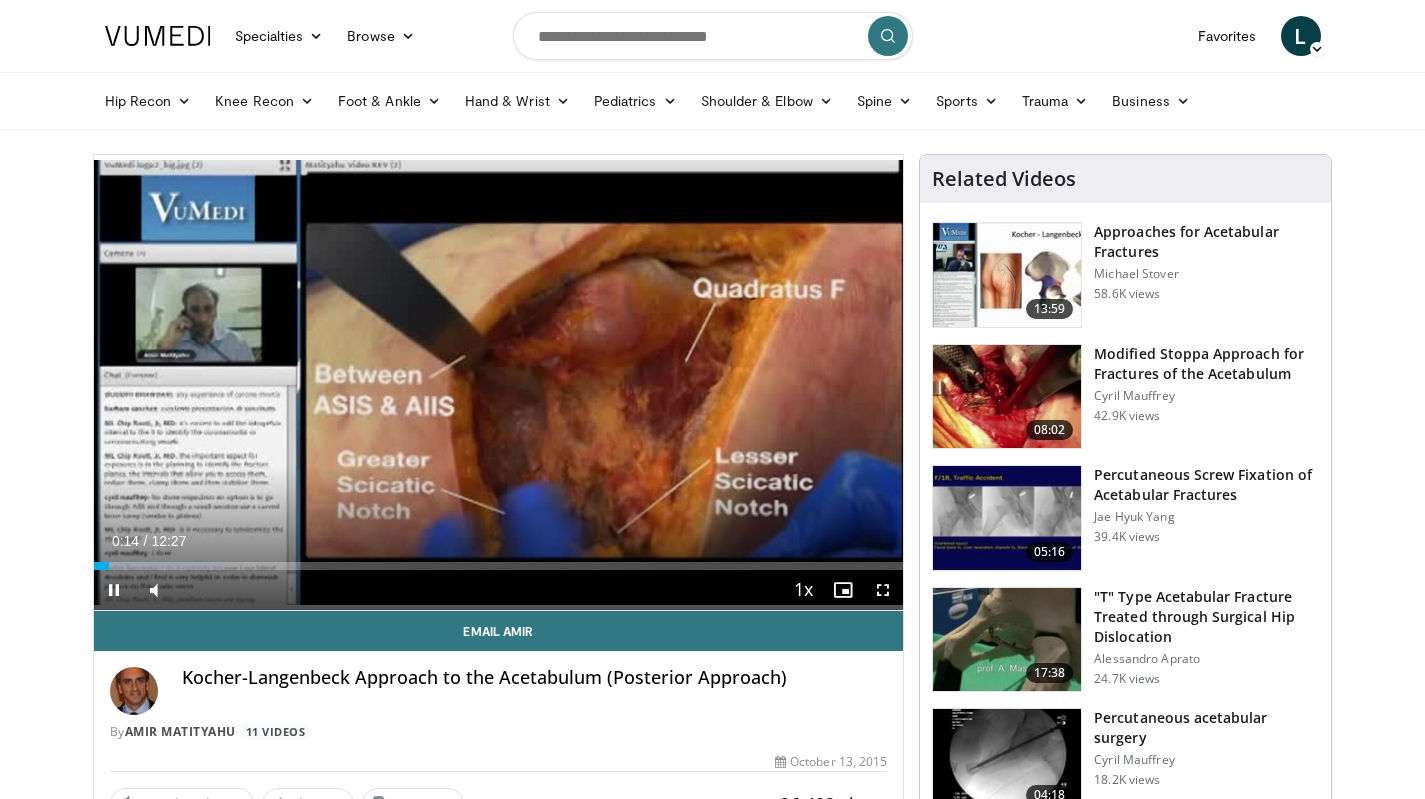 click at bounding box center [883, 590] 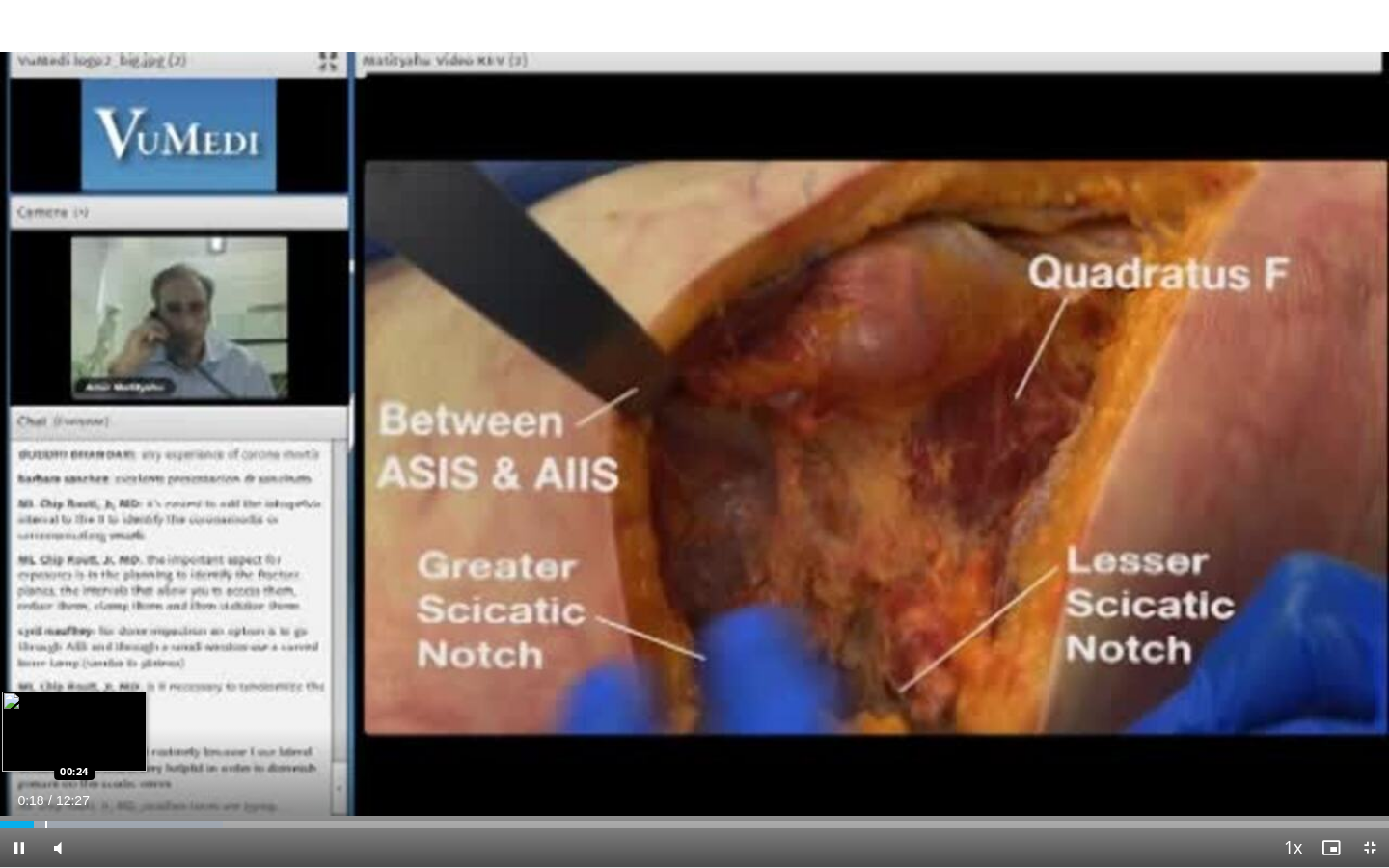 click on "Loaded :  16.07% 00:18 00:24" at bounding box center [694, 819] 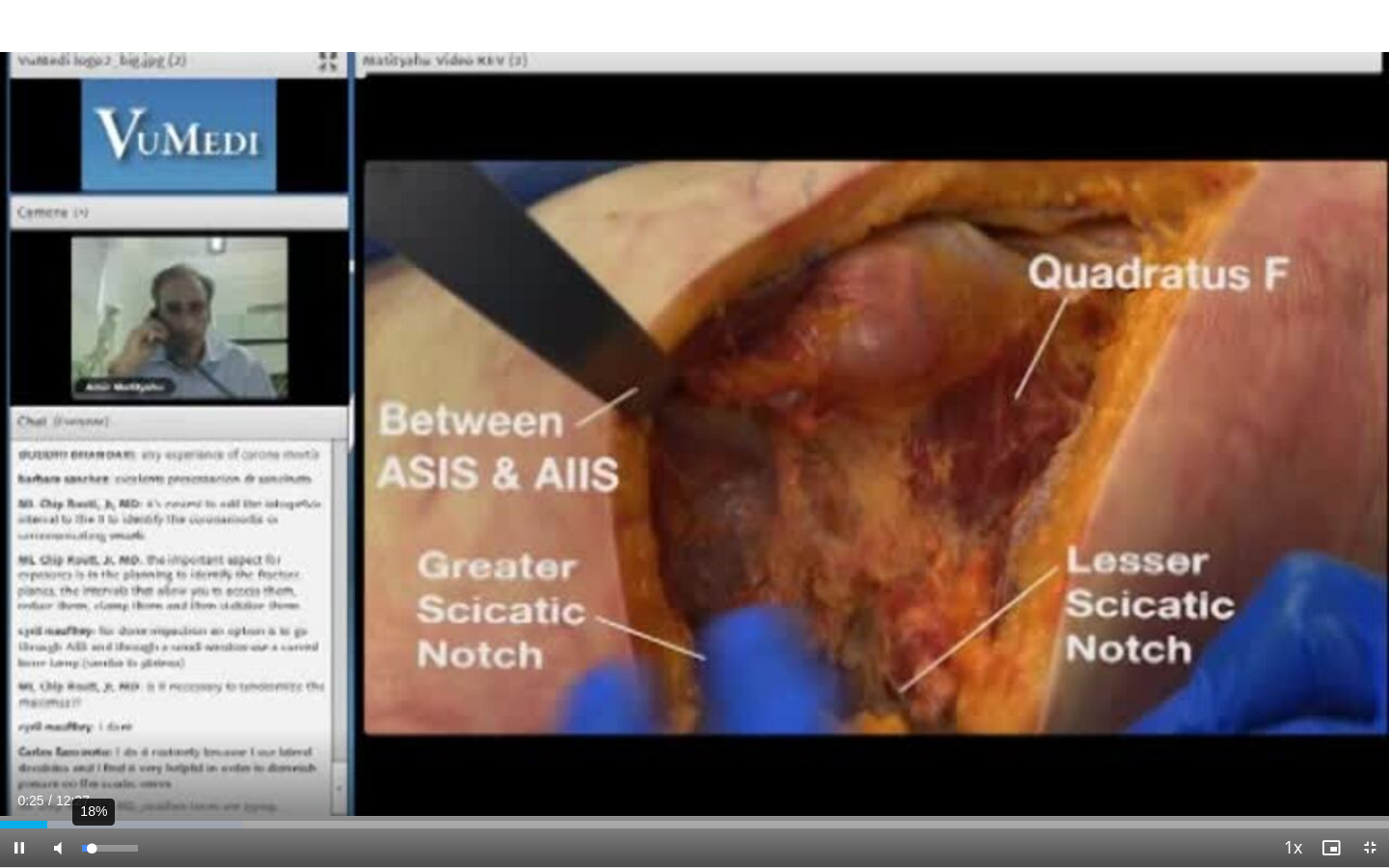 click on "18%" at bounding box center (109, 848) 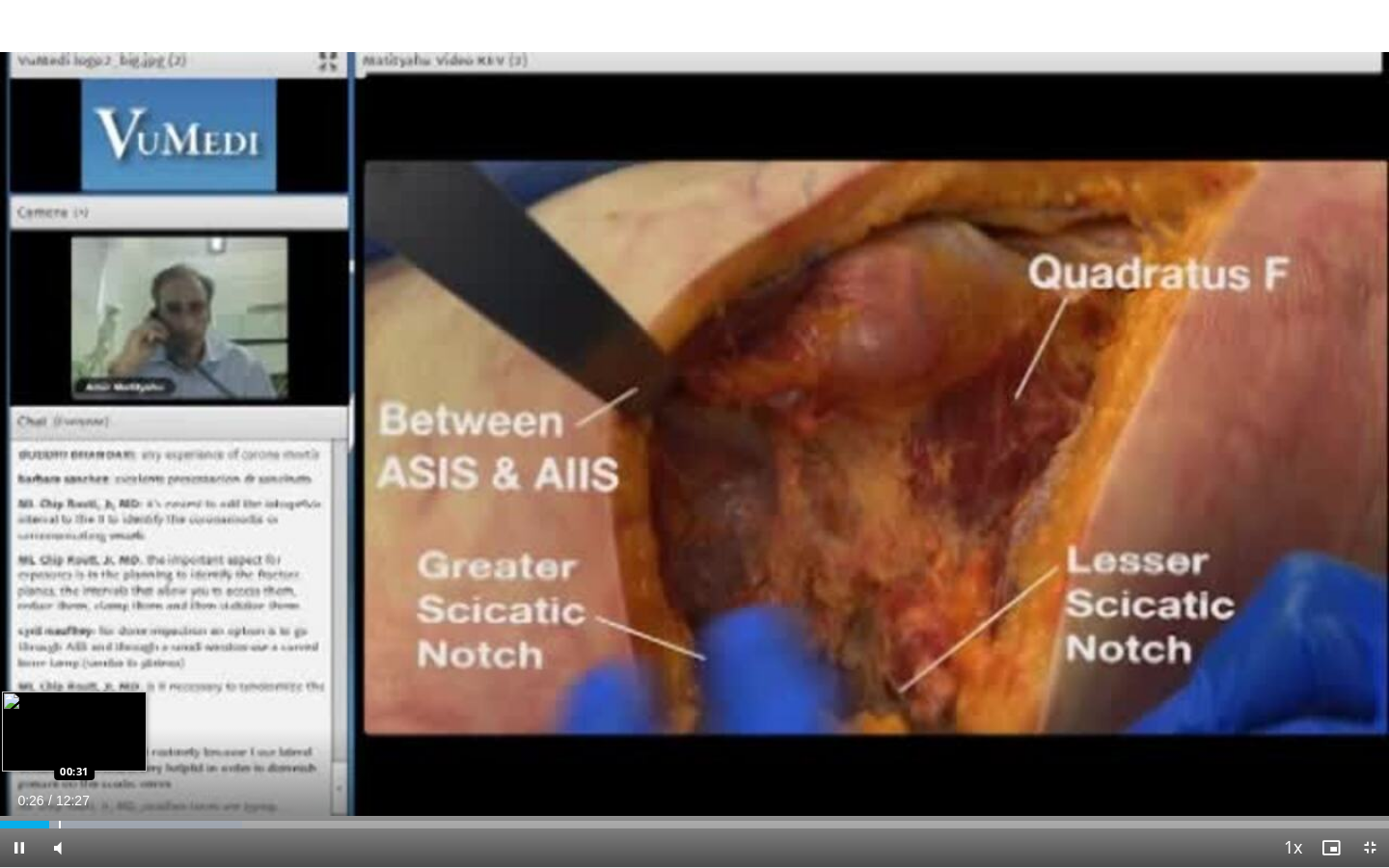 click at bounding box center [60, 825] 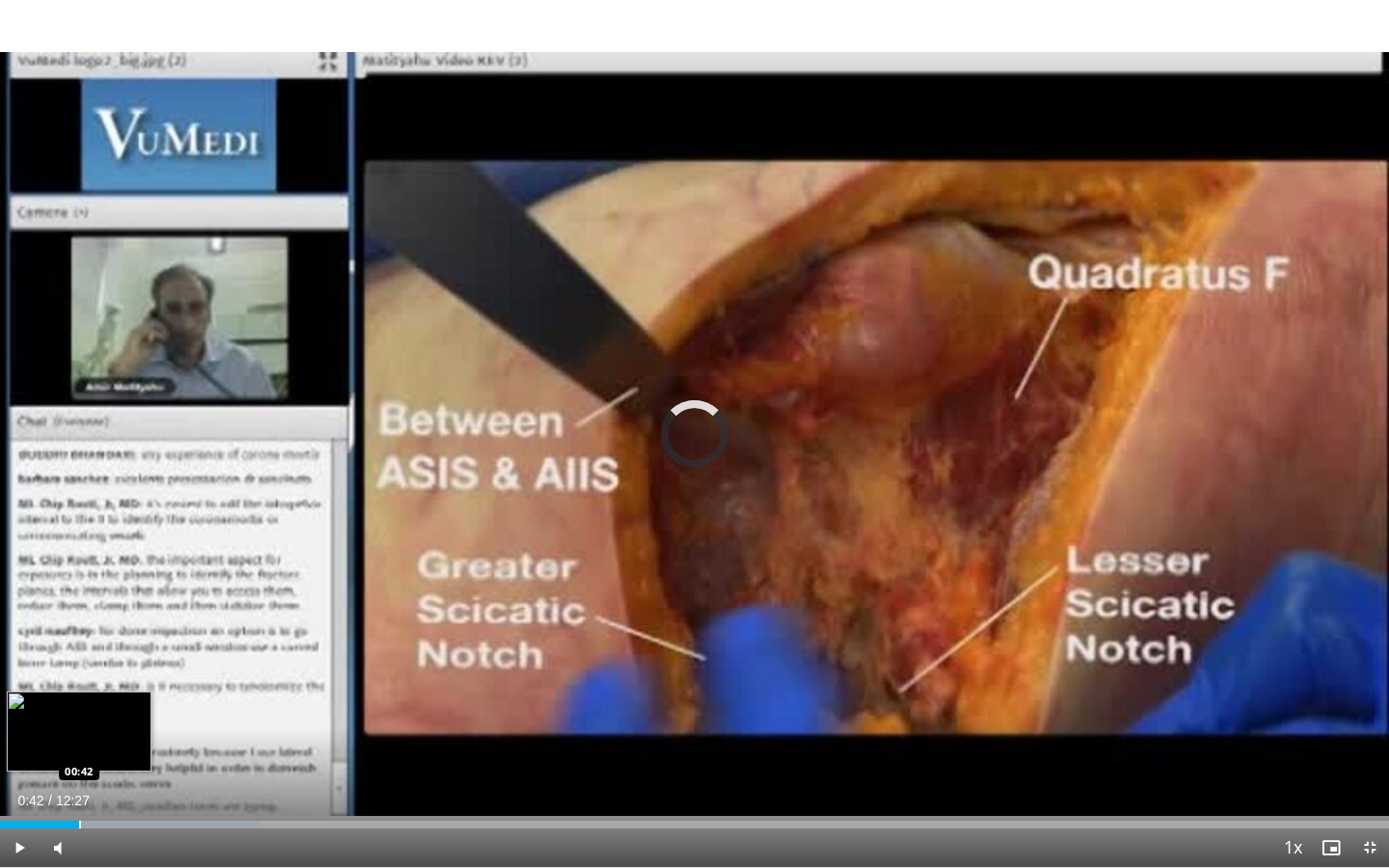 click at bounding box center [80, 825] 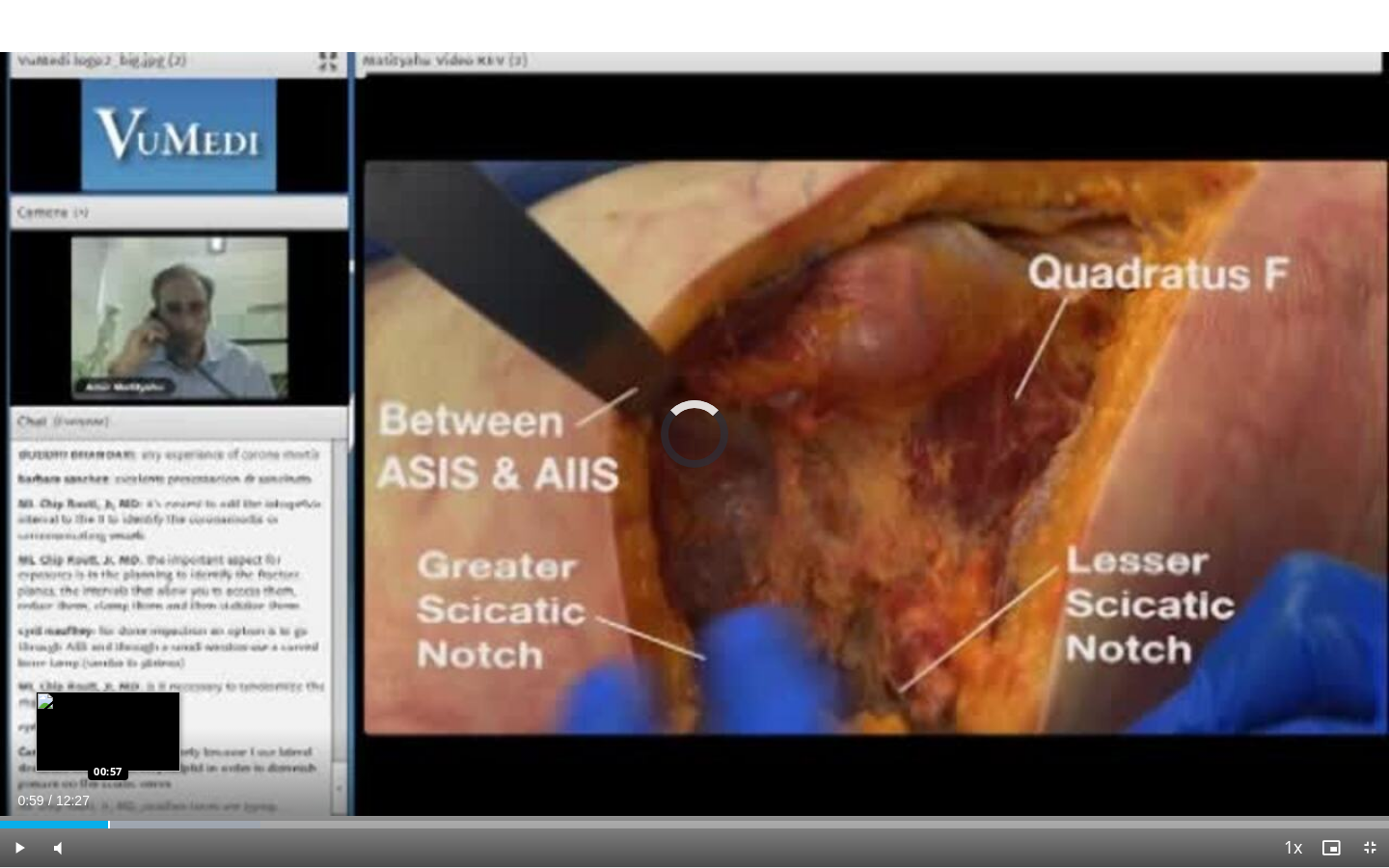 click on "Loaded :  18.75% 00:59 00:57" at bounding box center [694, 825] 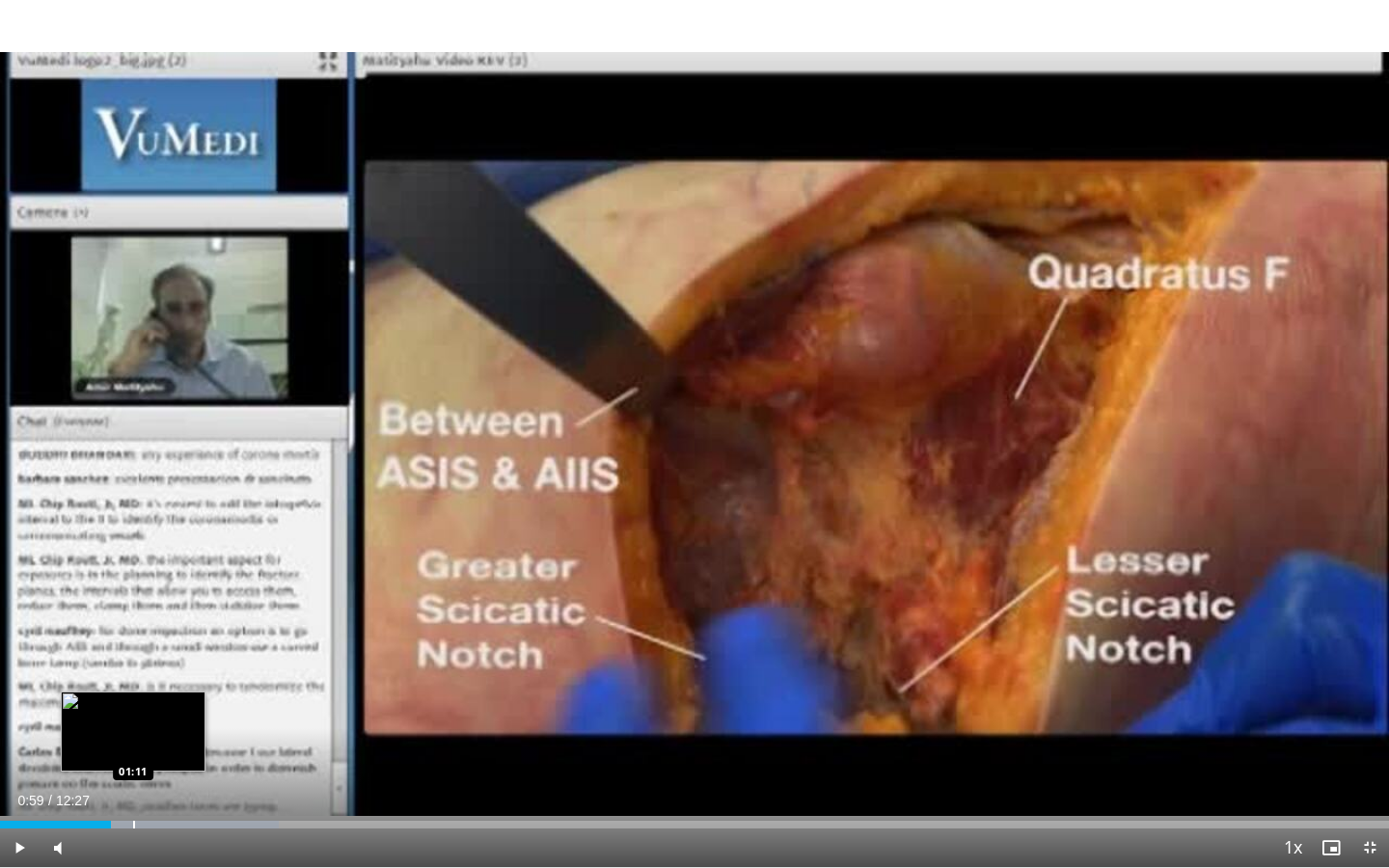 click at bounding box center [134, 825] 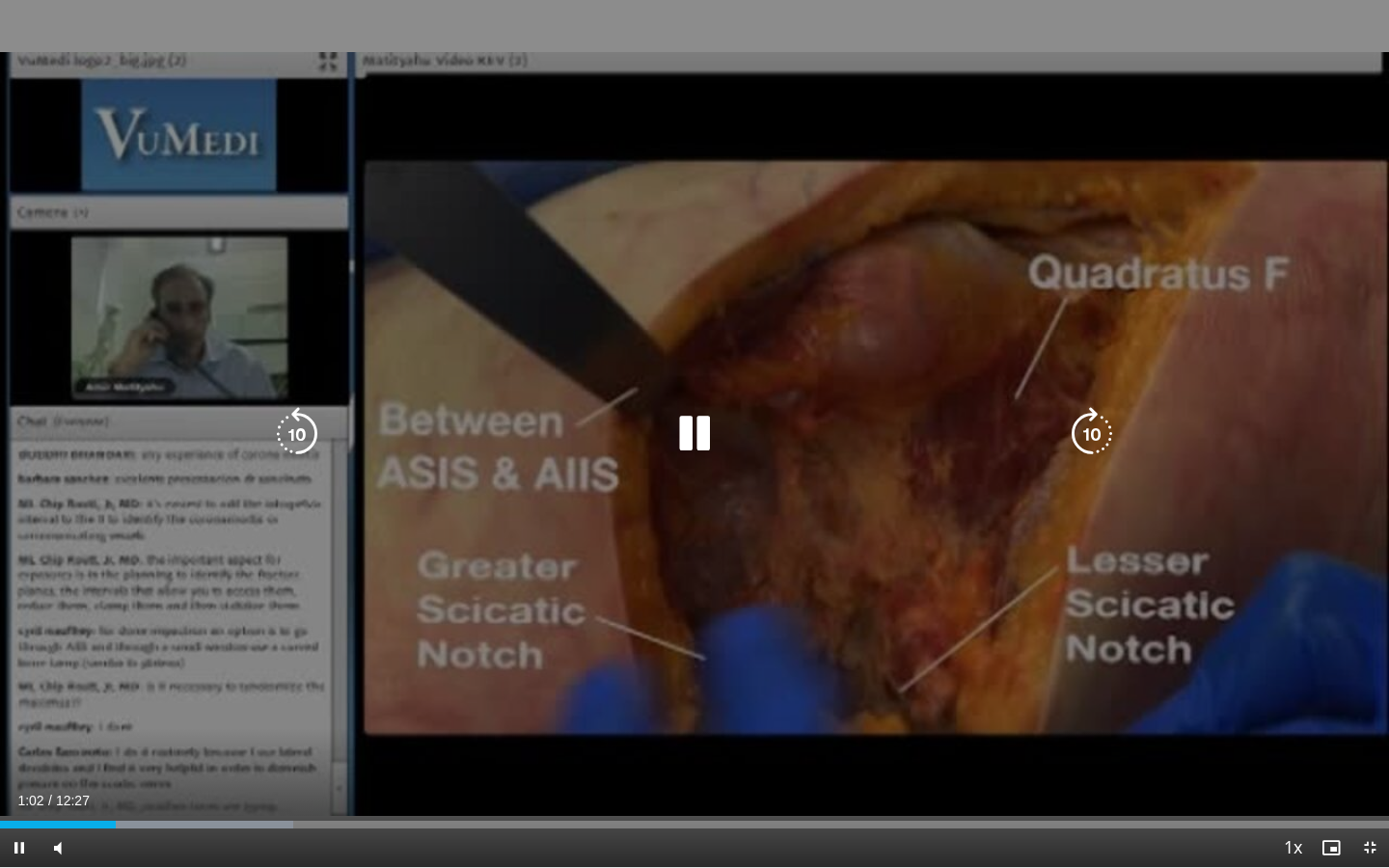click on "10 seconds
Tap to unmute" at bounding box center (694, 433) 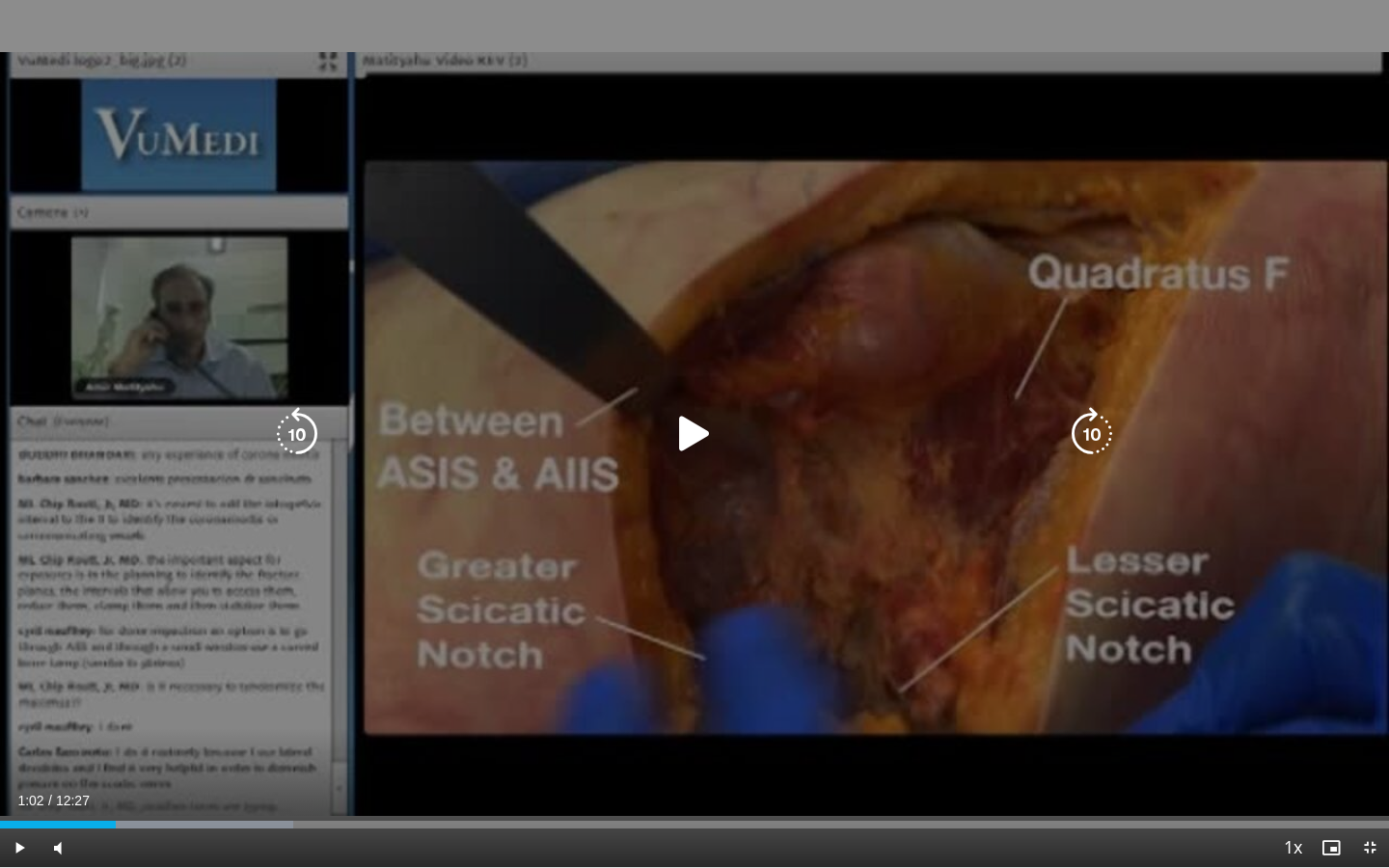 click on "10 seconds
Tap to unmute" at bounding box center (694, 433) 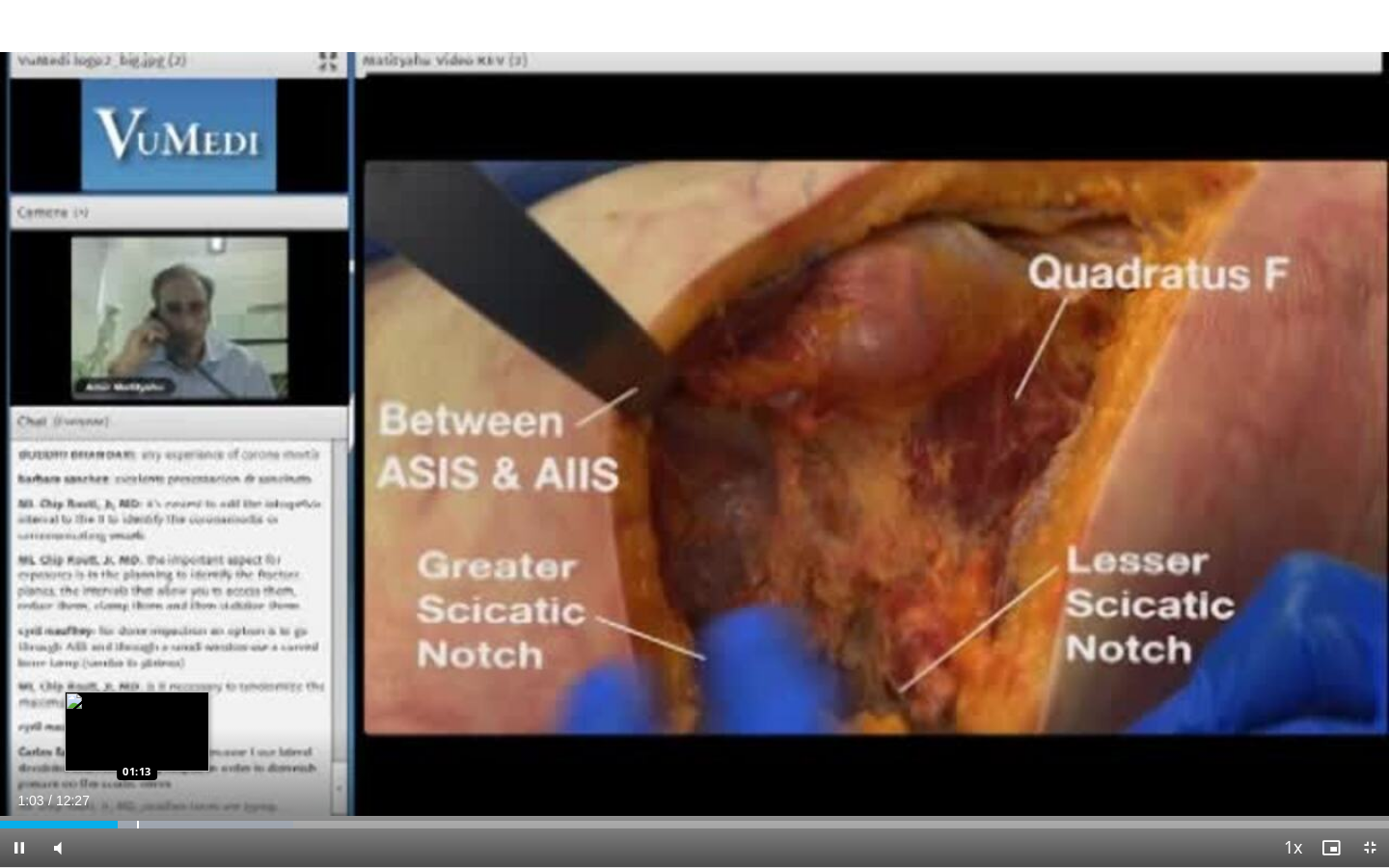 click at bounding box center (174, 825) 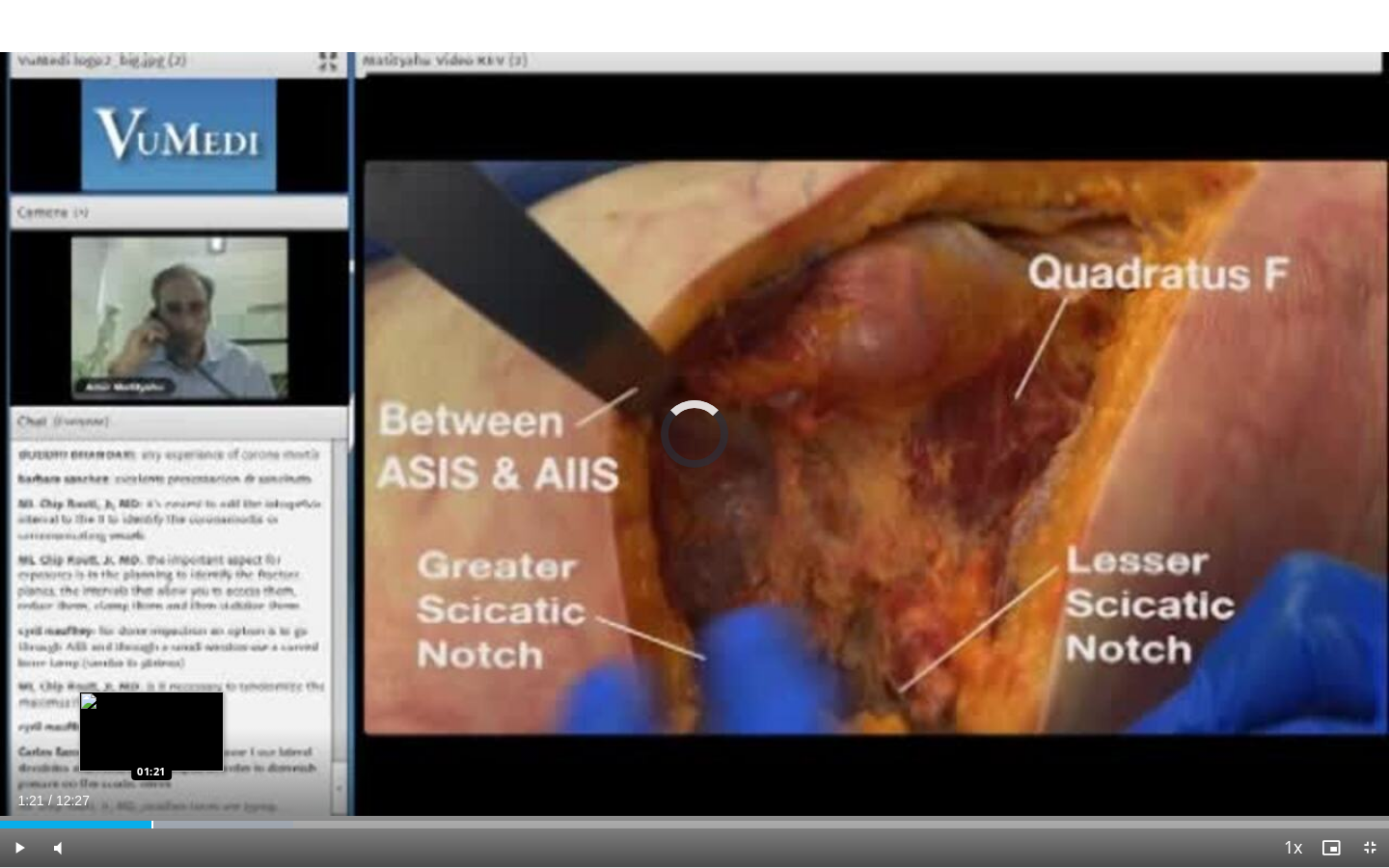 click at bounding box center [152, 825] 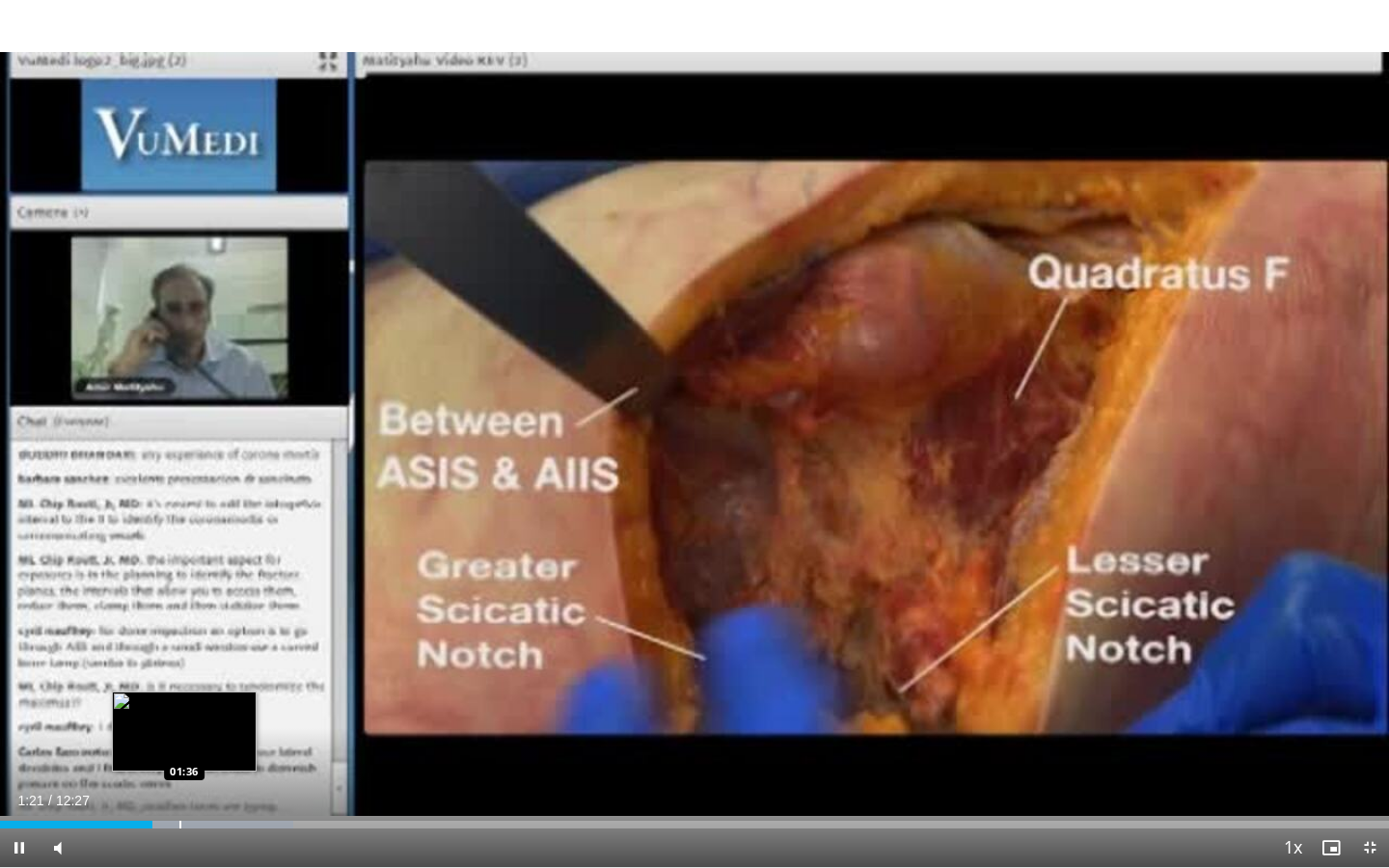 click at bounding box center (180, 825) 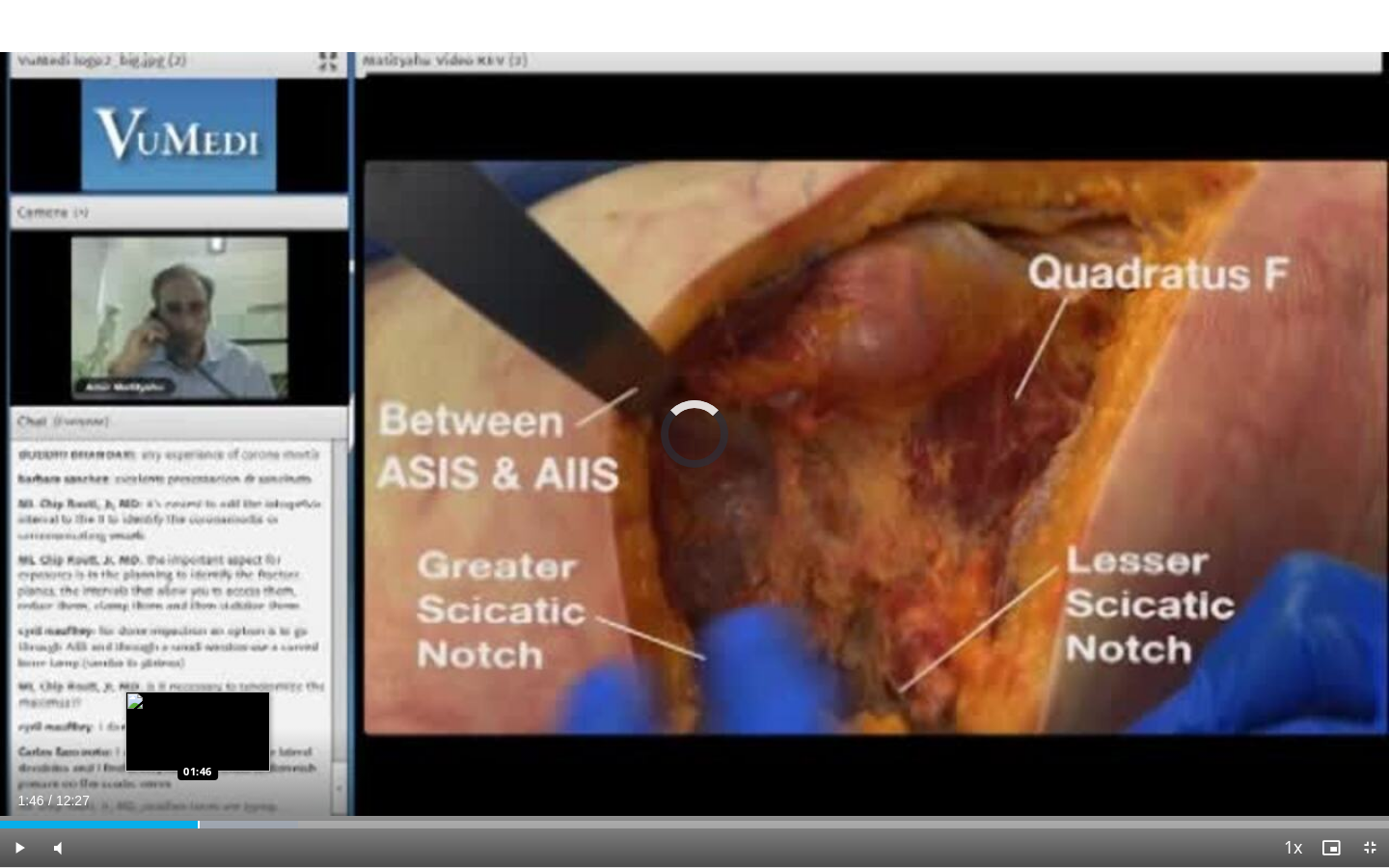 click at bounding box center (199, 825) 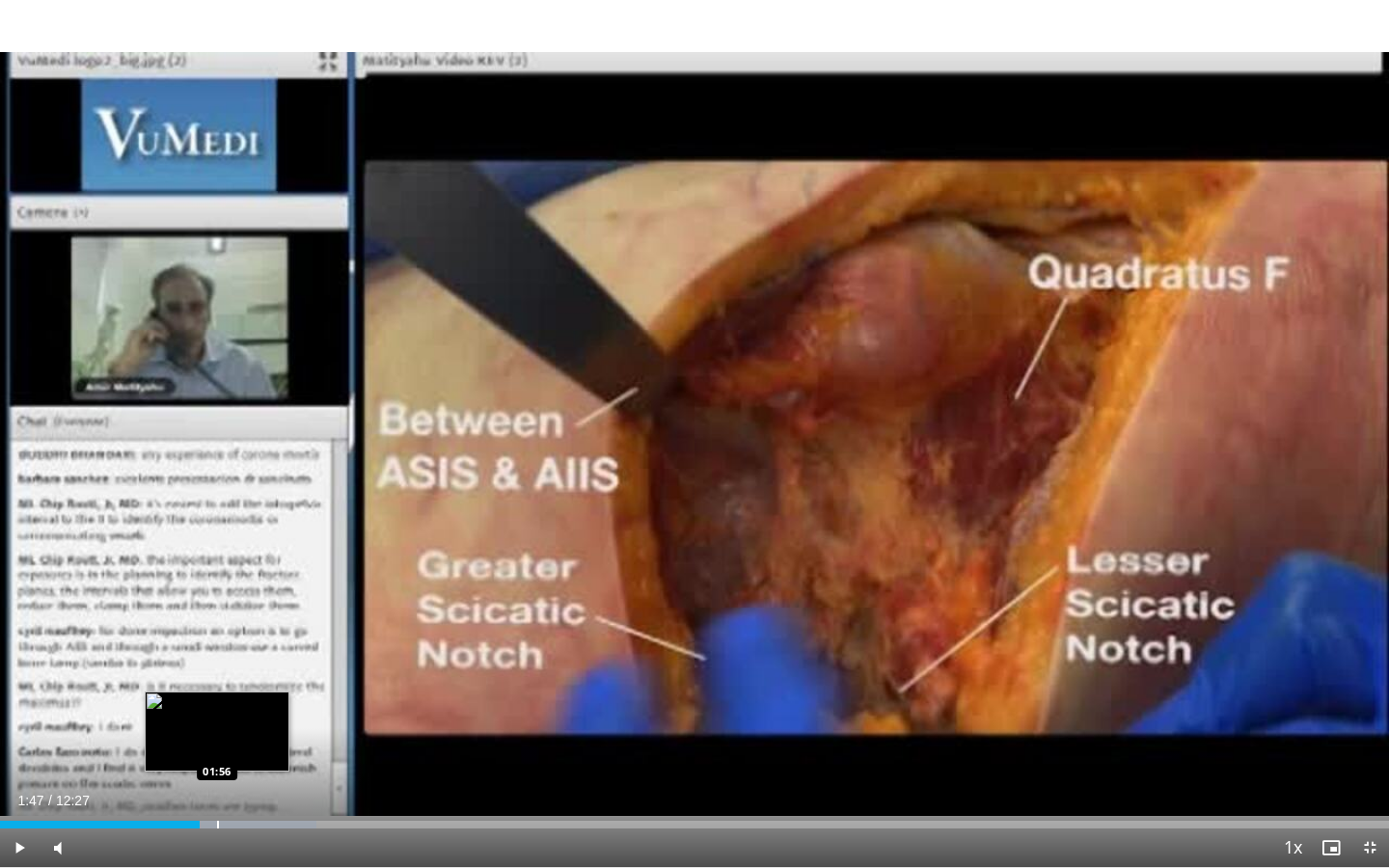 click at bounding box center (218, 825) 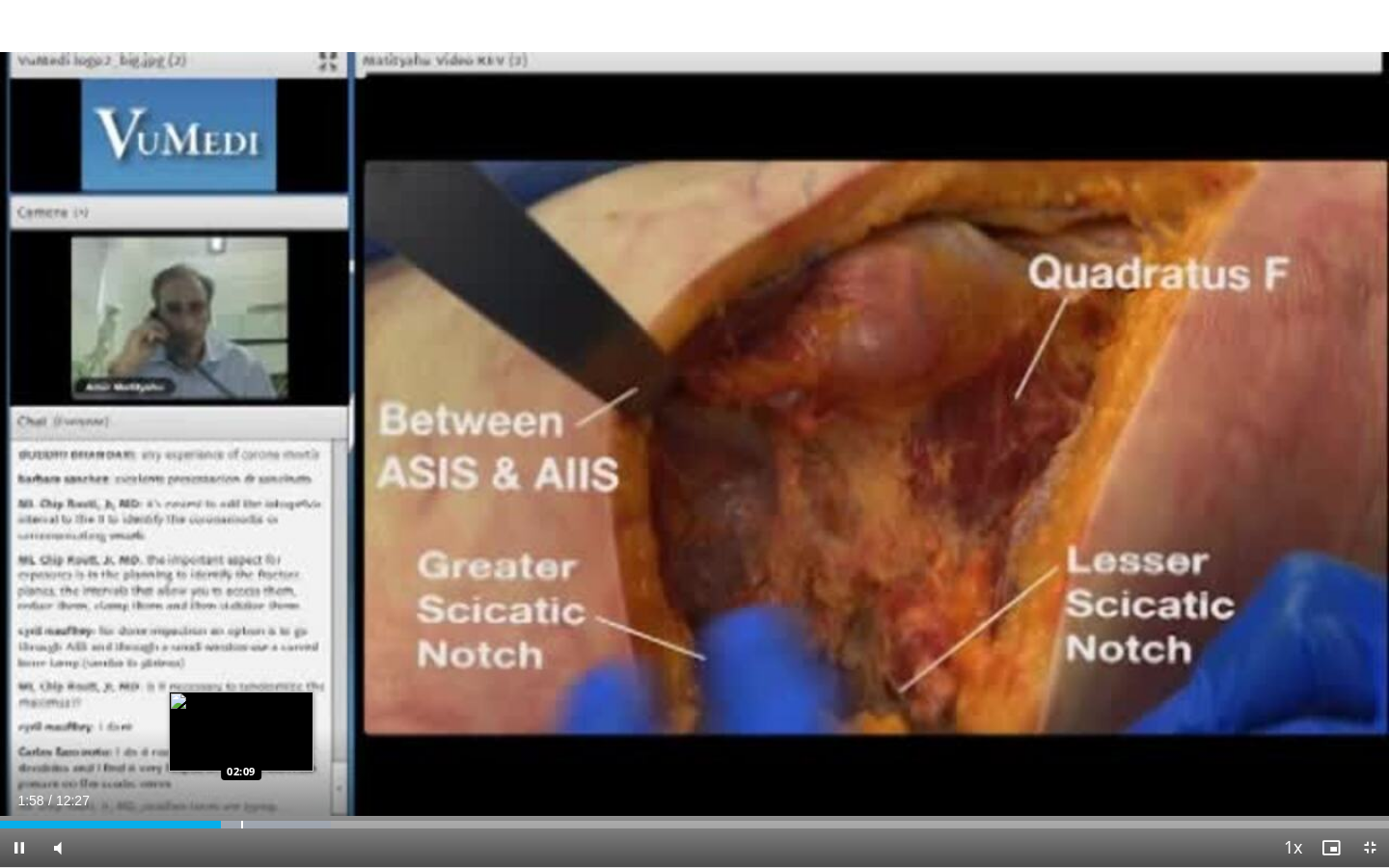 click on "Loaded :  23.84% 01:58 02:09" at bounding box center [694, 819] 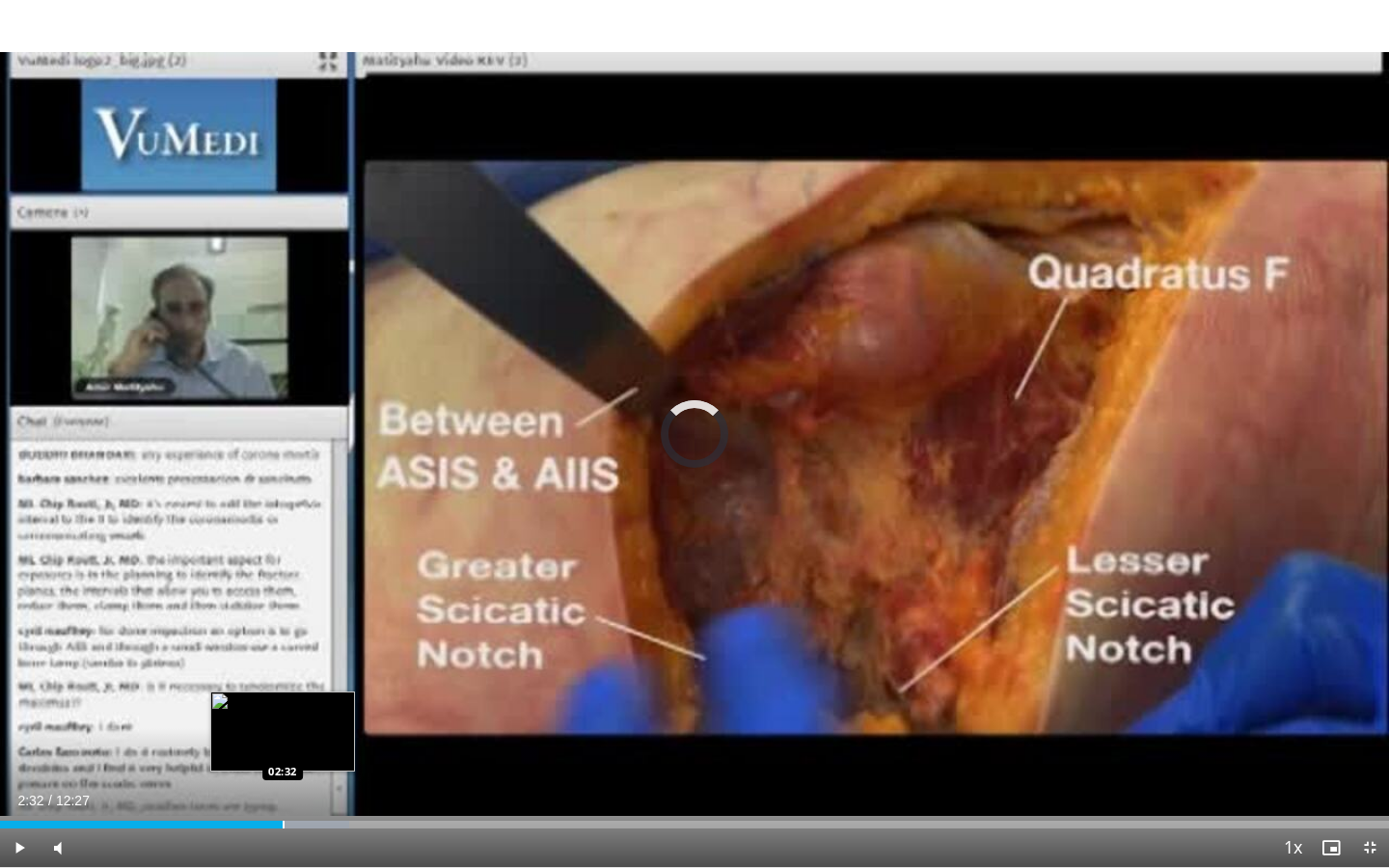 click on "Loaded :  25.15% 02:10 02:32" at bounding box center [694, 819] 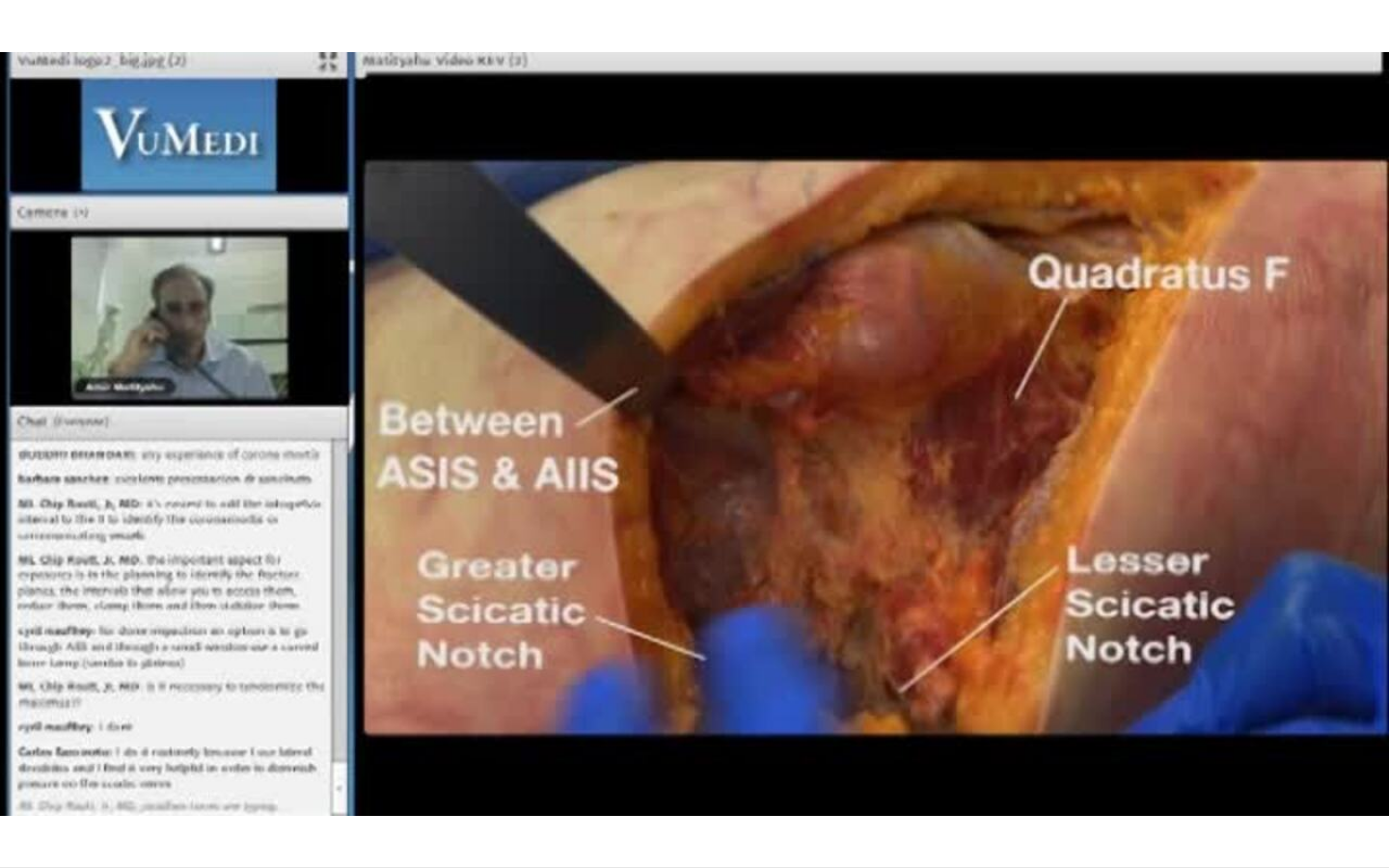 click on "Loaded :  25.15% 02:32 02:32" at bounding box center (694, 857) 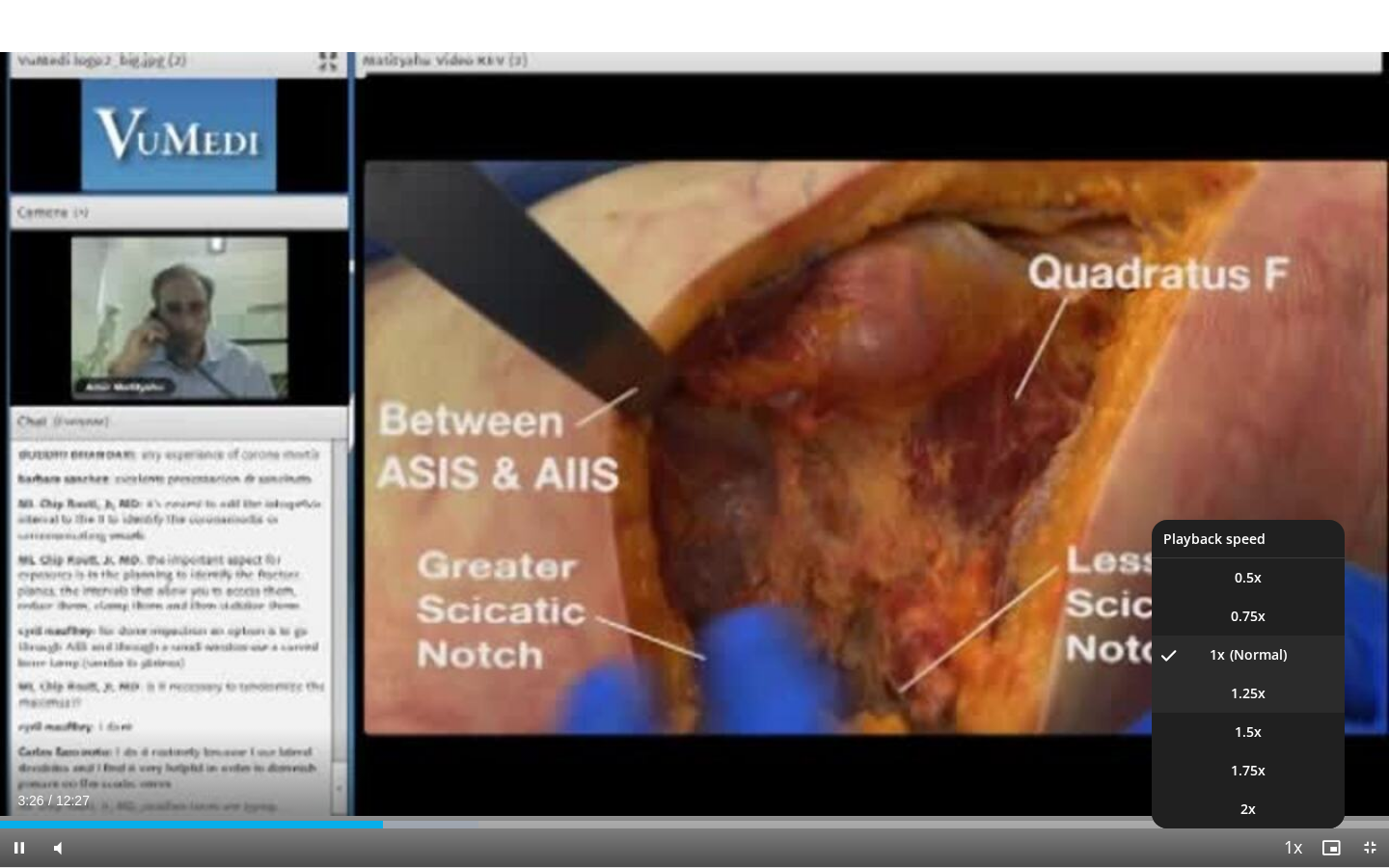 click on "1.25x" at bounding box center (1248, 693) 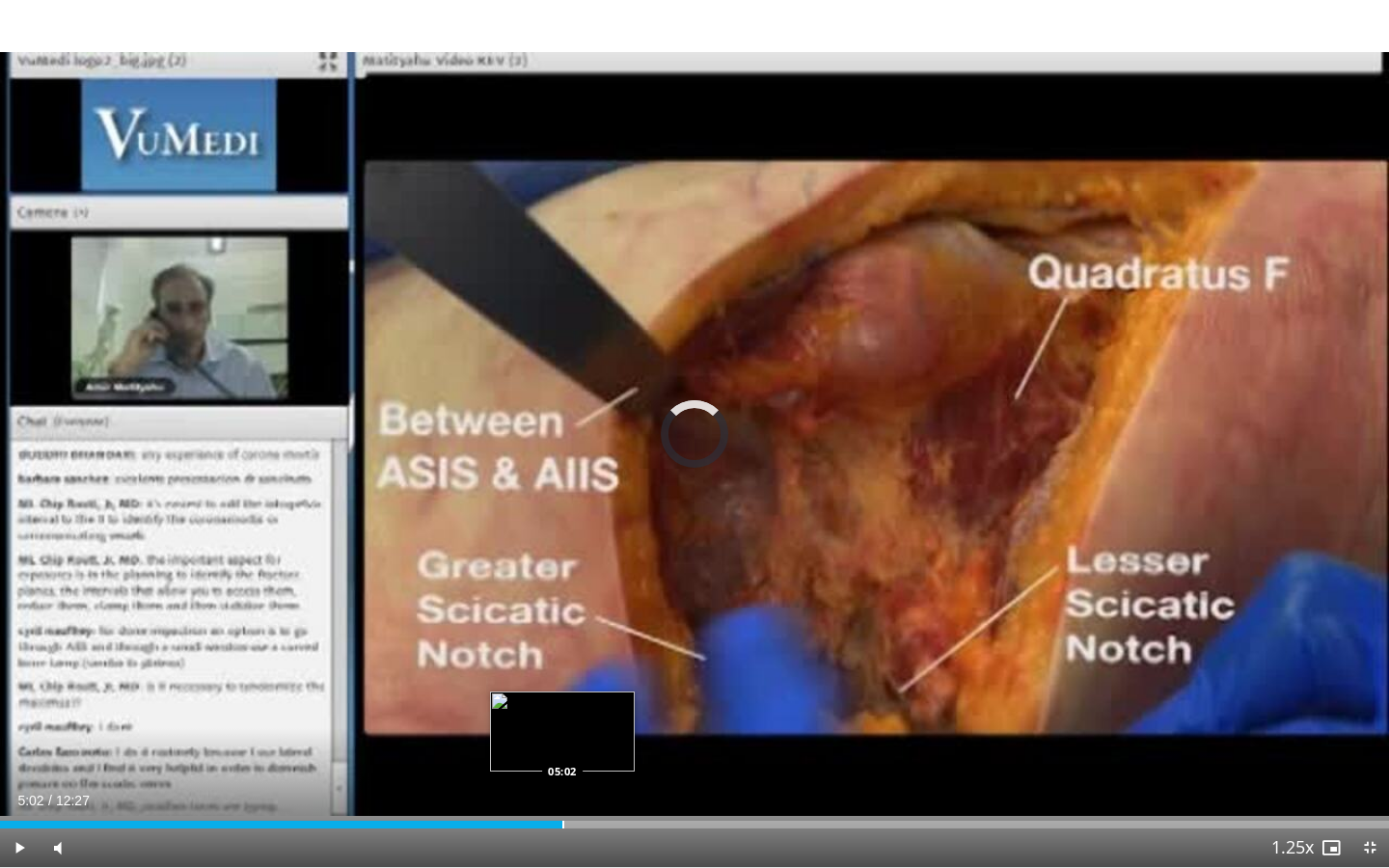 click at bounding box center (563, 825) 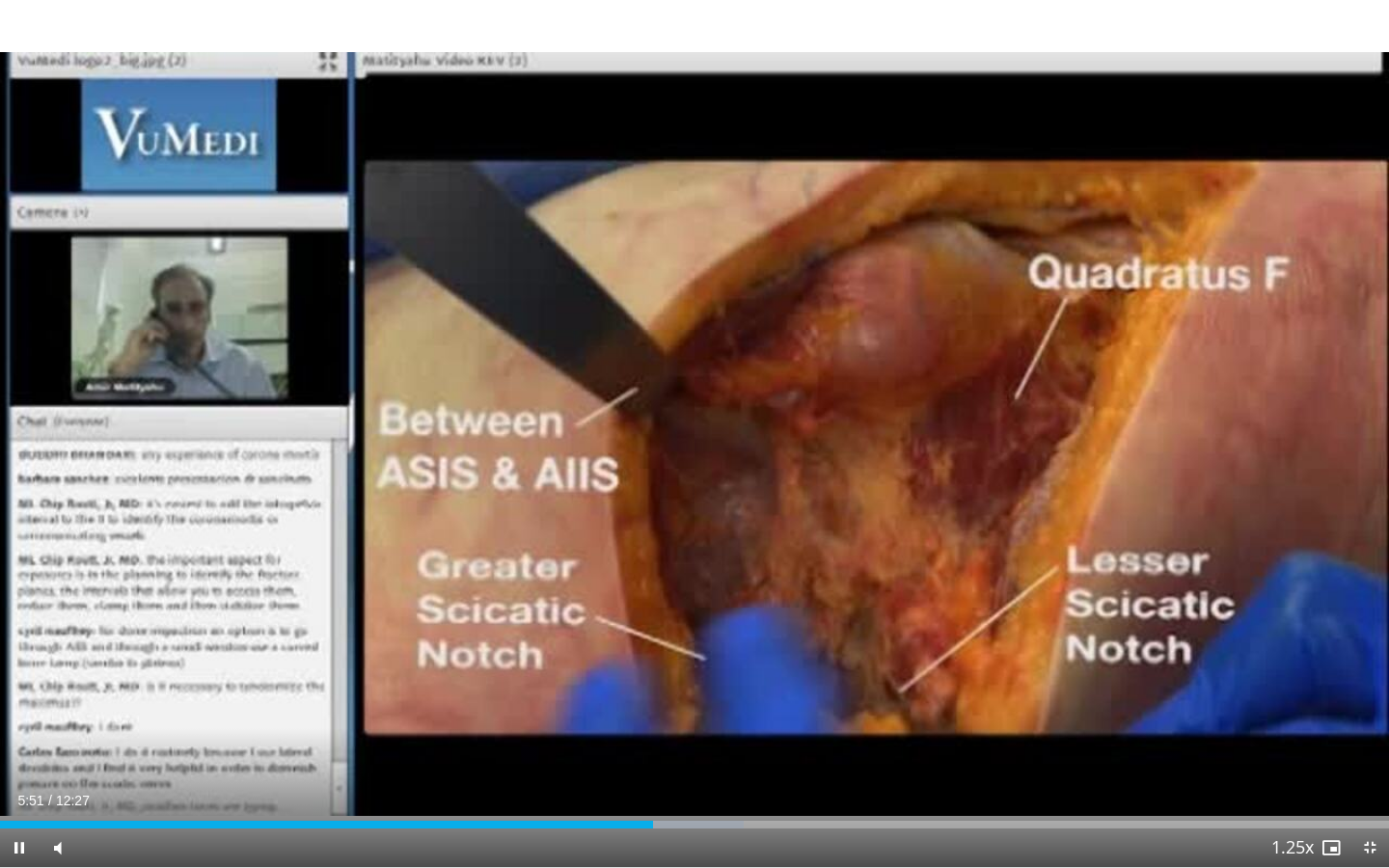 click at bounding box center [1370, 848] 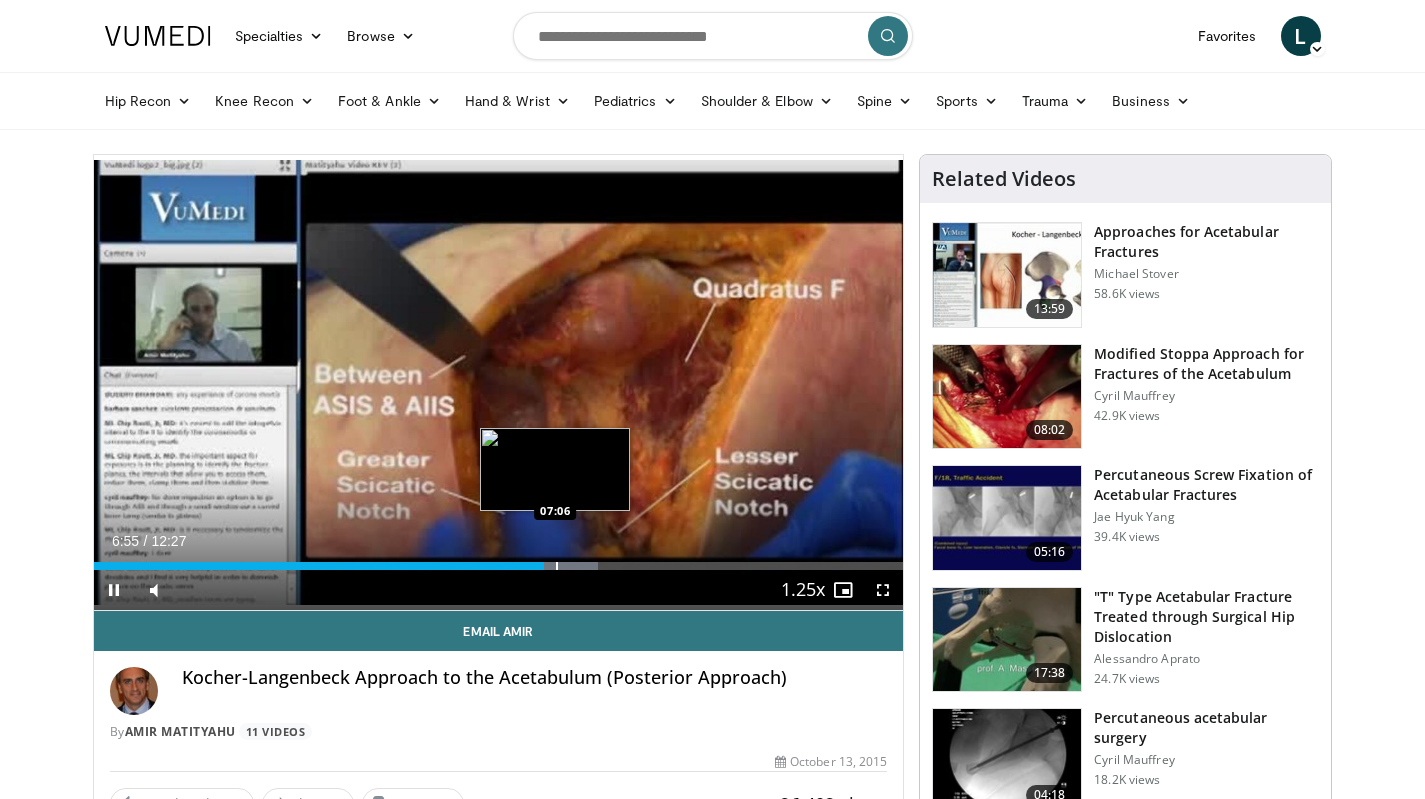 click at bounding box center (557, 566) 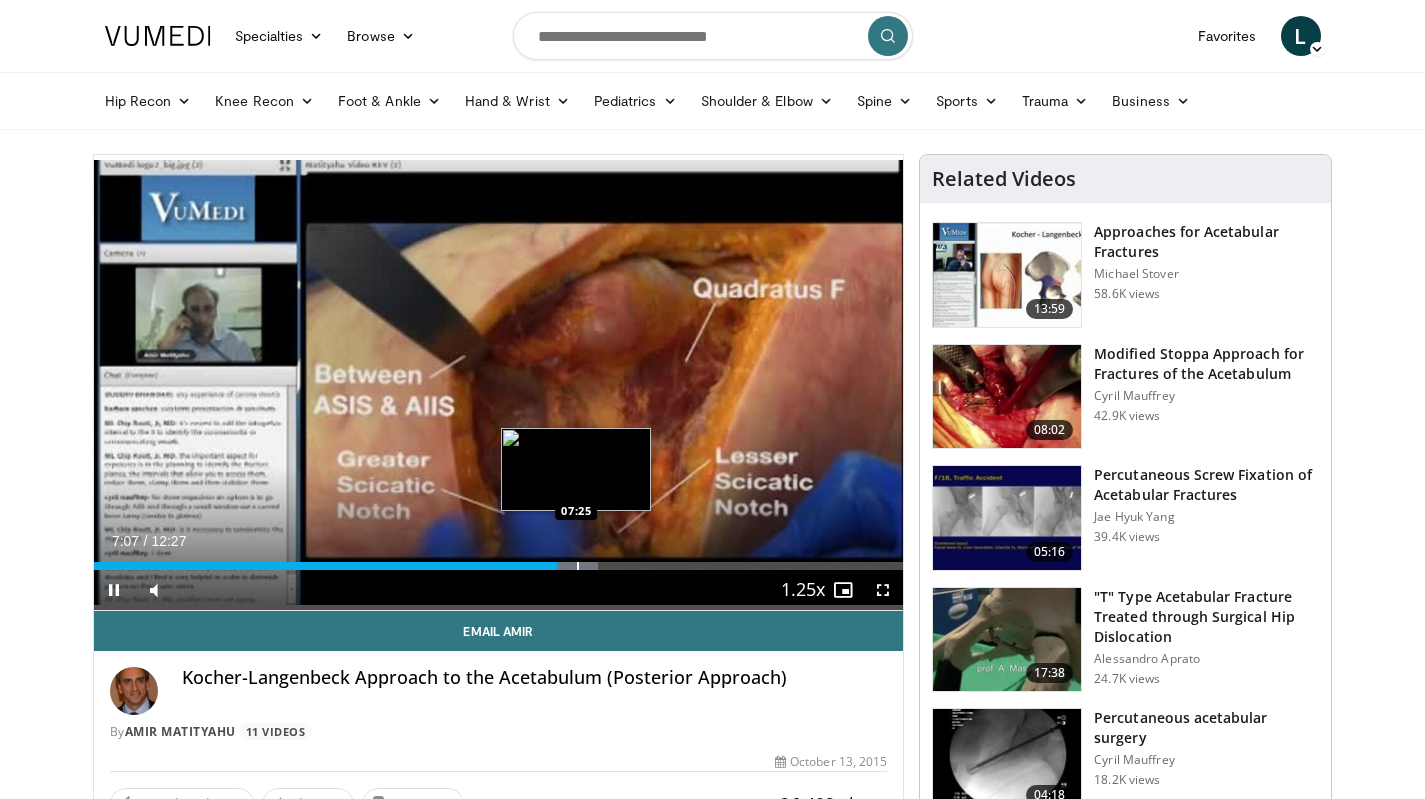 click at bounding box center [578, 566] 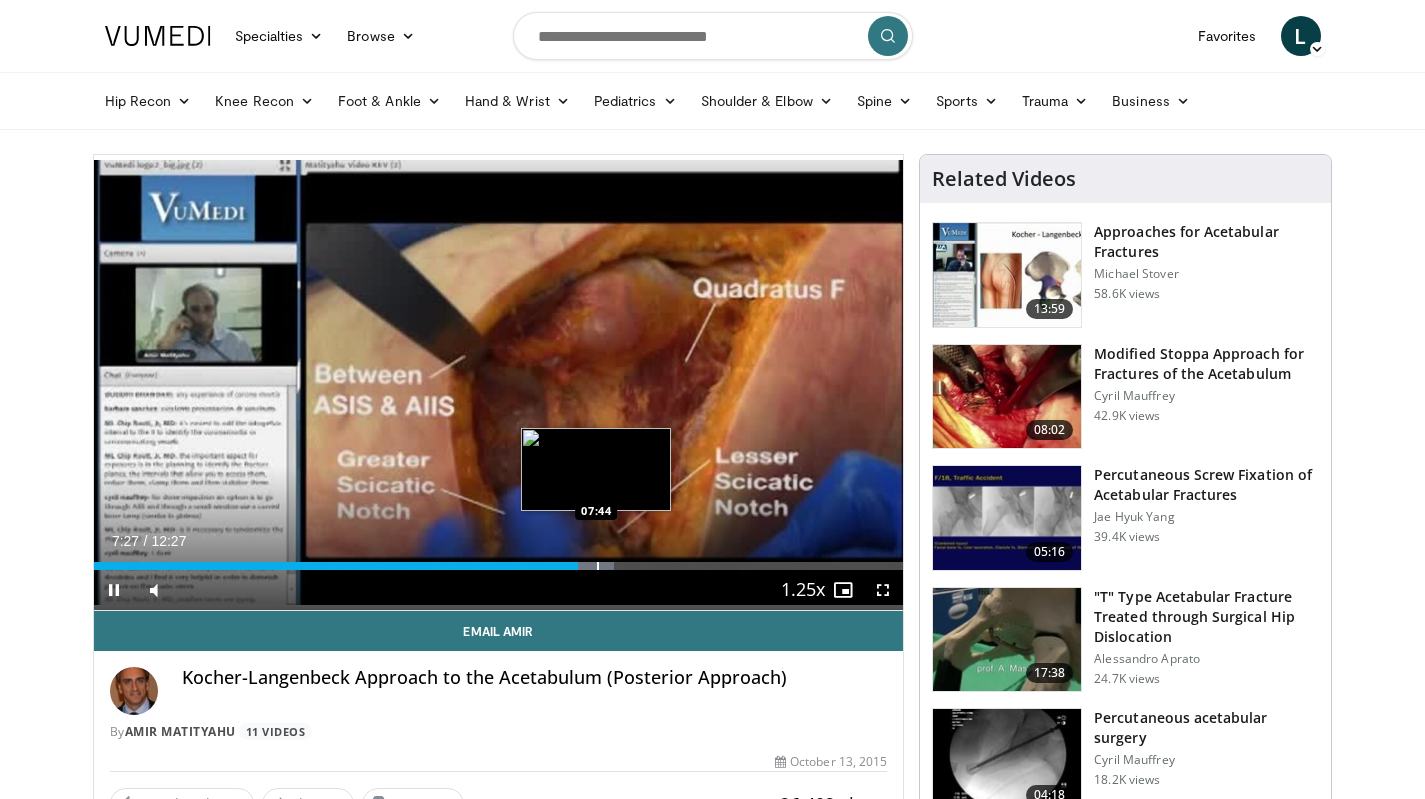 click at bounding box center [598, 566] 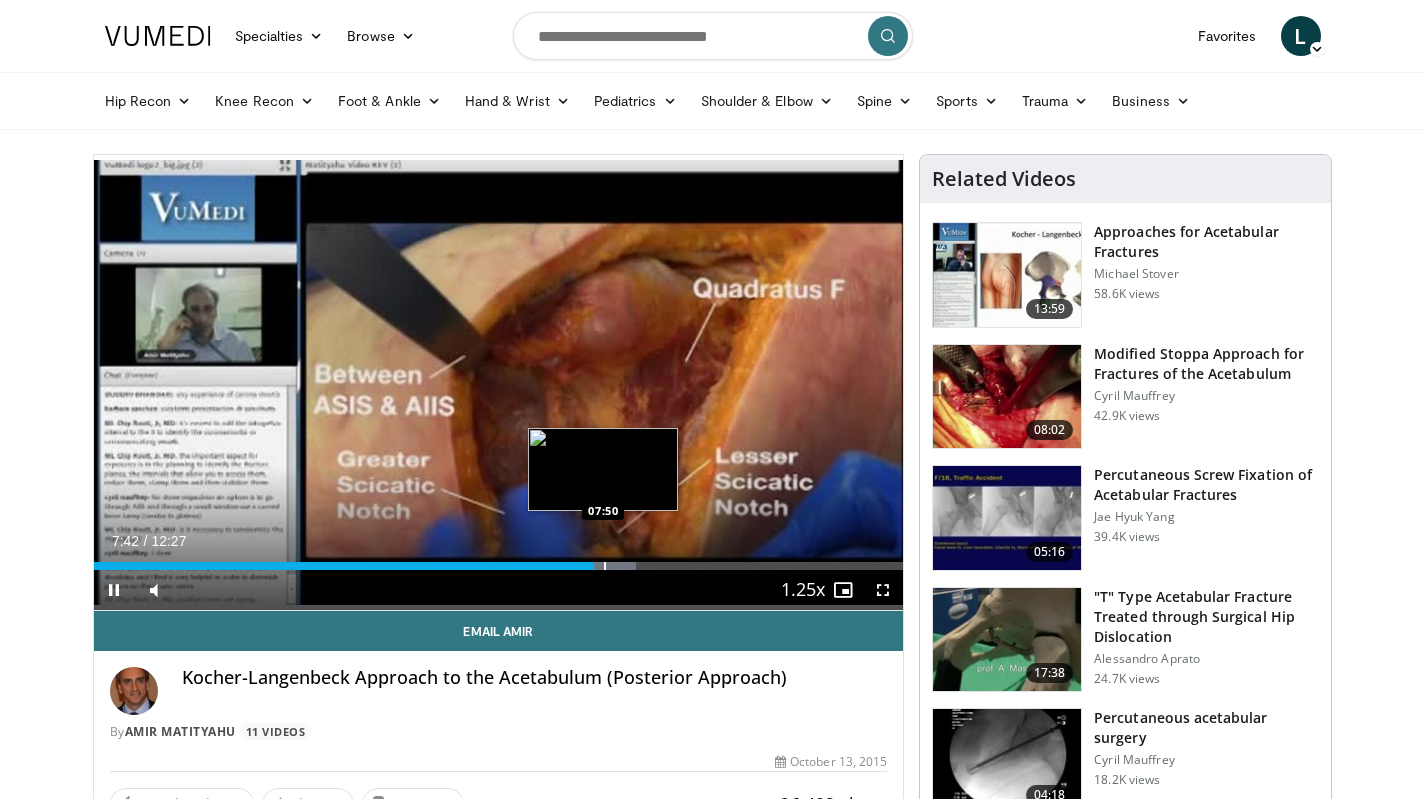 click at bounding box center (605, 566) 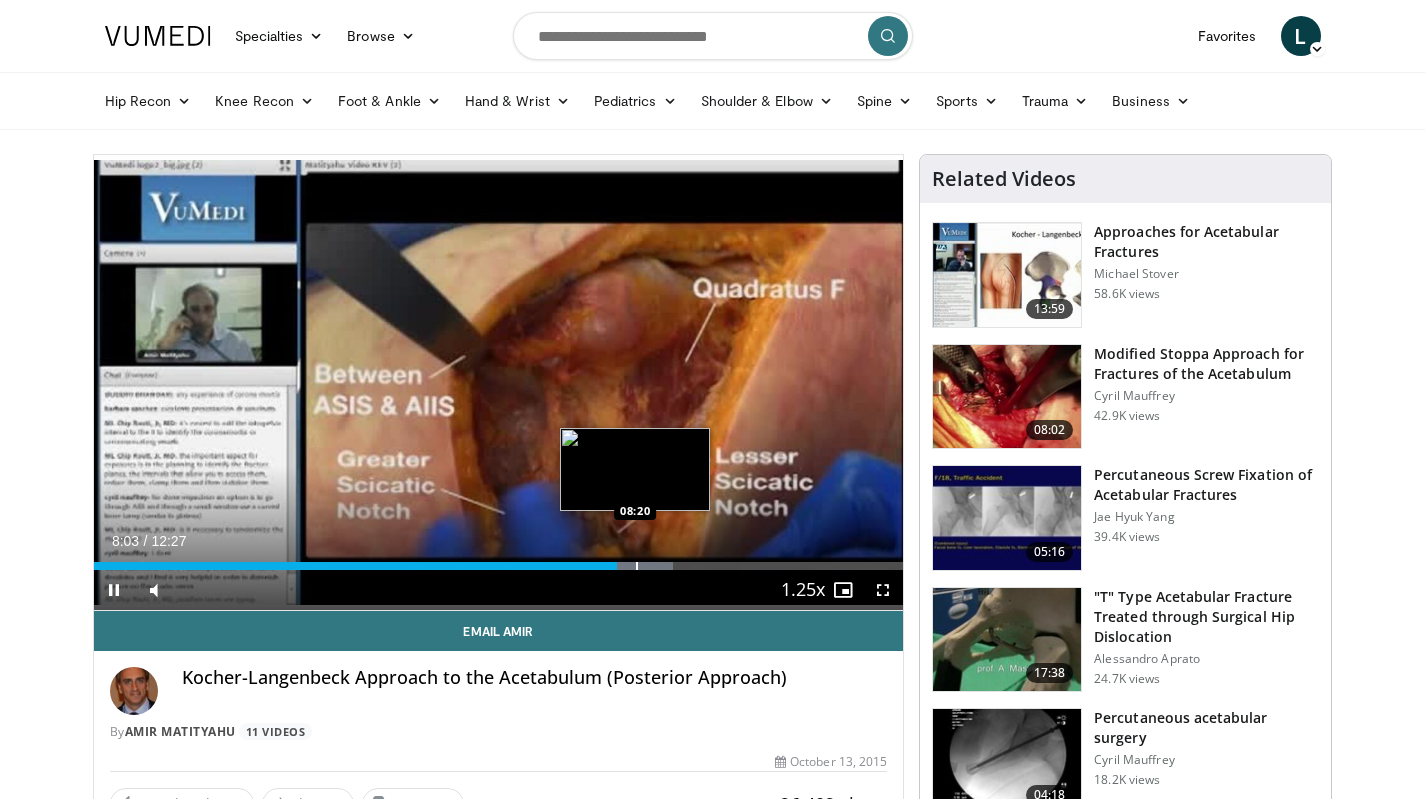 click at bounding box center (637, 566) 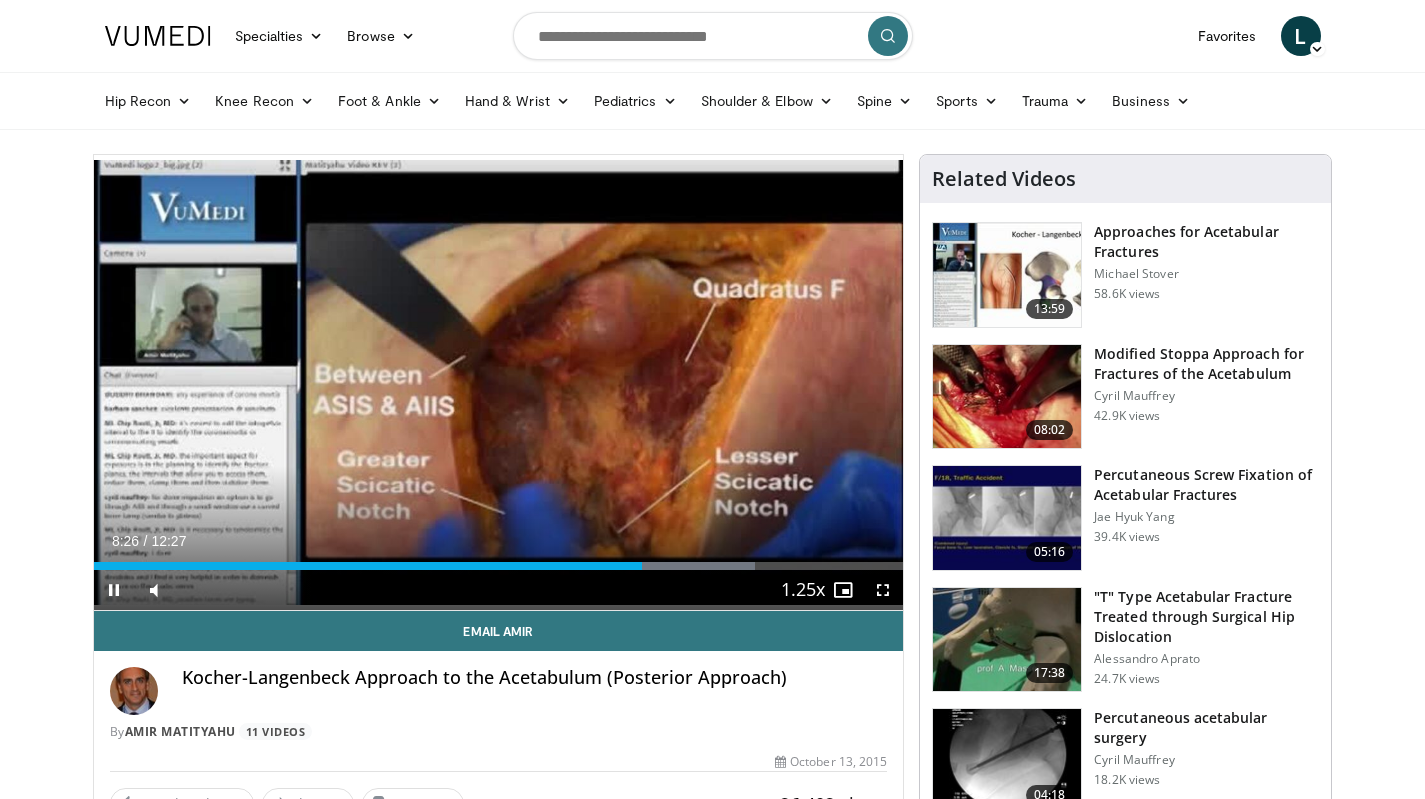 click on "Current Time  8:26 / Duration  12:27 Pause Skip Backward Skip Forward Mute 0% Loaded :  81.68% 08:26 08:31 Stream Type  LIVE Seek to live, currently behind live LIVE   1.25x Playback Rate 0.5x 0.75x 1x 1.25x , selected 1.5x 1.75x 2x Chapters Chapters Descriptions descriptions off , selected Captions captions off , selected Audio Track en (Main) , selected Fullscreen Enable picture-in-picture mode" at bounding box center [499, 590] 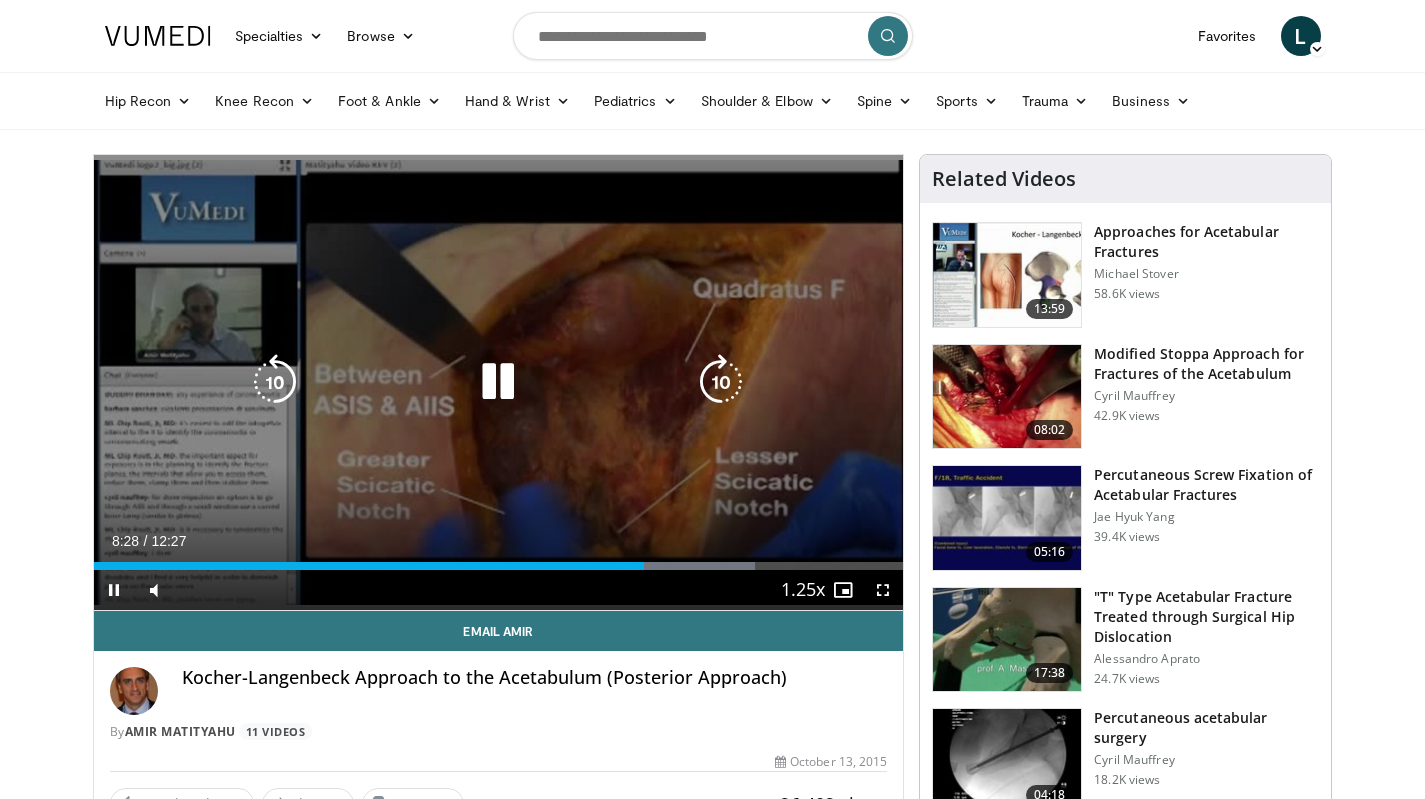 click at bounding box center [498, 382] 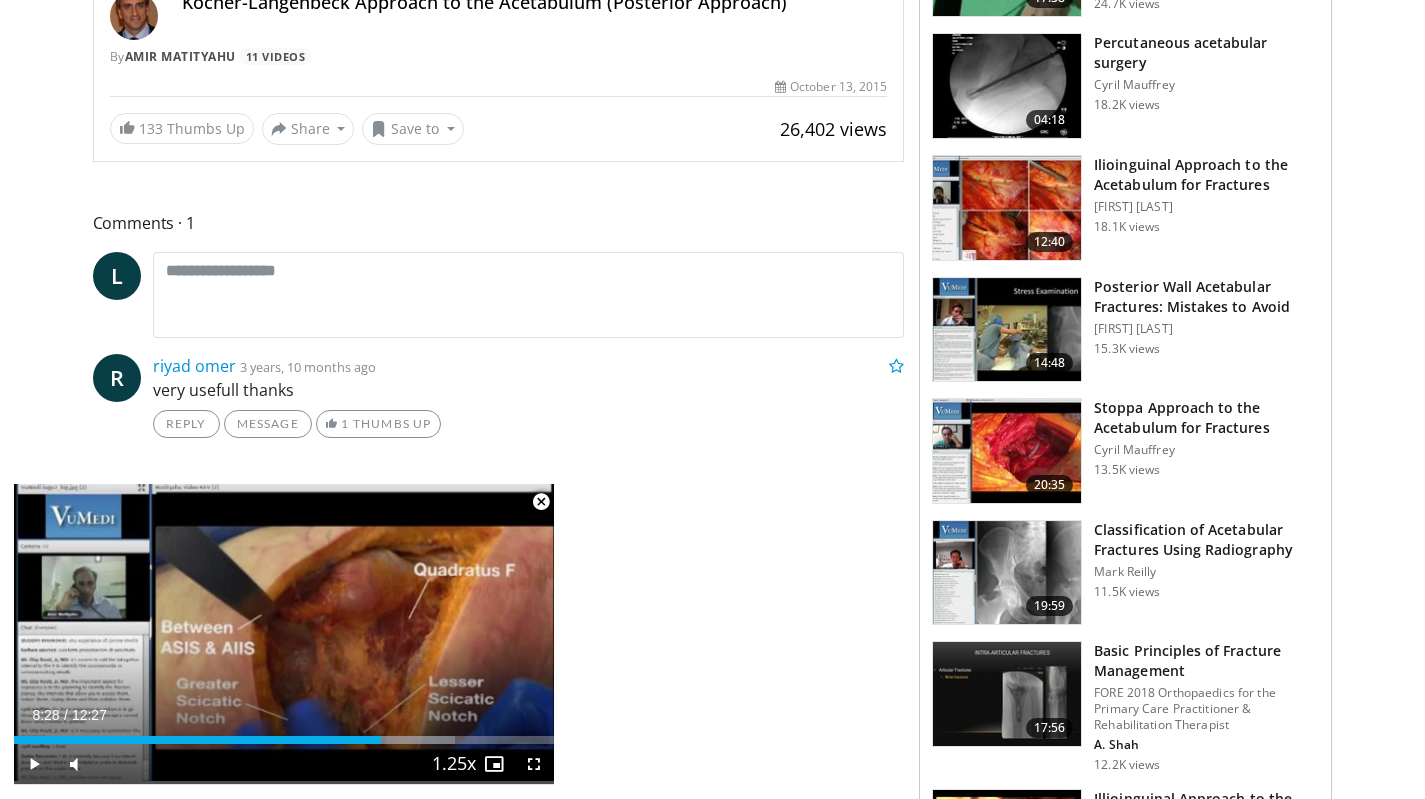 scroll, scrollTop: 678, scrollLeft: 0, axis: vertical 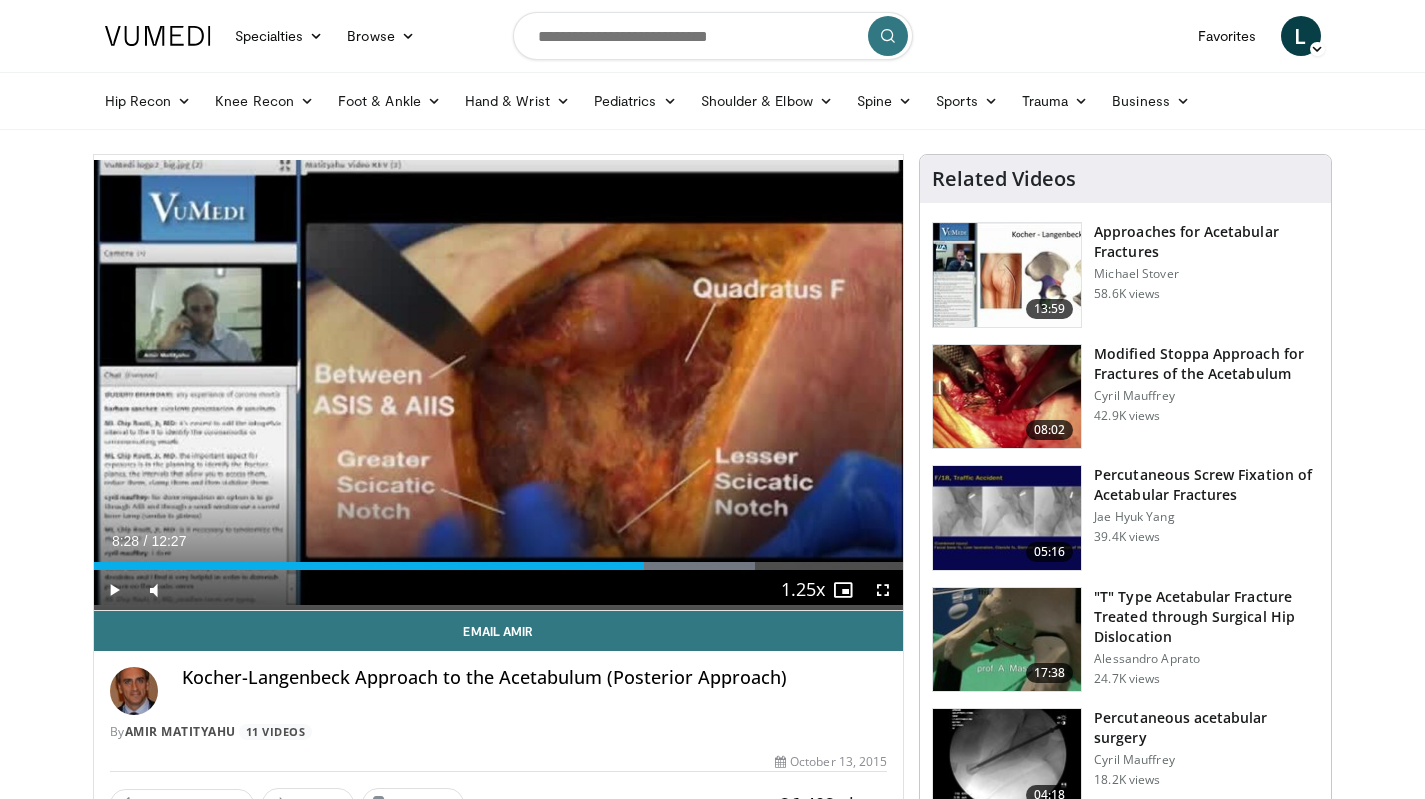 click on "Approaches for Acetabular Fractures" at bounding box center [1206, 242] 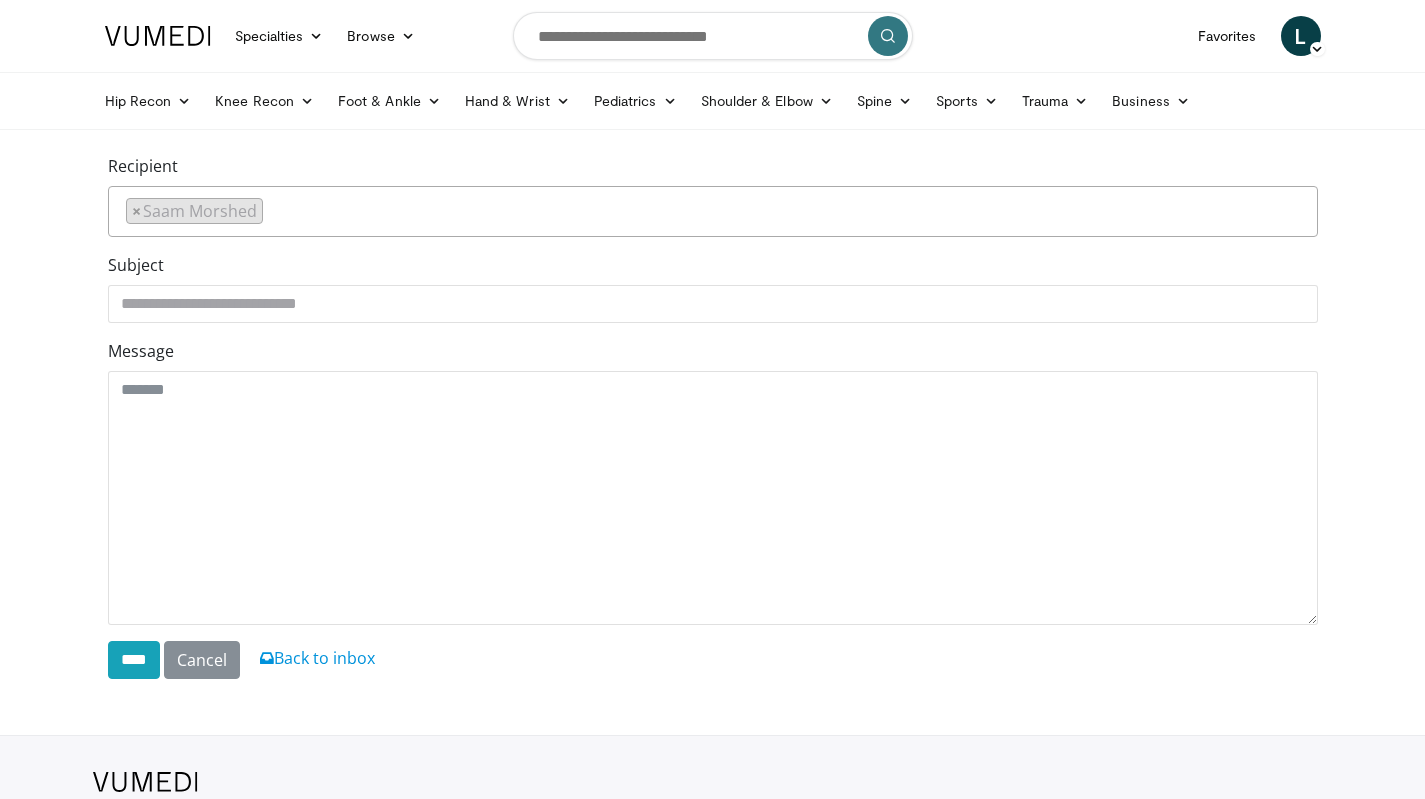 scroll, scrollTop: 0, scrollLeft: 1, axis: horizontal 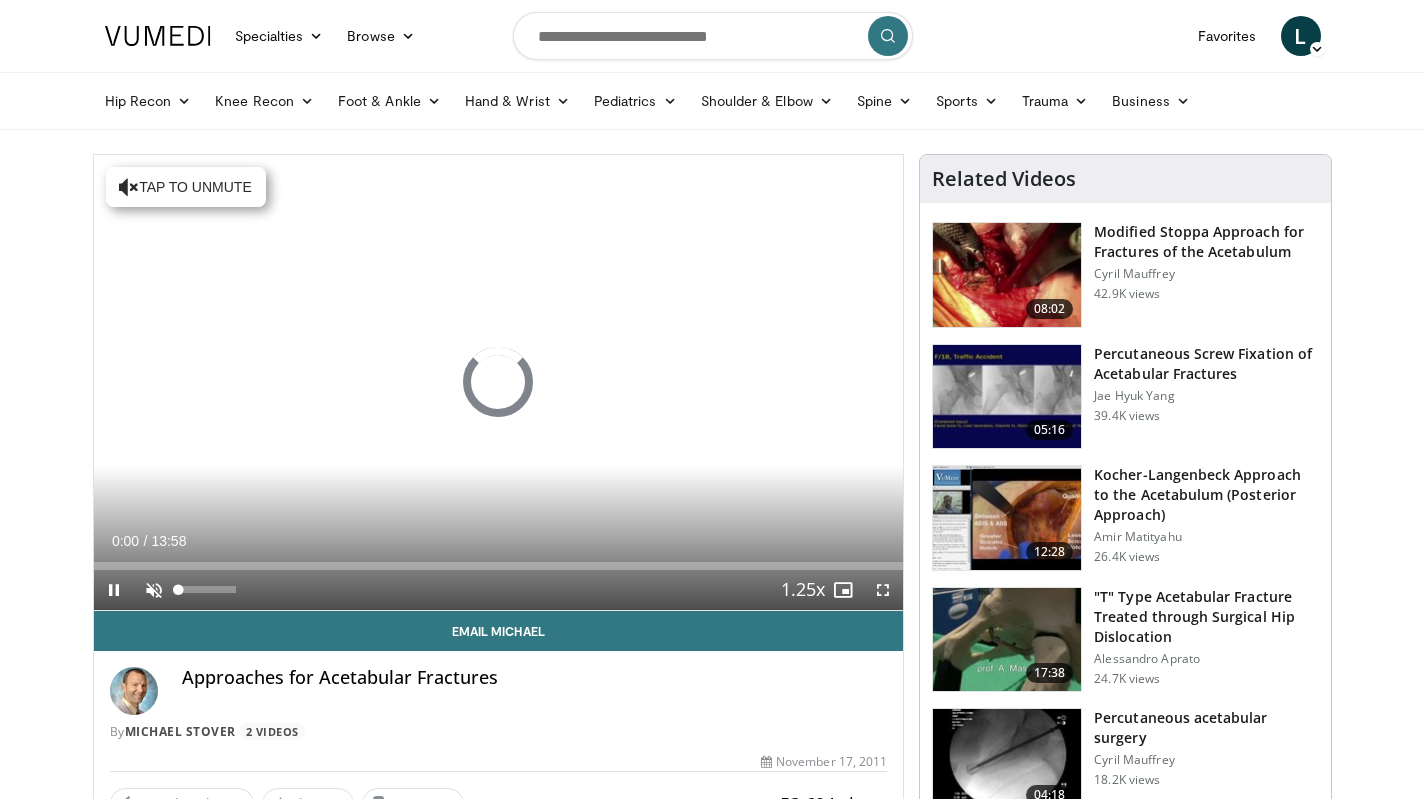 click at bounding box center (154, 590) 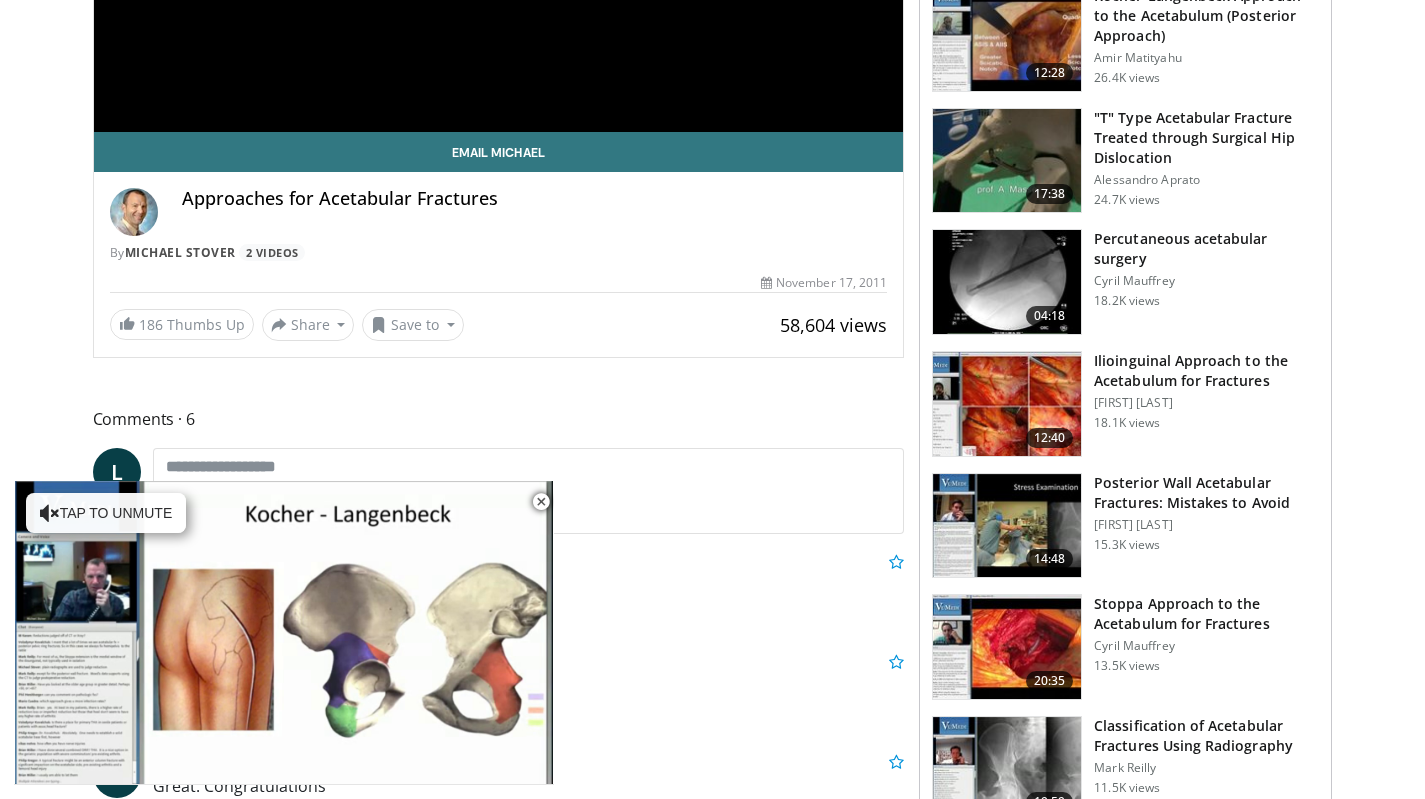 scroll, scrollTop: 494, scrollLeft: 3, axis: both 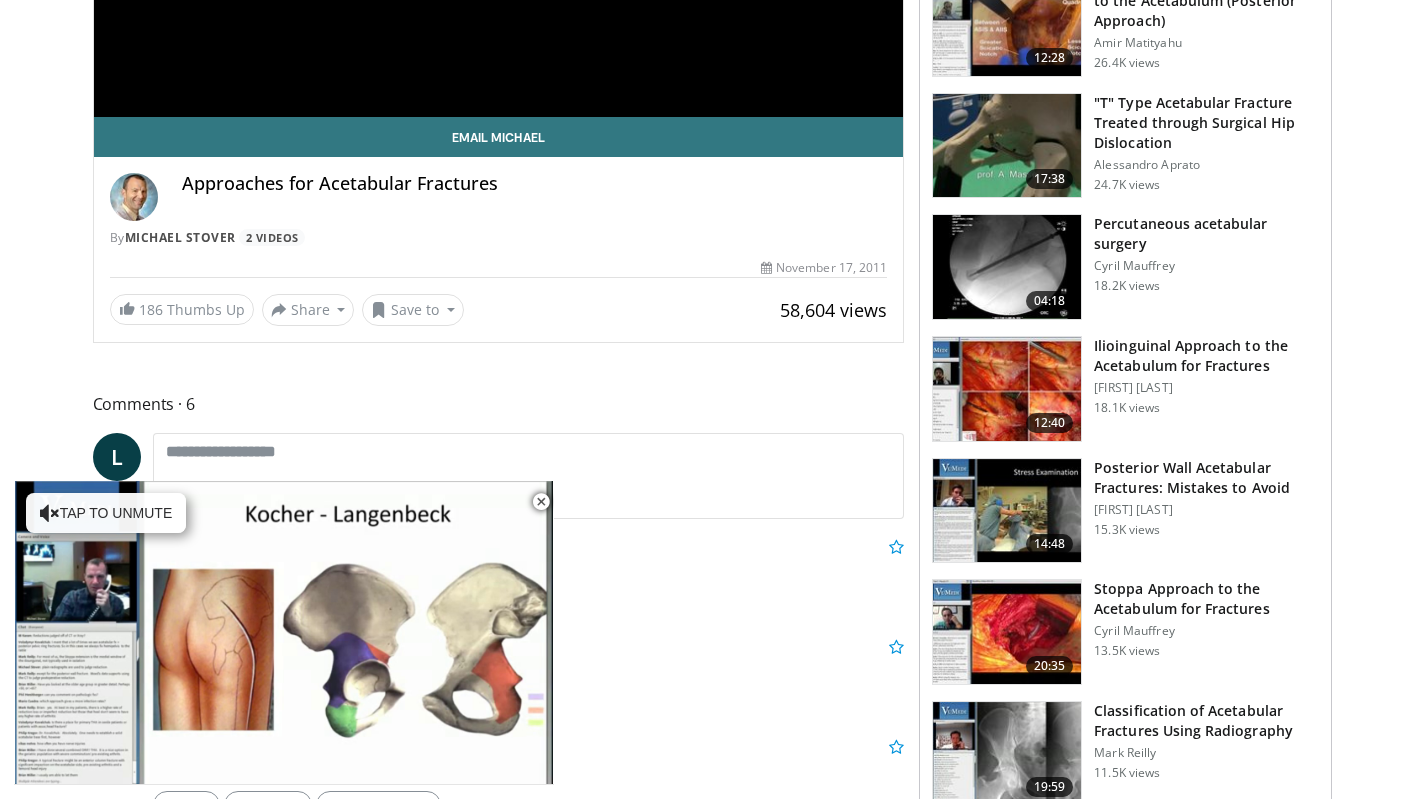 click on "Posterior Wall Acetabular Fractures: Mistakes to Avoid" at bounding box center (1206, 478) 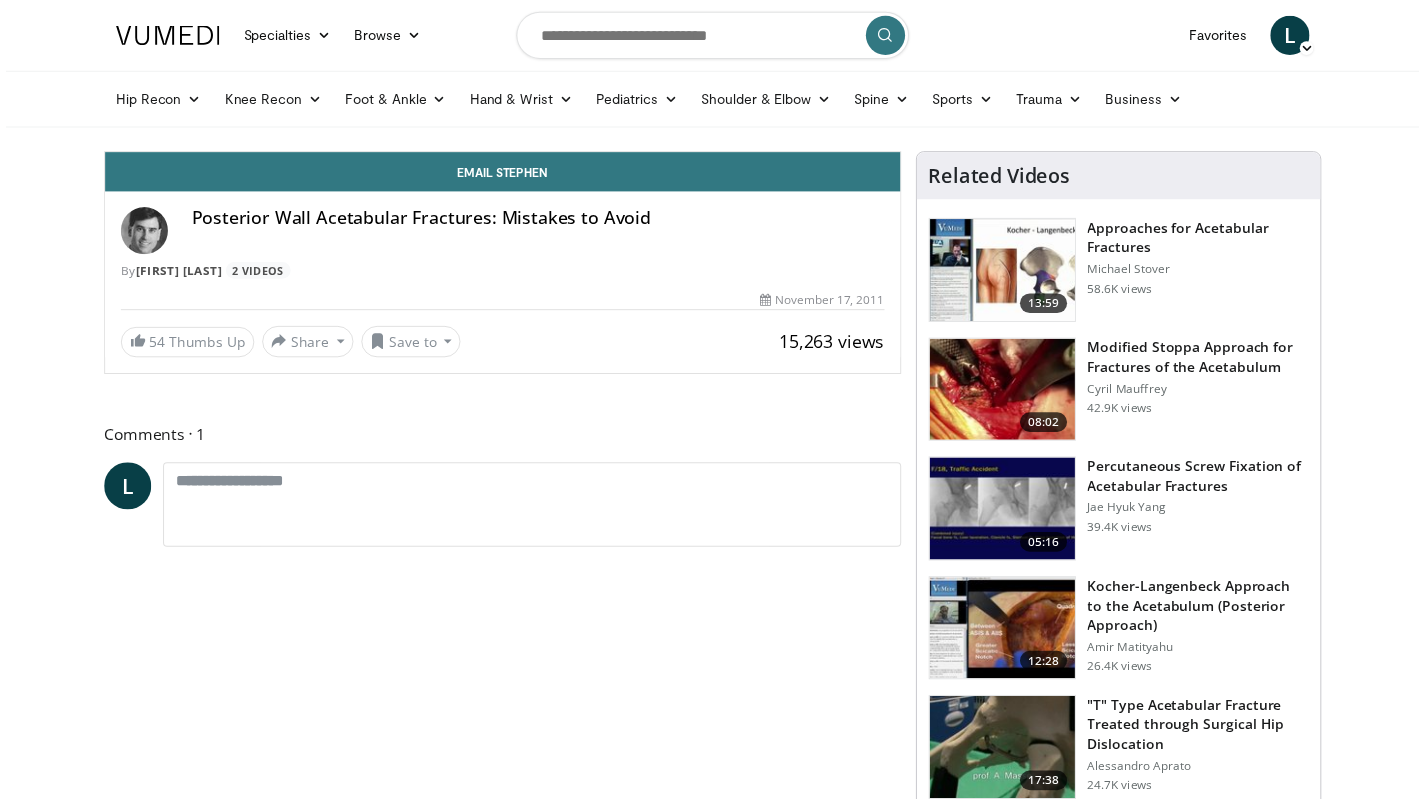 scroll, scrollTop: 0, scrollLeft: 0, axis: both 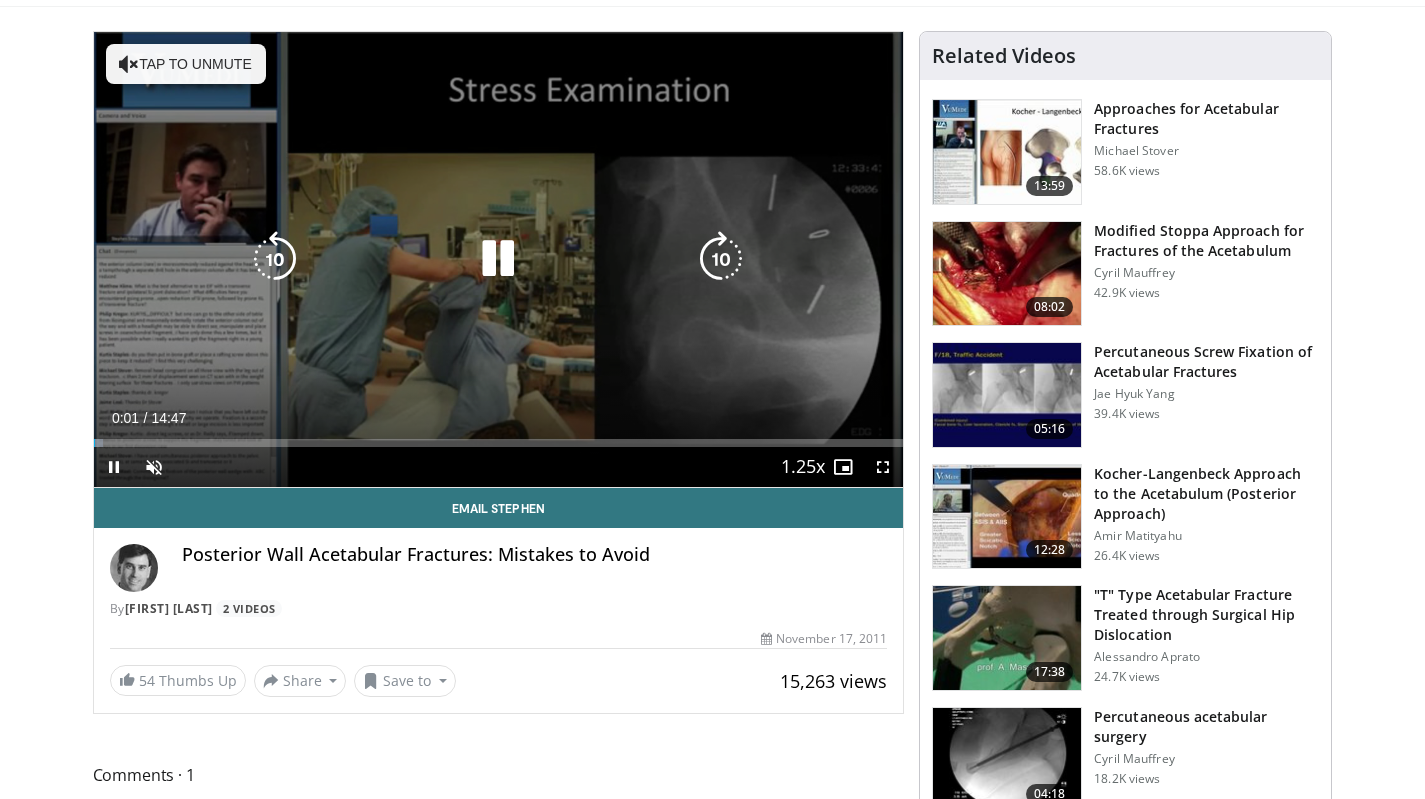 click on "Tap to unmute" at bounding box center (186, 64) 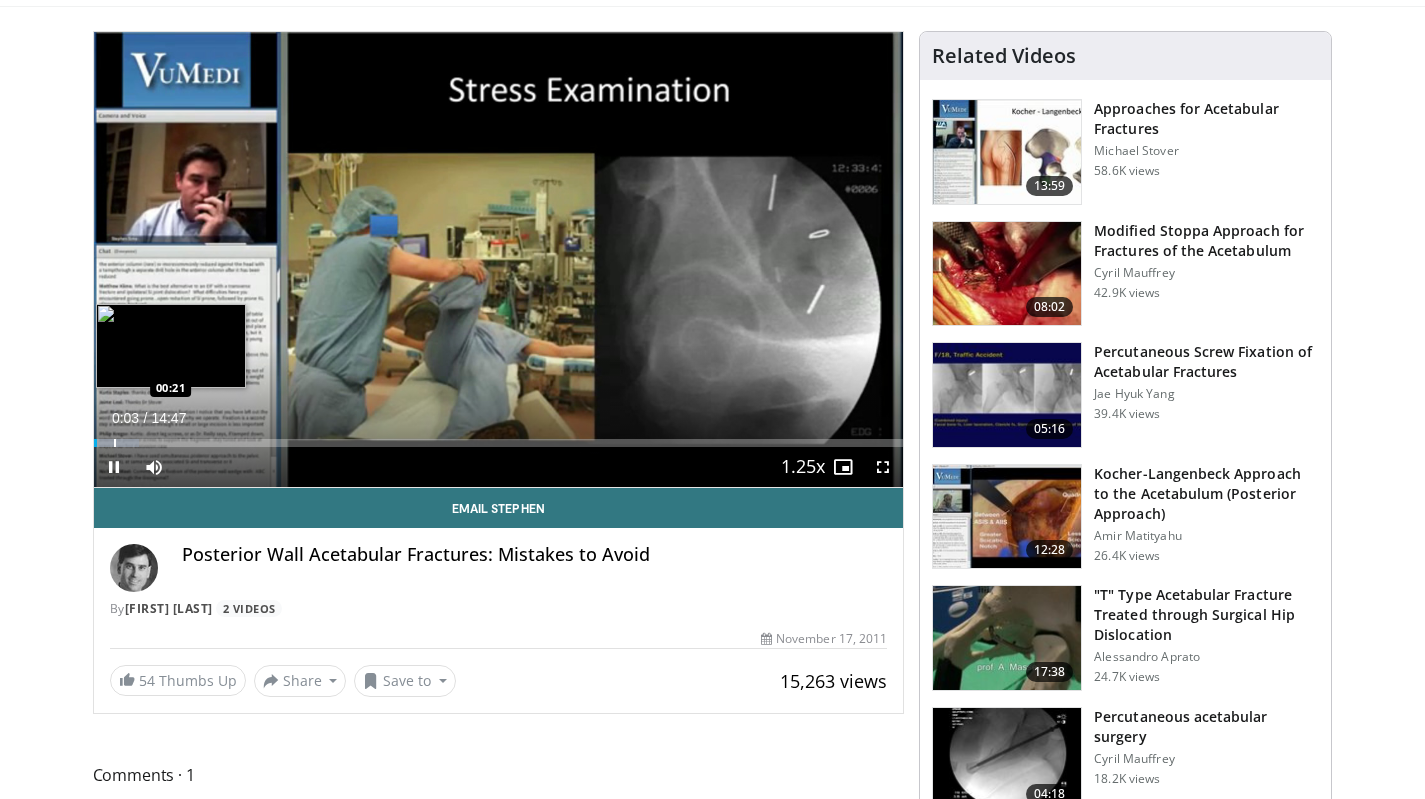 click on "Loaded :  5.63% 00:03 00:21" at bounding box center [499, 437] 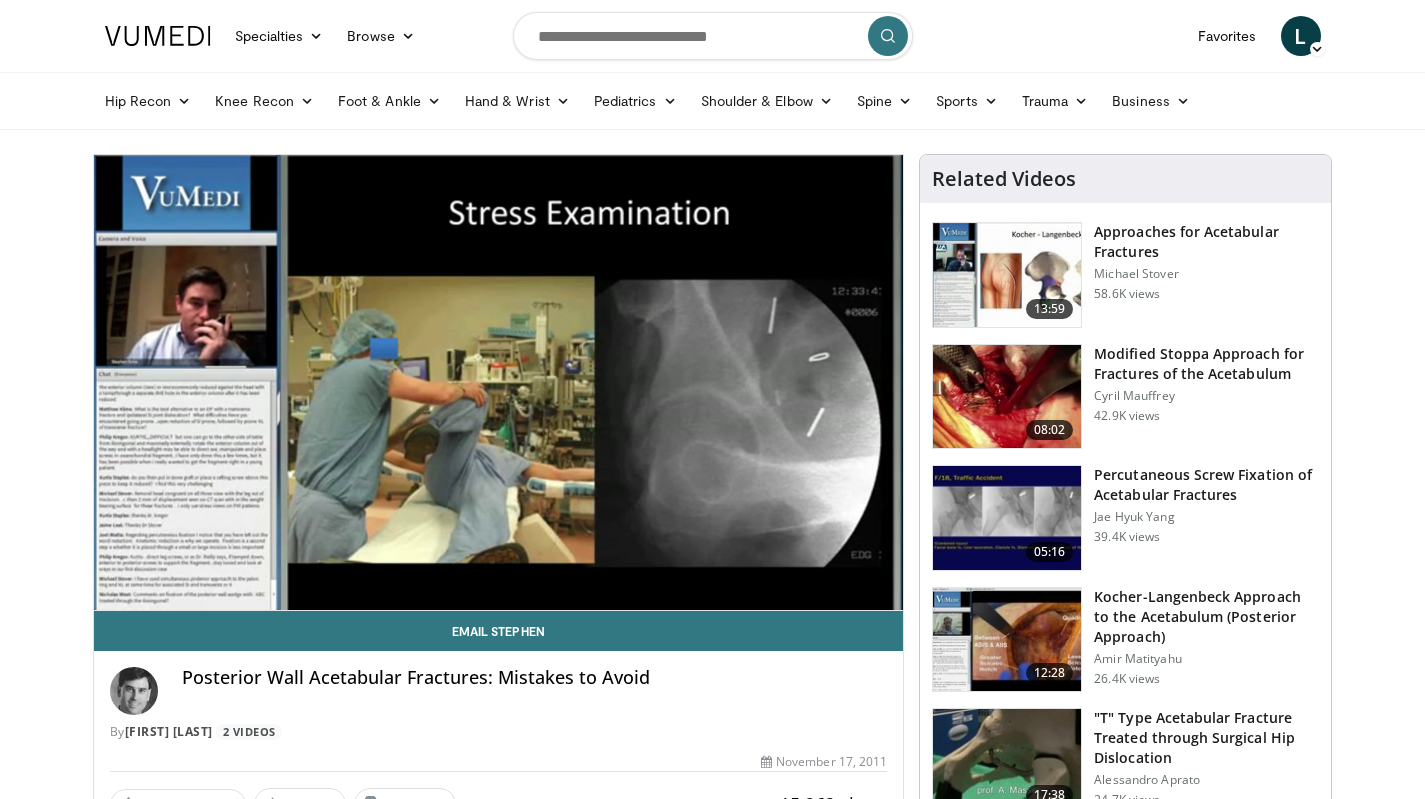 scroll, scrollTop: 0, scrollLeft: 2, axis: horizontal 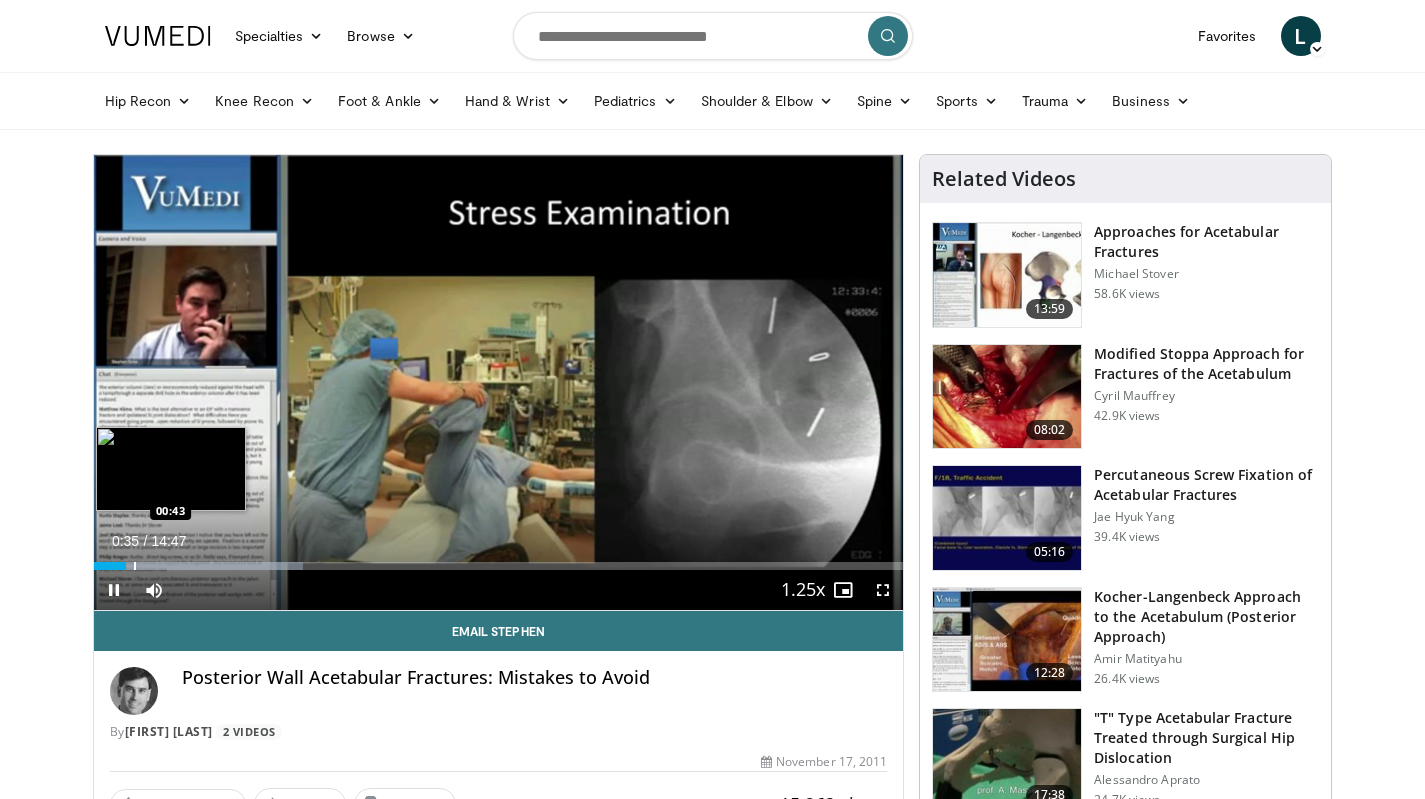 click at bounding box center [135, 566] 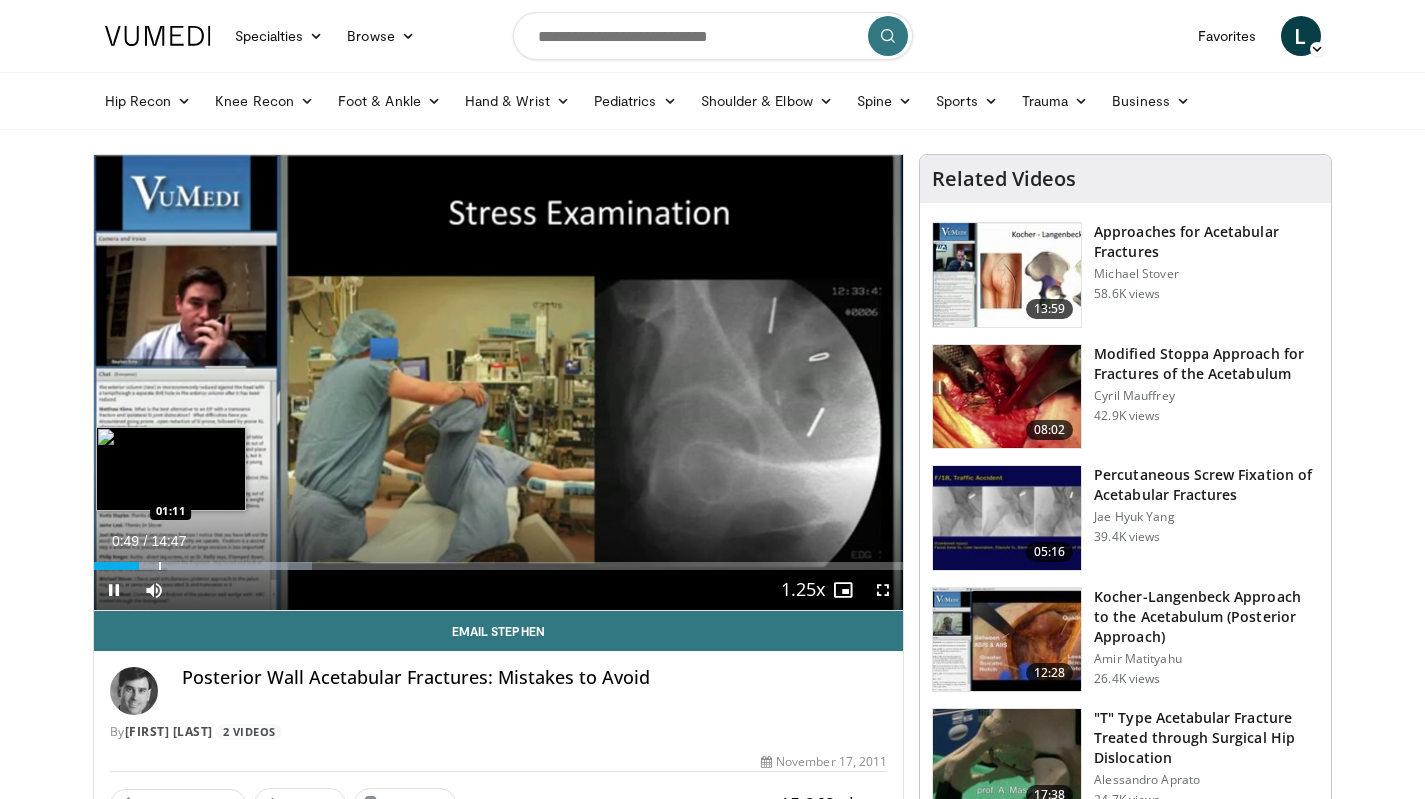 click on "Loaded :  27.03% 00:49 01:11" at bounding box center [499, 560] 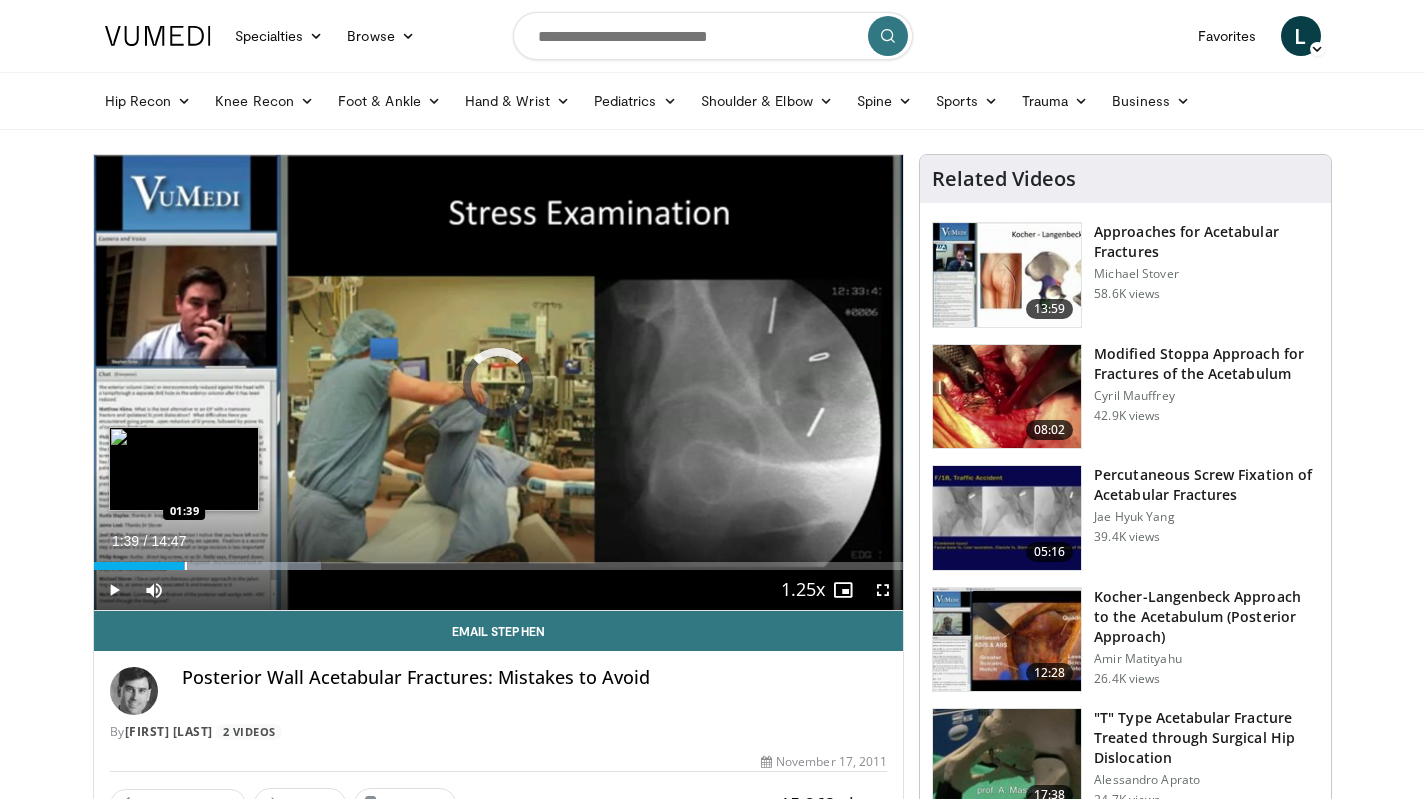 click on "Loaded :  28.16% 01:12 01:39" at bounding box center (499, 560) 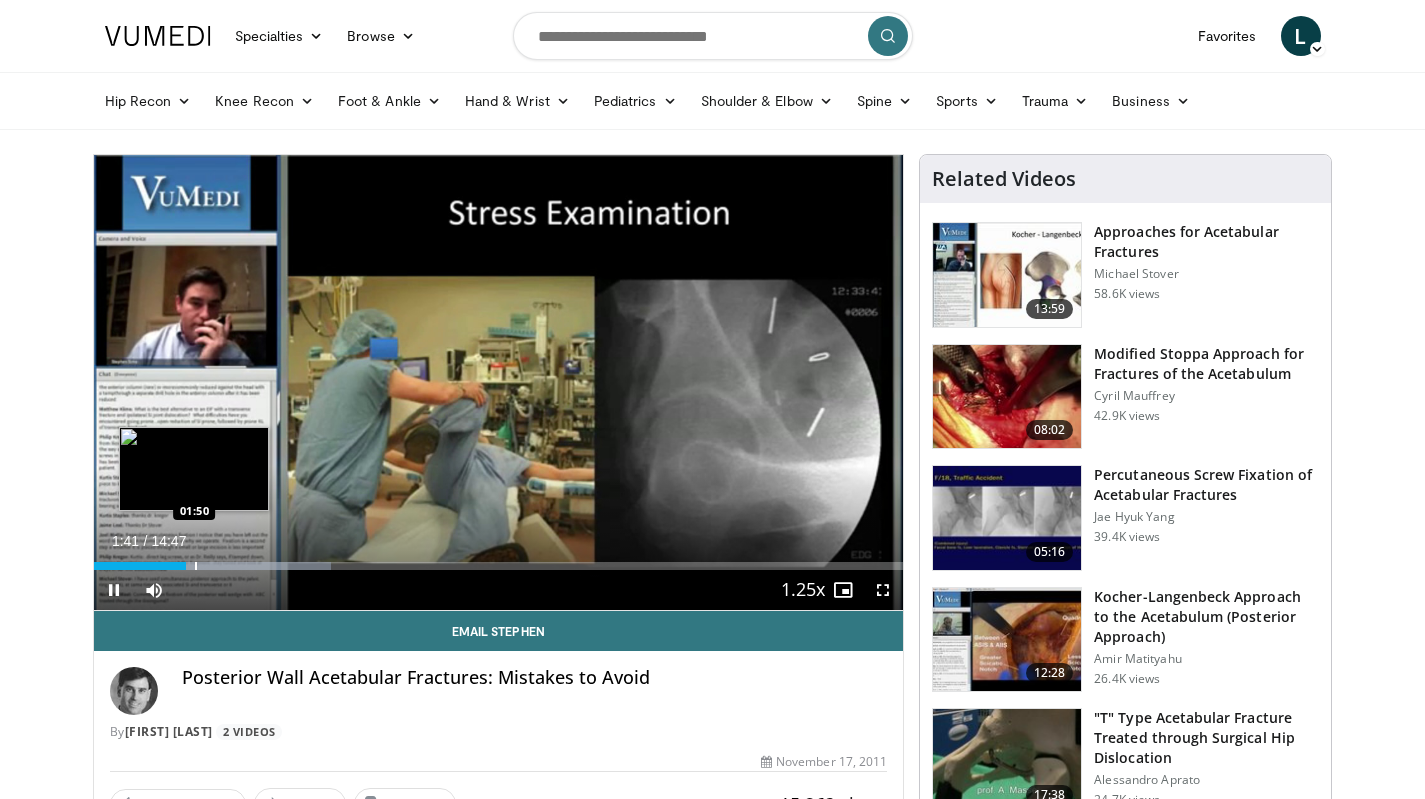 click at bounding box center [196, 566] 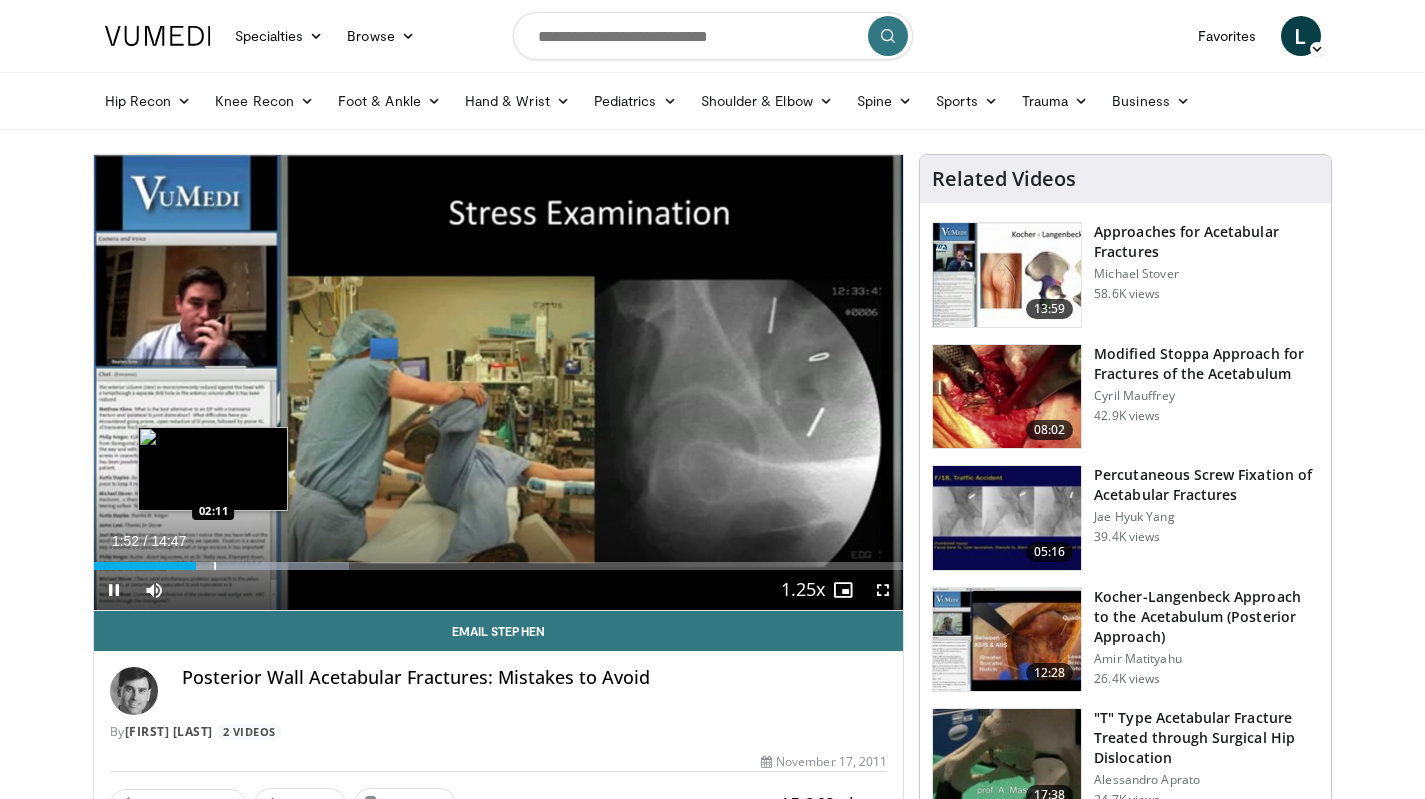 click at bounding box center [215, 566] 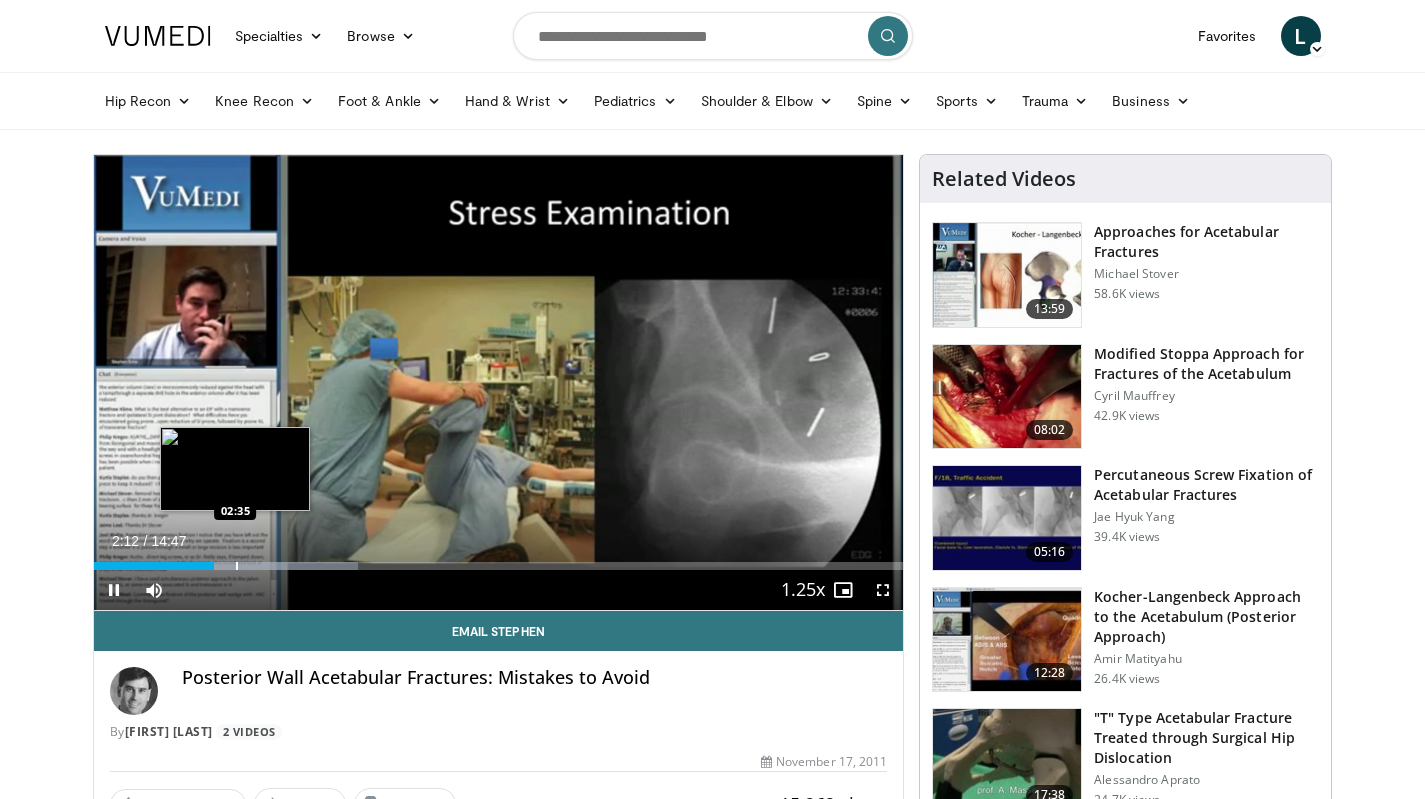 click at bounding box center [237, 566] 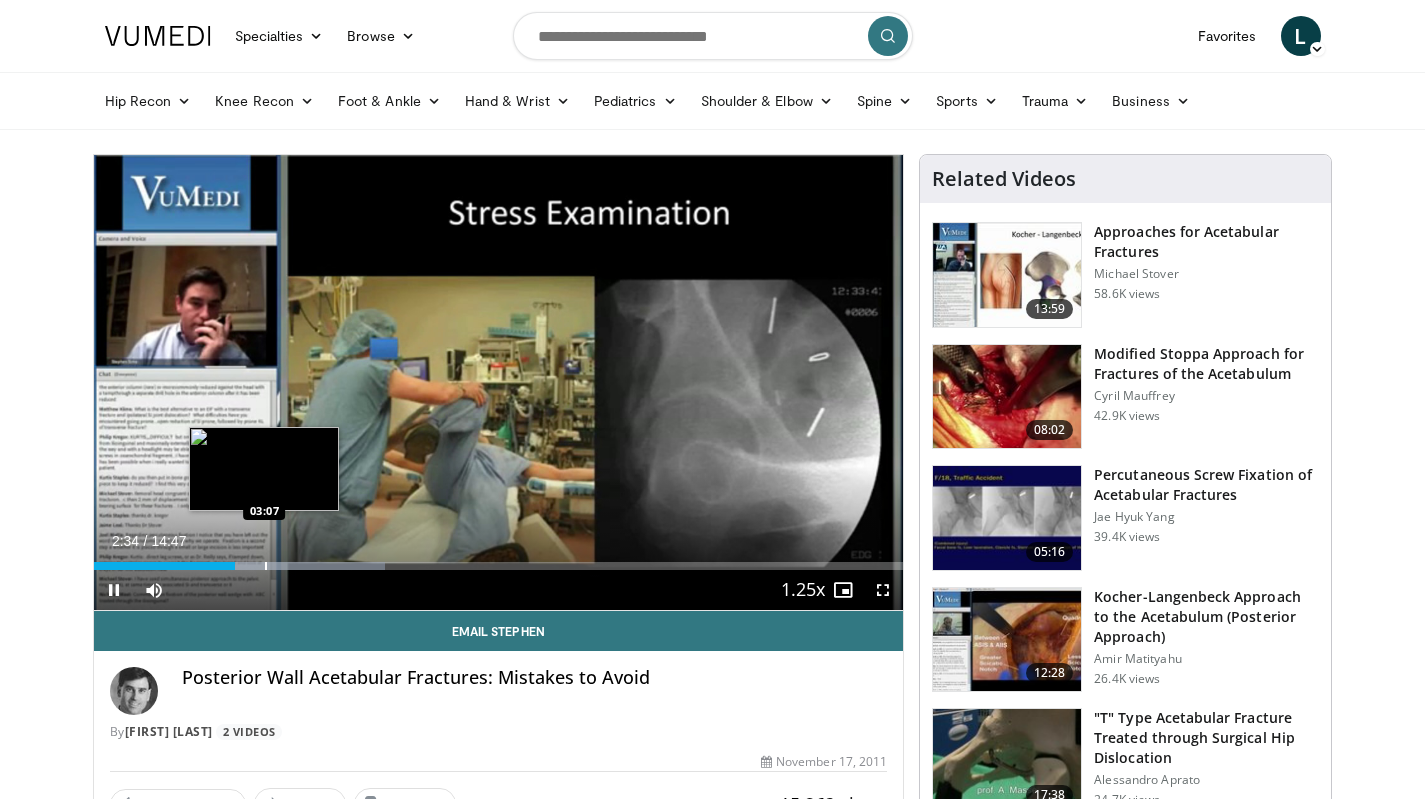 click at bounding box center (266, 566) 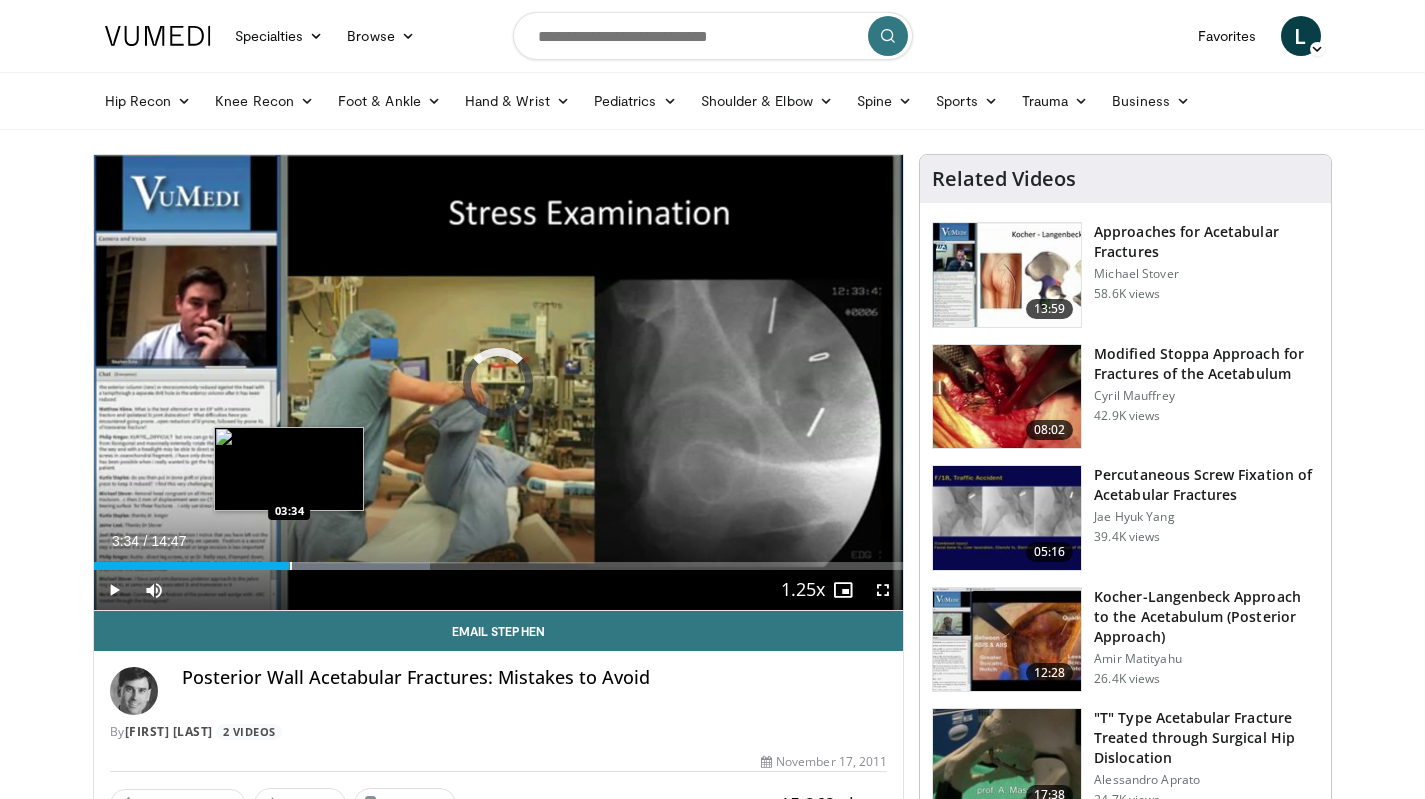 click at bounding box center (291, 566) 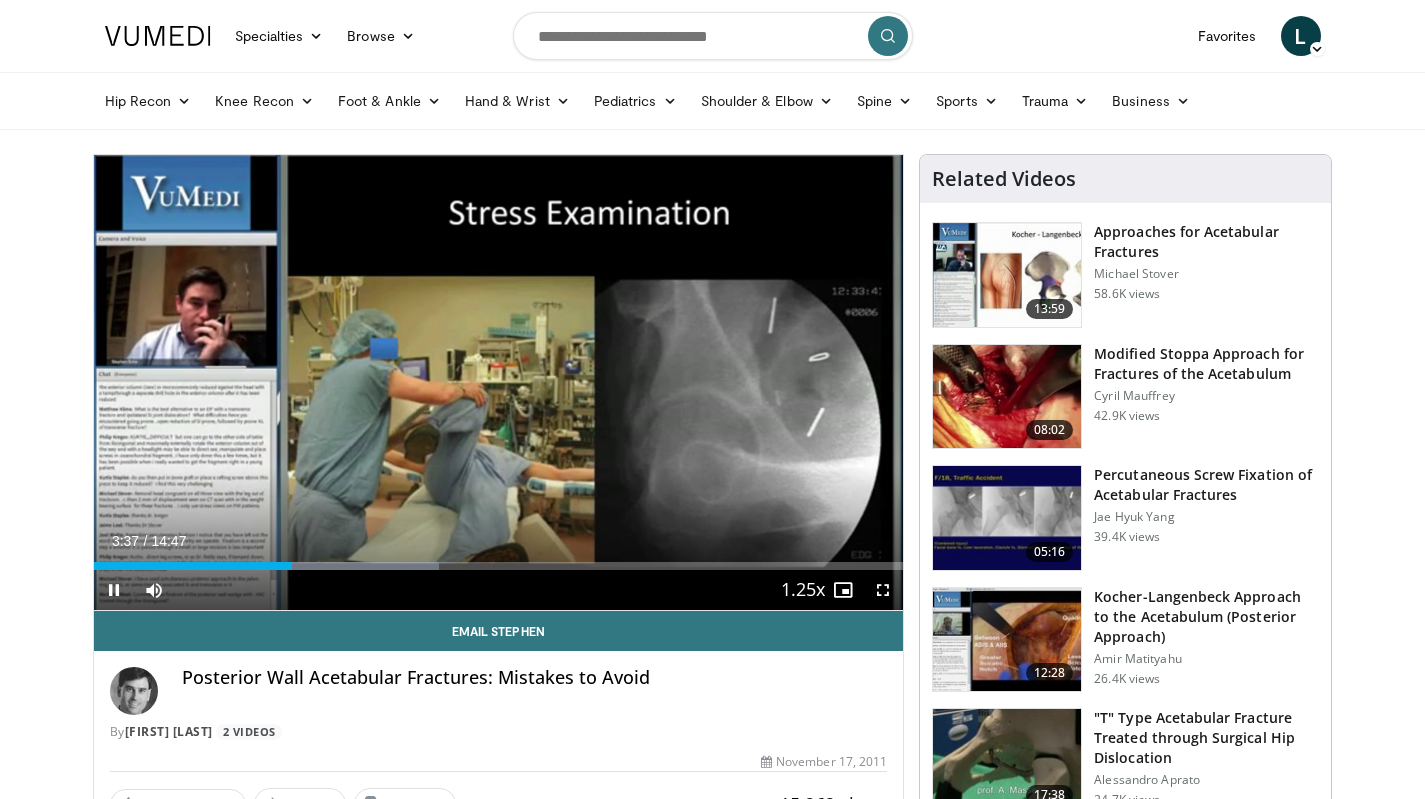 click on "Current Time  3:37 / Duration  14:47 Pause Skip Backward Skip Forward Mute 100% Loaded :  42.73% 03:37 03:49 Stream Type  LIVE Seek to live, currently behind live LIVE   1.25x Playback Rate 0.5x 0.75x 1x 1.25x , selected 1.5x 1.75x 2x Chapters Chapters Descriptions descriptions off , selected Captions captions off , selected Audio Track en (Main) , selected Fullscreen Enable picture-in-picture mode" at bounding box center (499, 590) 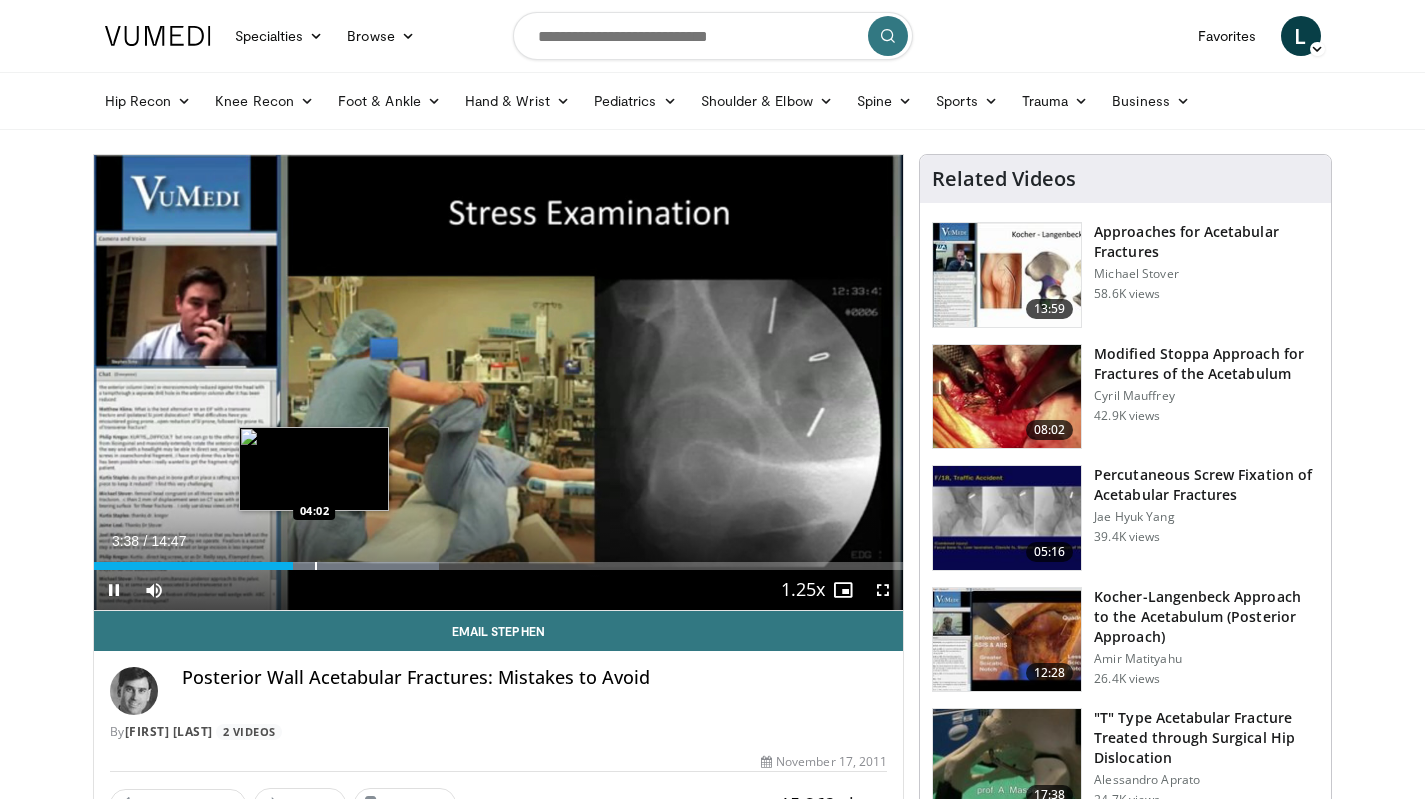 click at bounding box center [316, 566] 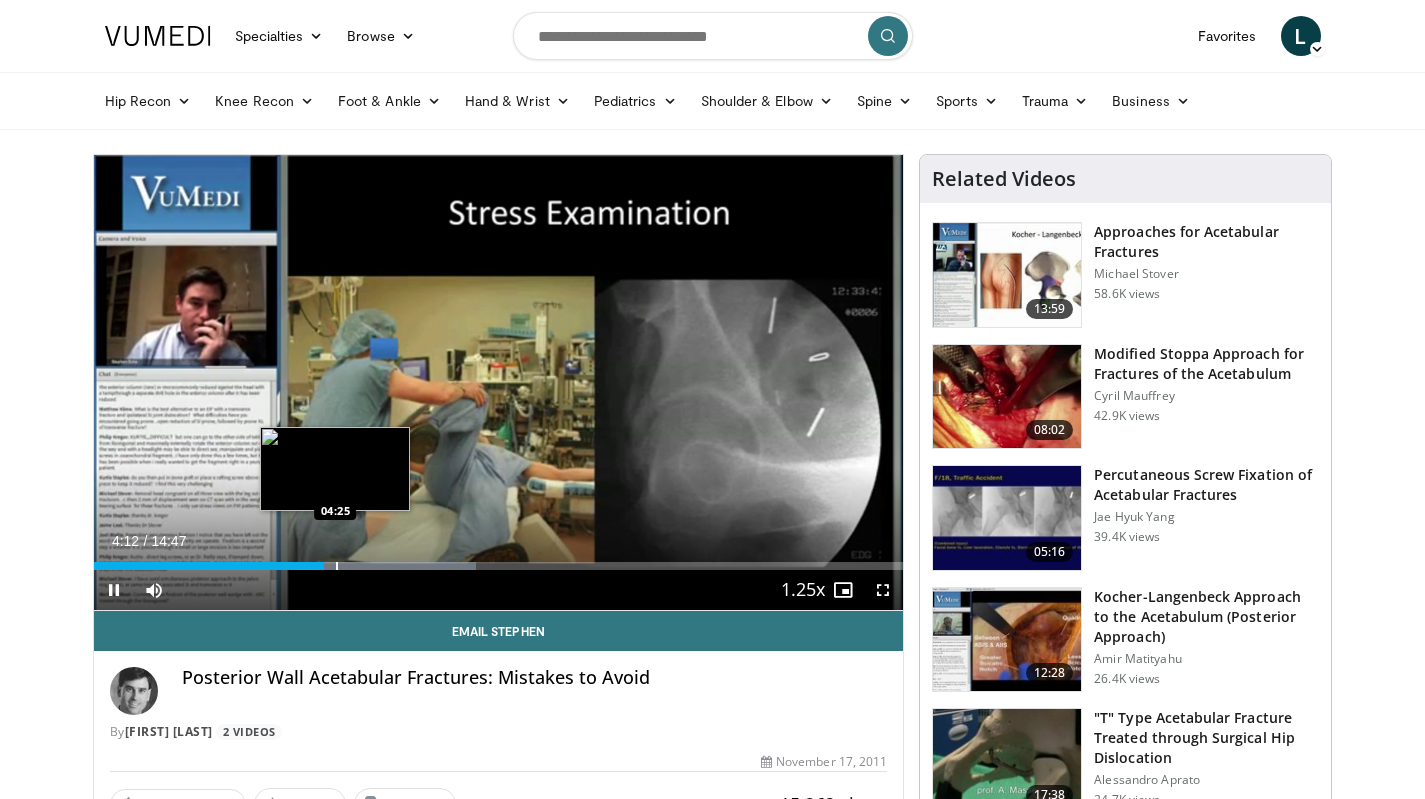 click at bounding box center [337, 566] 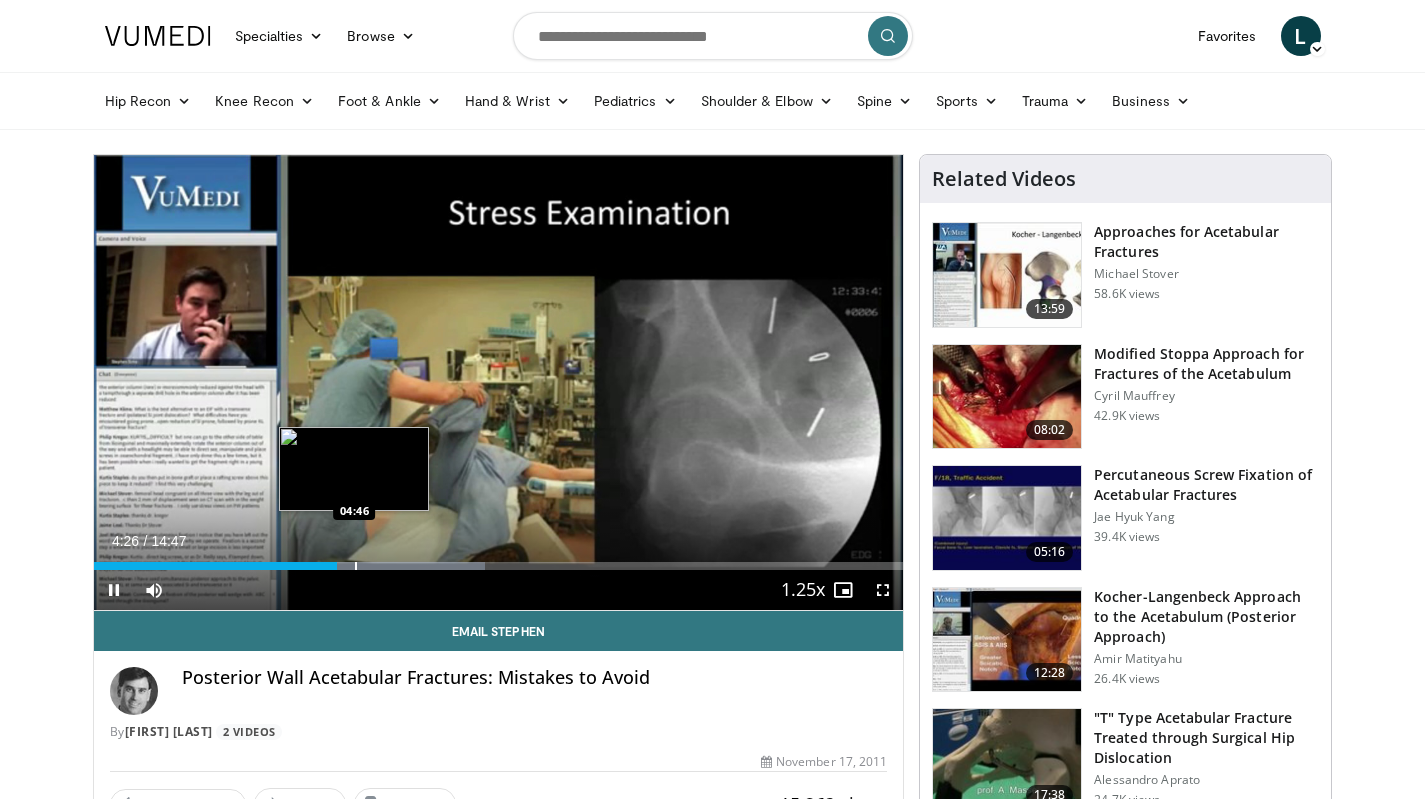 click at bounding box center [356, 566] 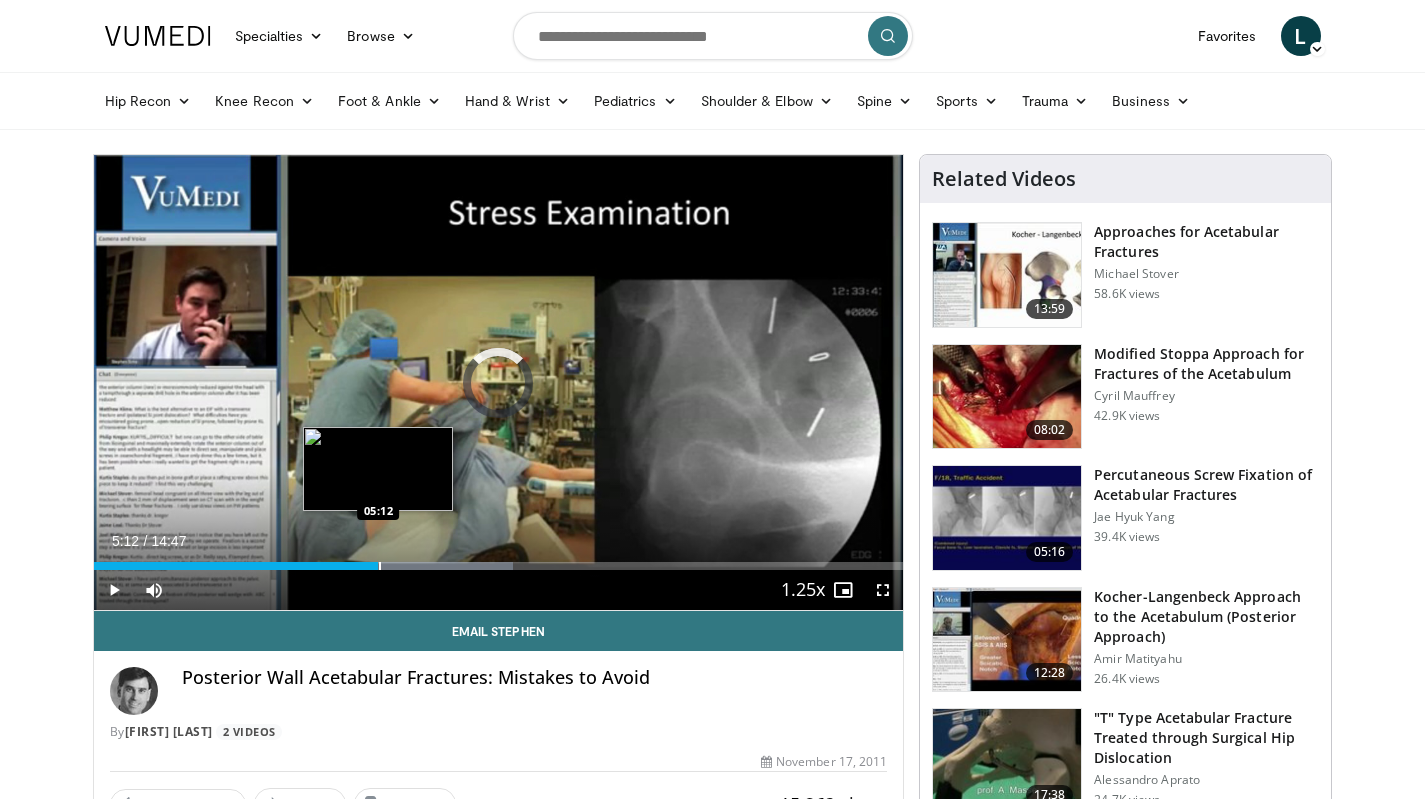 click at bounding box center [380, 566] 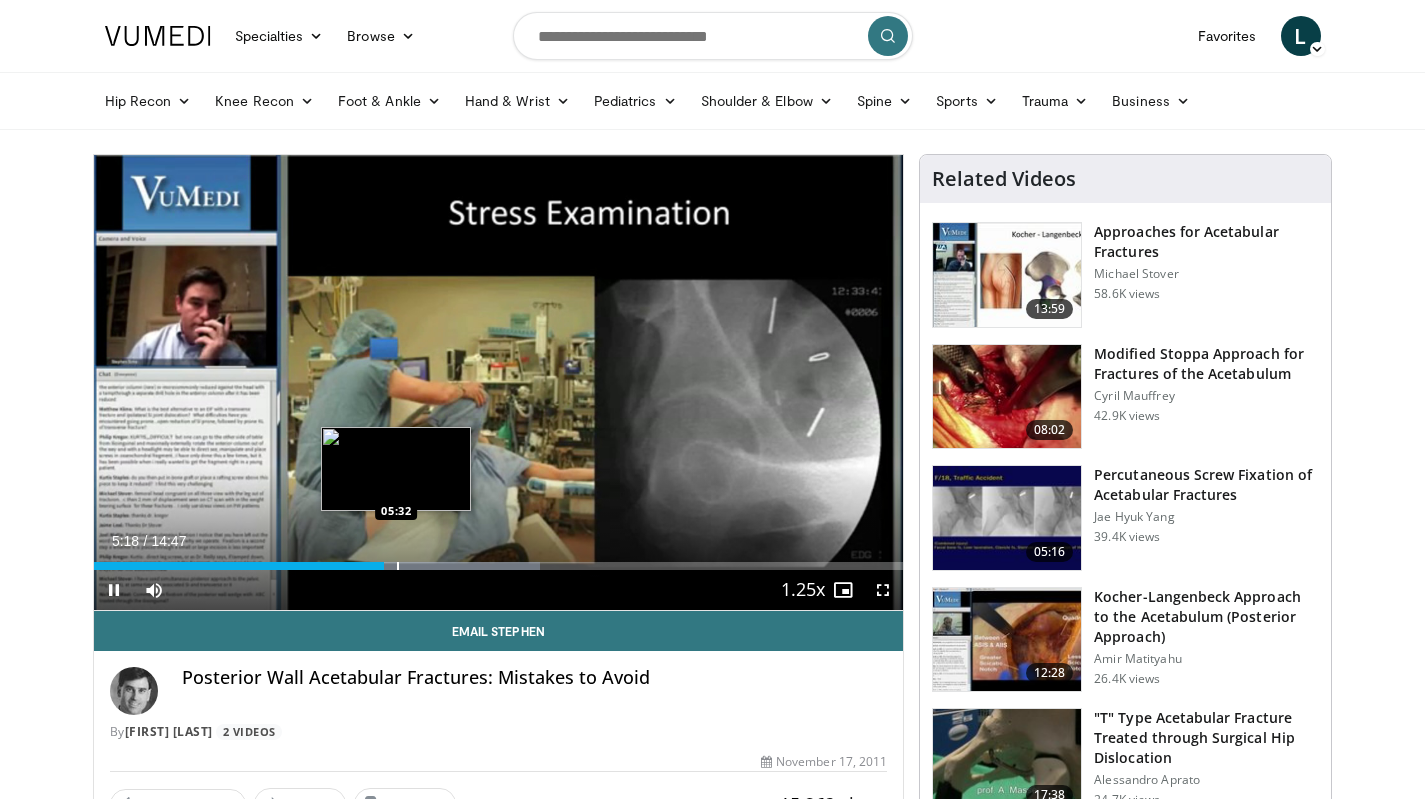 click at bounding box center [398, 566] 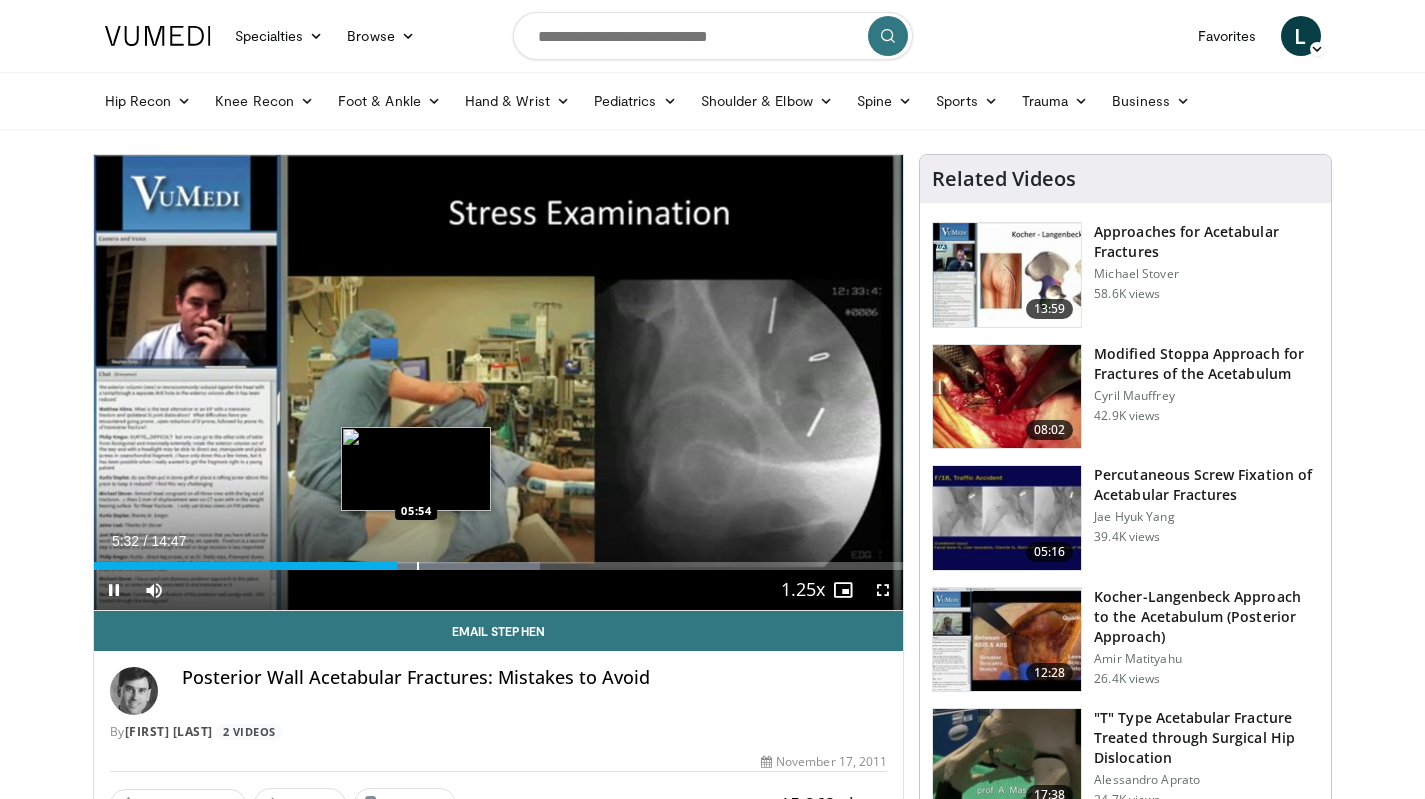 click at bounding box center [418, 566] 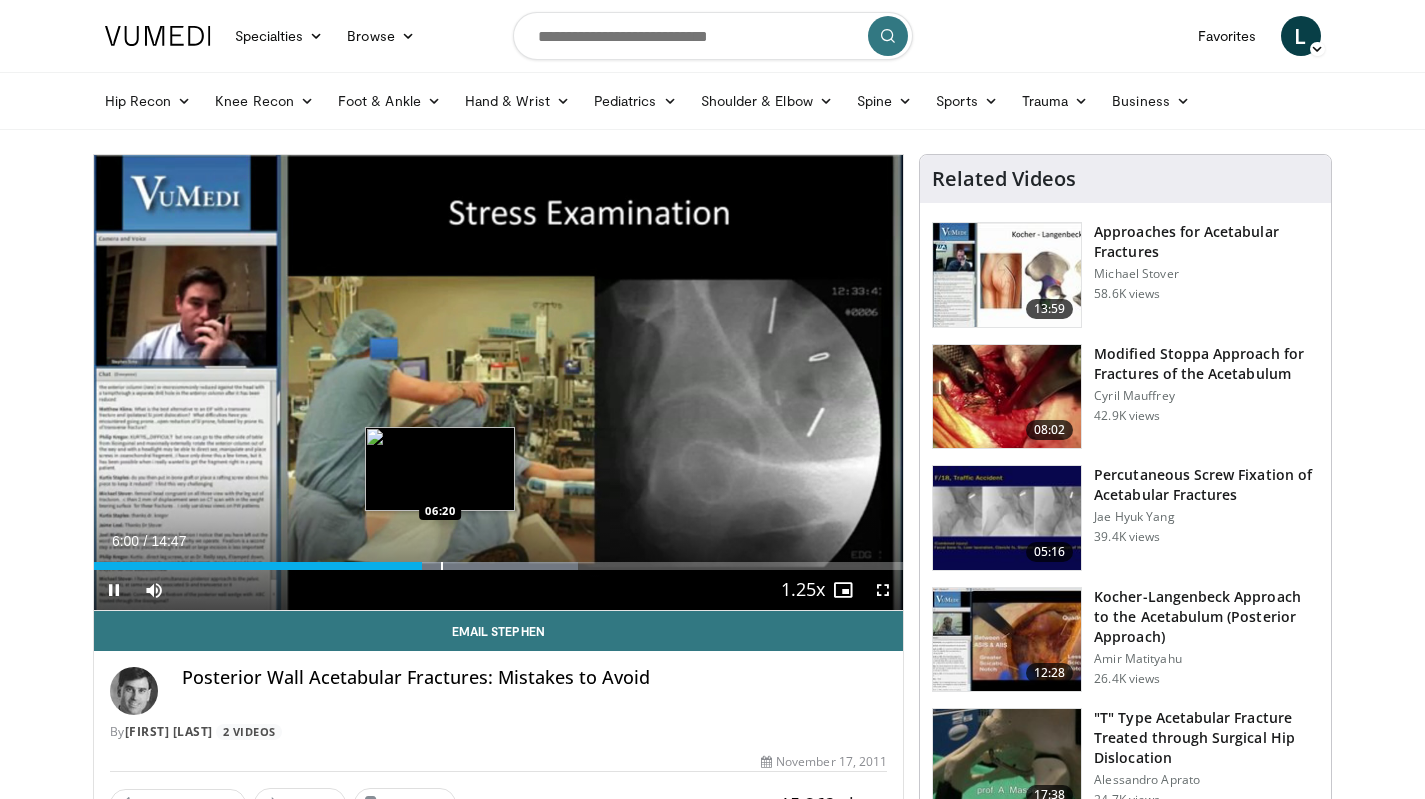 click at bounding box center (442, 566) 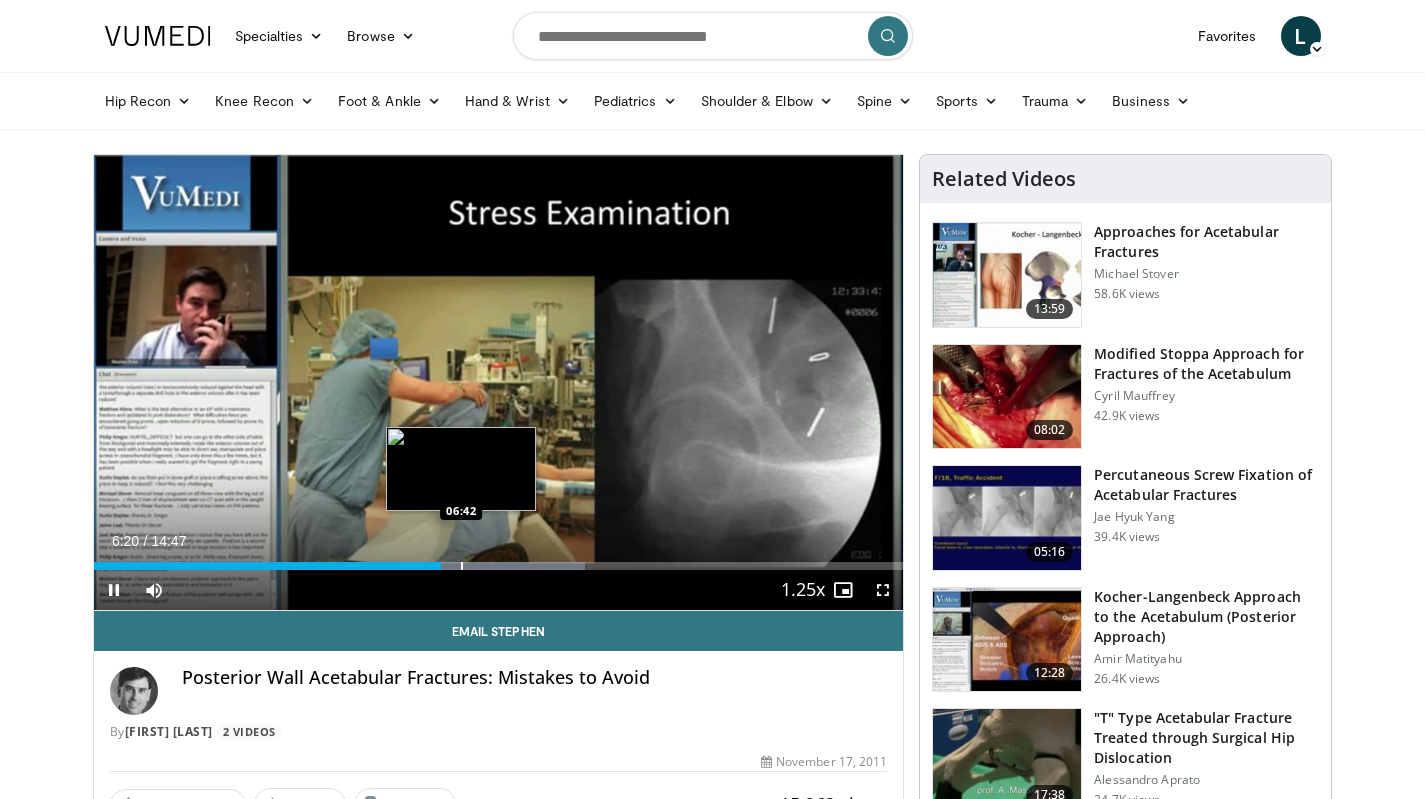 click at bounding box center (462, 566) 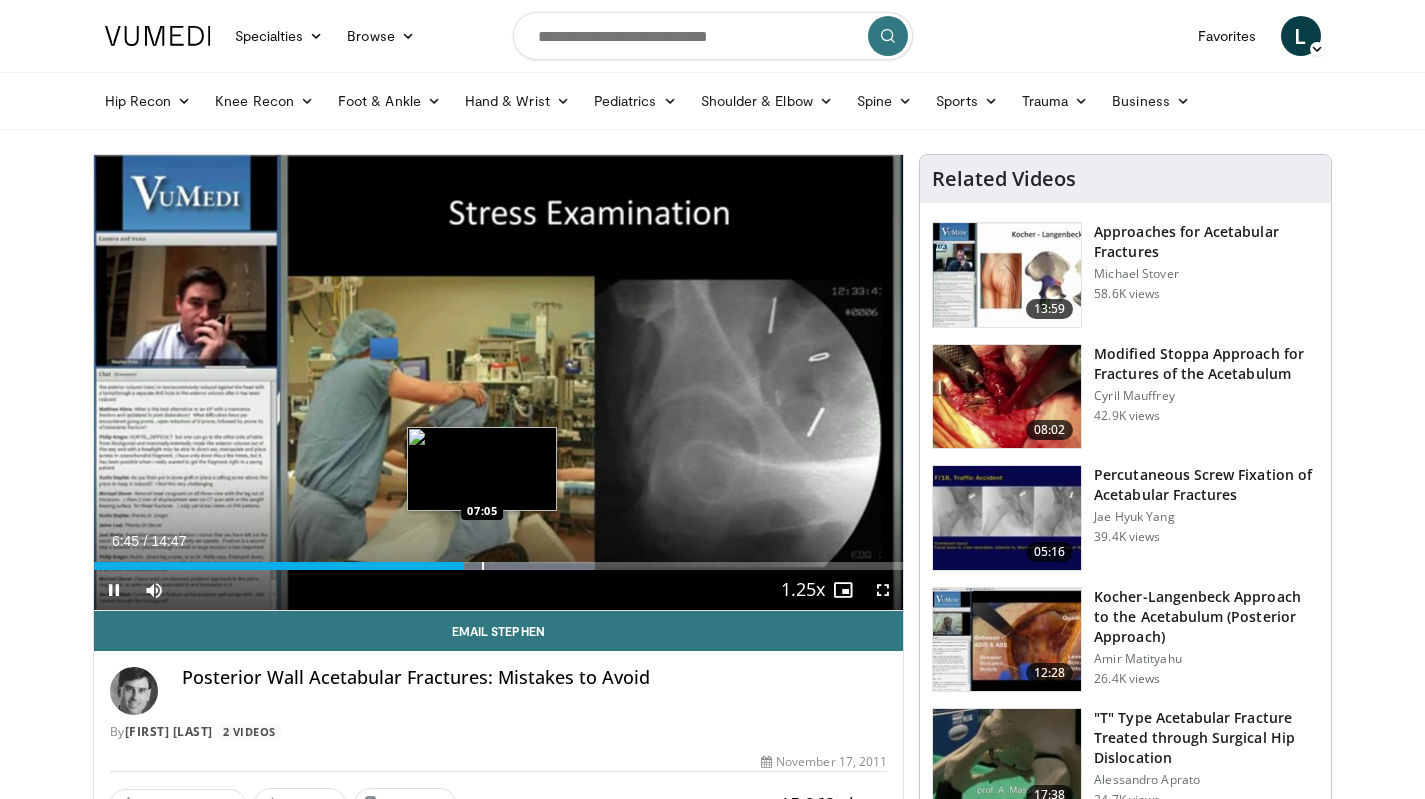 click at bounding box center (483, 566) 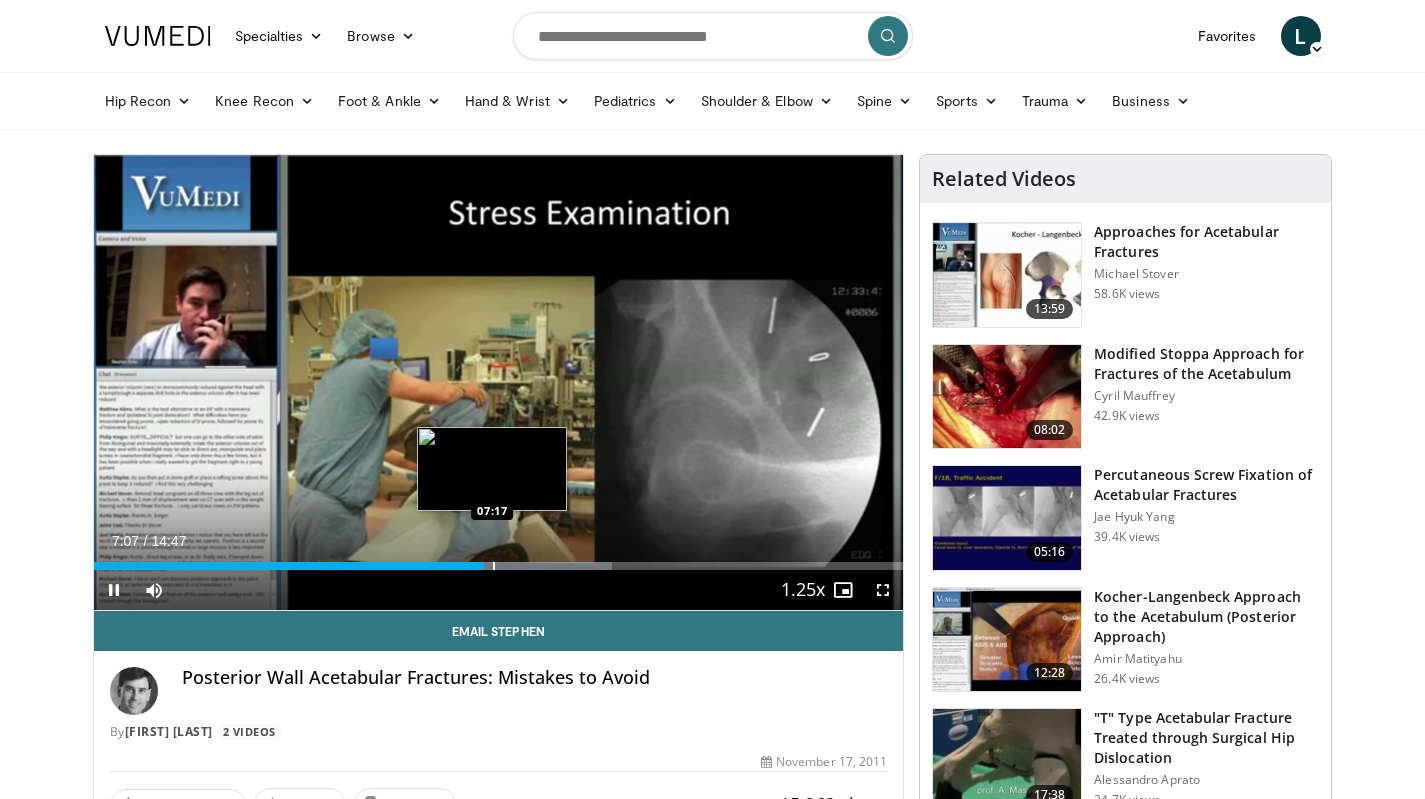 click at bounding box center [494, 566] 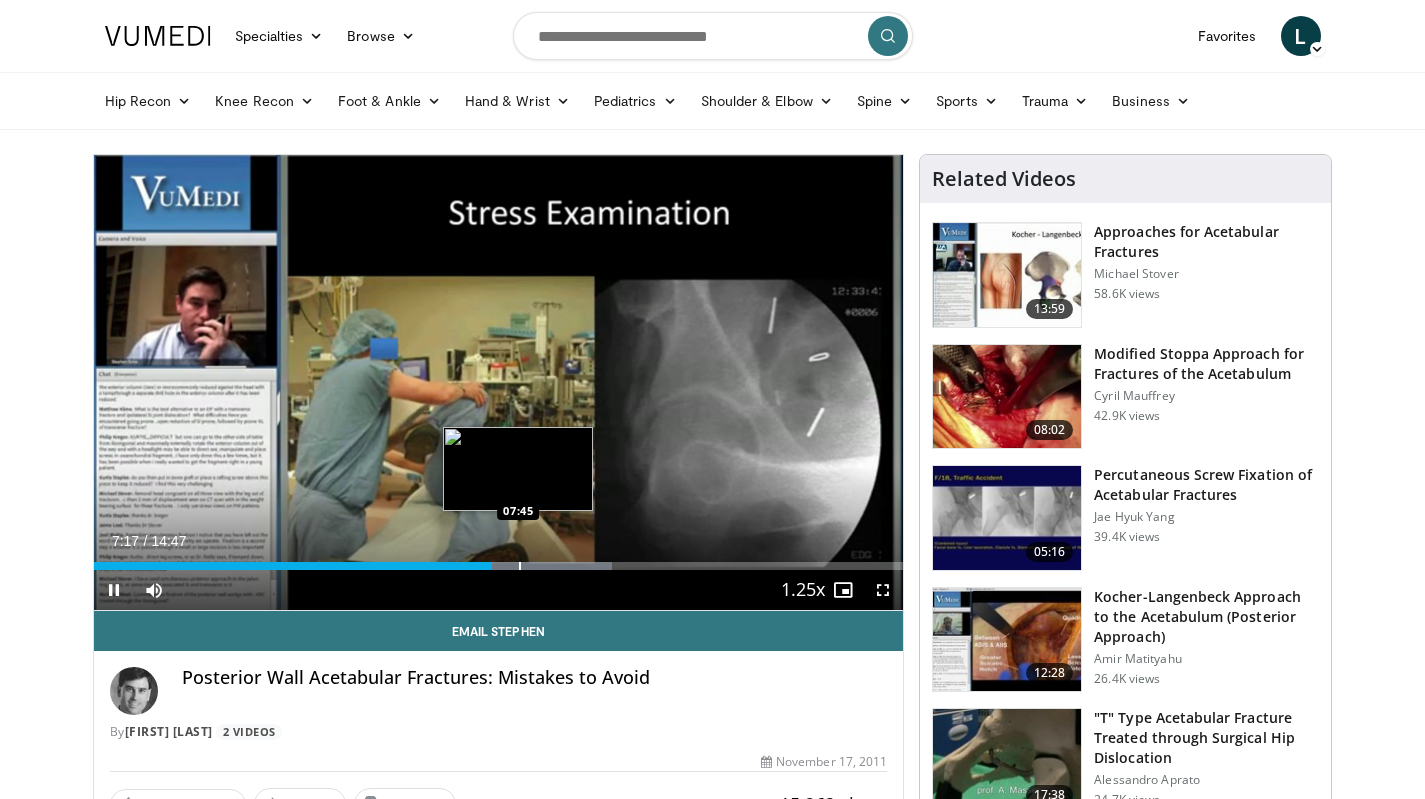 click at bounding box center (520, 566) 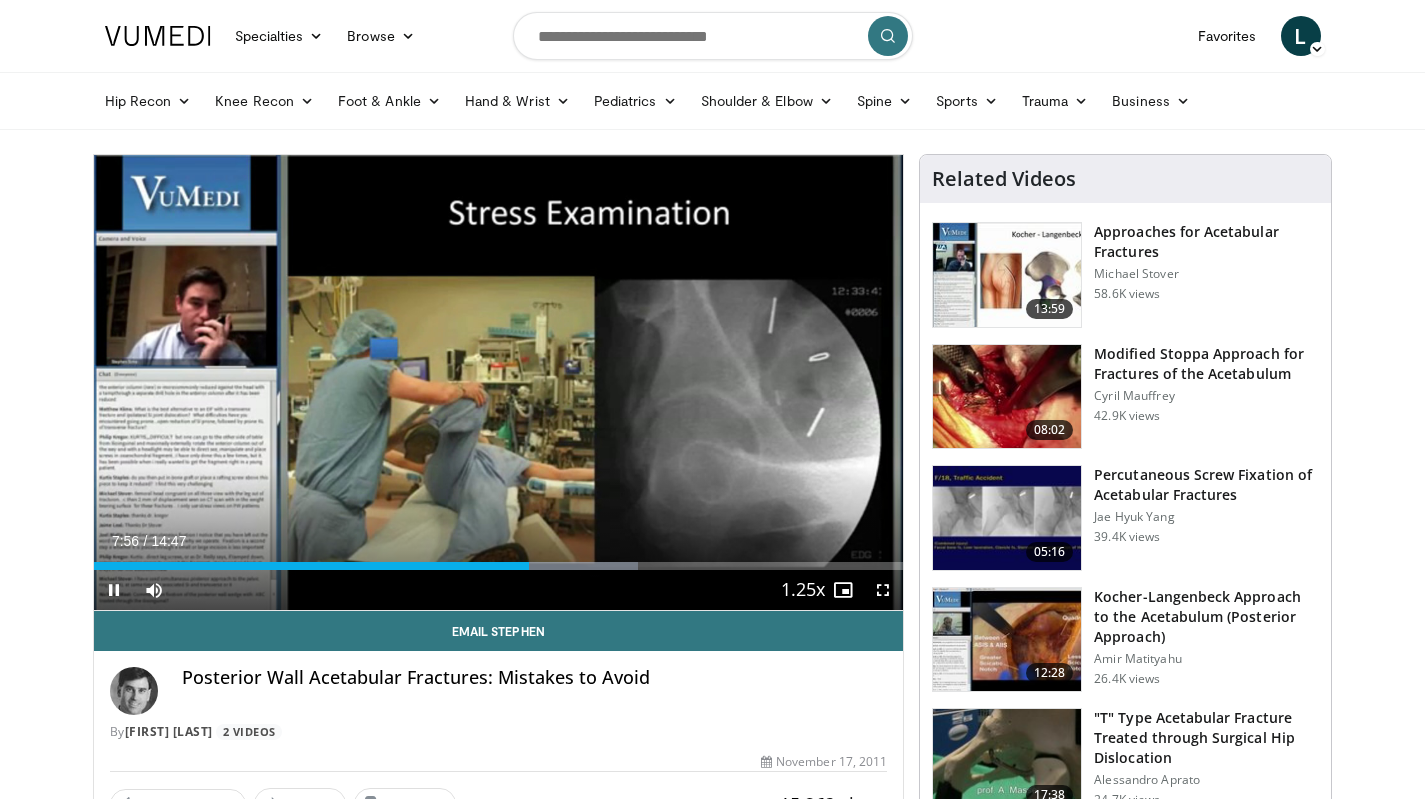 click on "Current Time  7:56 / Duration  14:47 Pause Skip Backward Skip Forward Mute 100% Loaded :  67.30% 07:56 08:14 Stream Type  LIVE Seek to live, currently behind live LIVE   1.25x Playback Rate 0.5x 0.75x 1x 1.25x , selected 1.5x 1.75x 2x Chapters Chapters Descriptions descriptions off , selected Captions captions off , selected Audio Track en (Main) , selected Fullscreen Enable picture-in-picture mode" at bounding box center (499, 590) 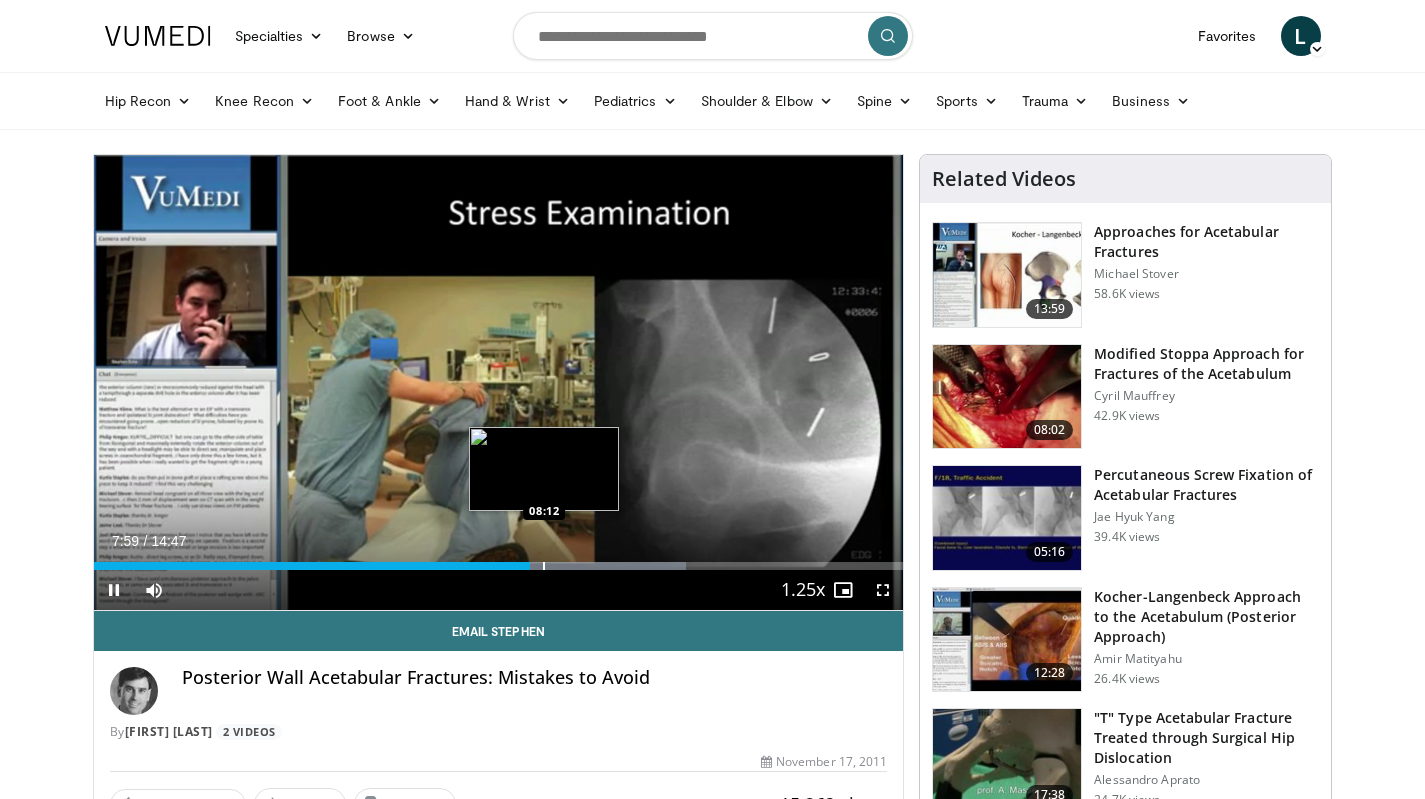 click at bounding box center (544, 566) 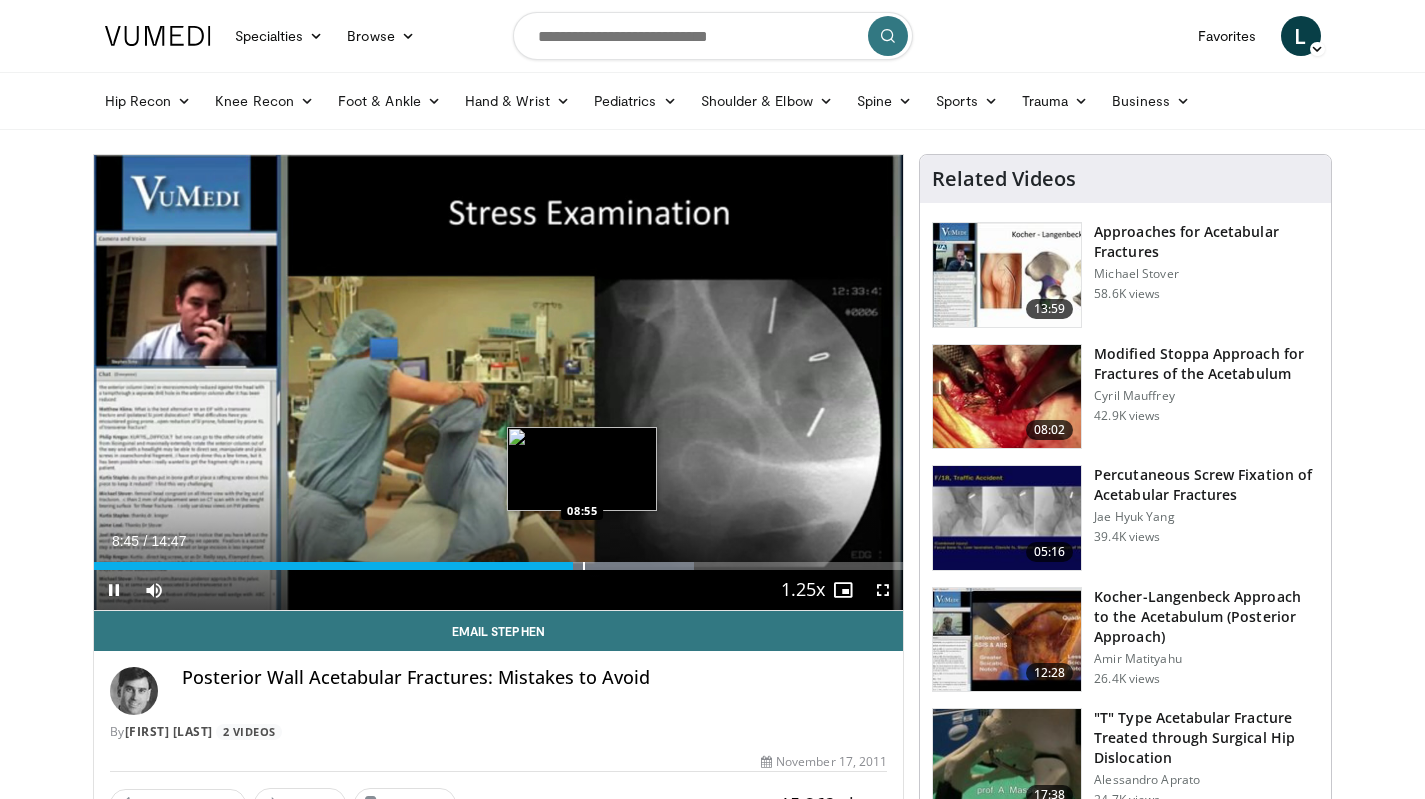 click at bounding box center [584, 566] 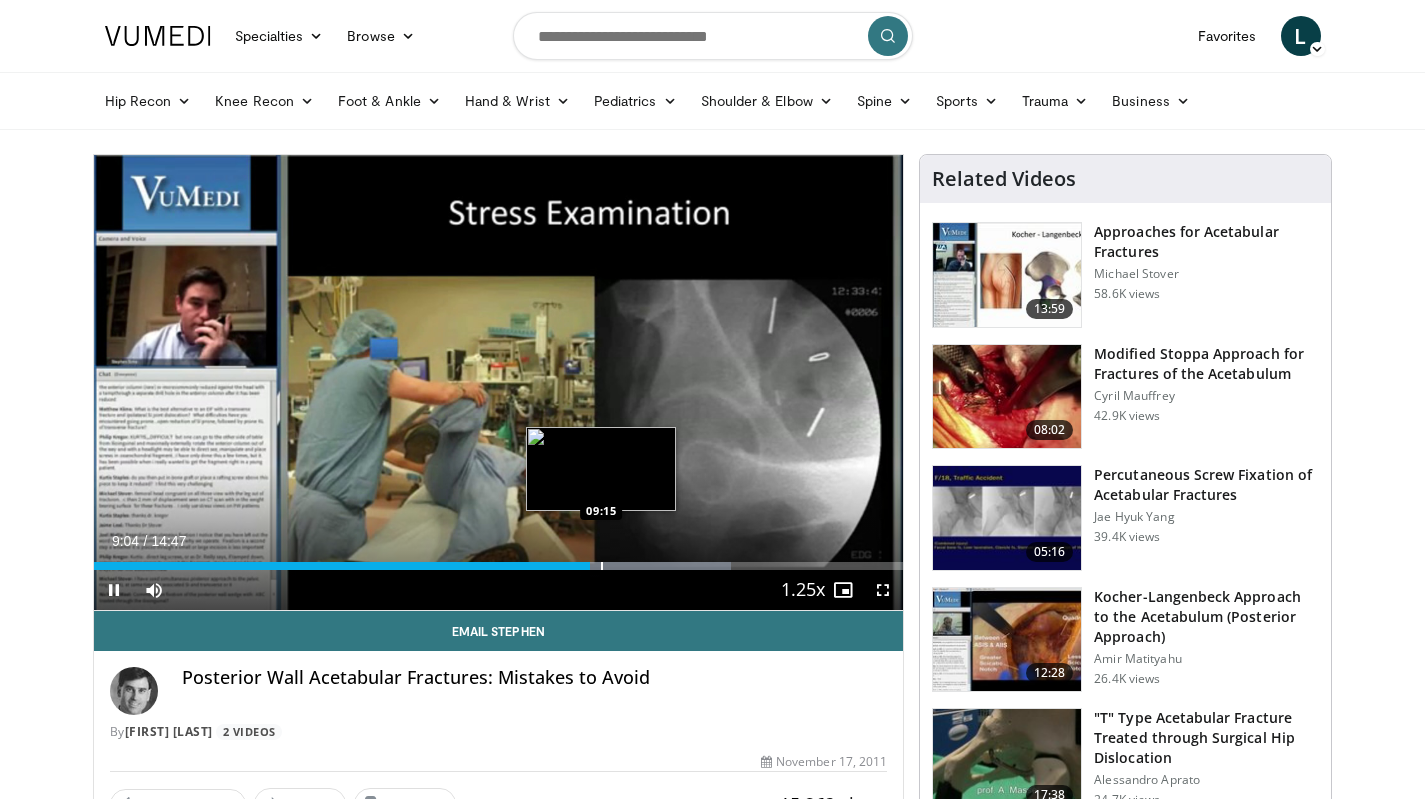 click at bounding box center (602, 566) 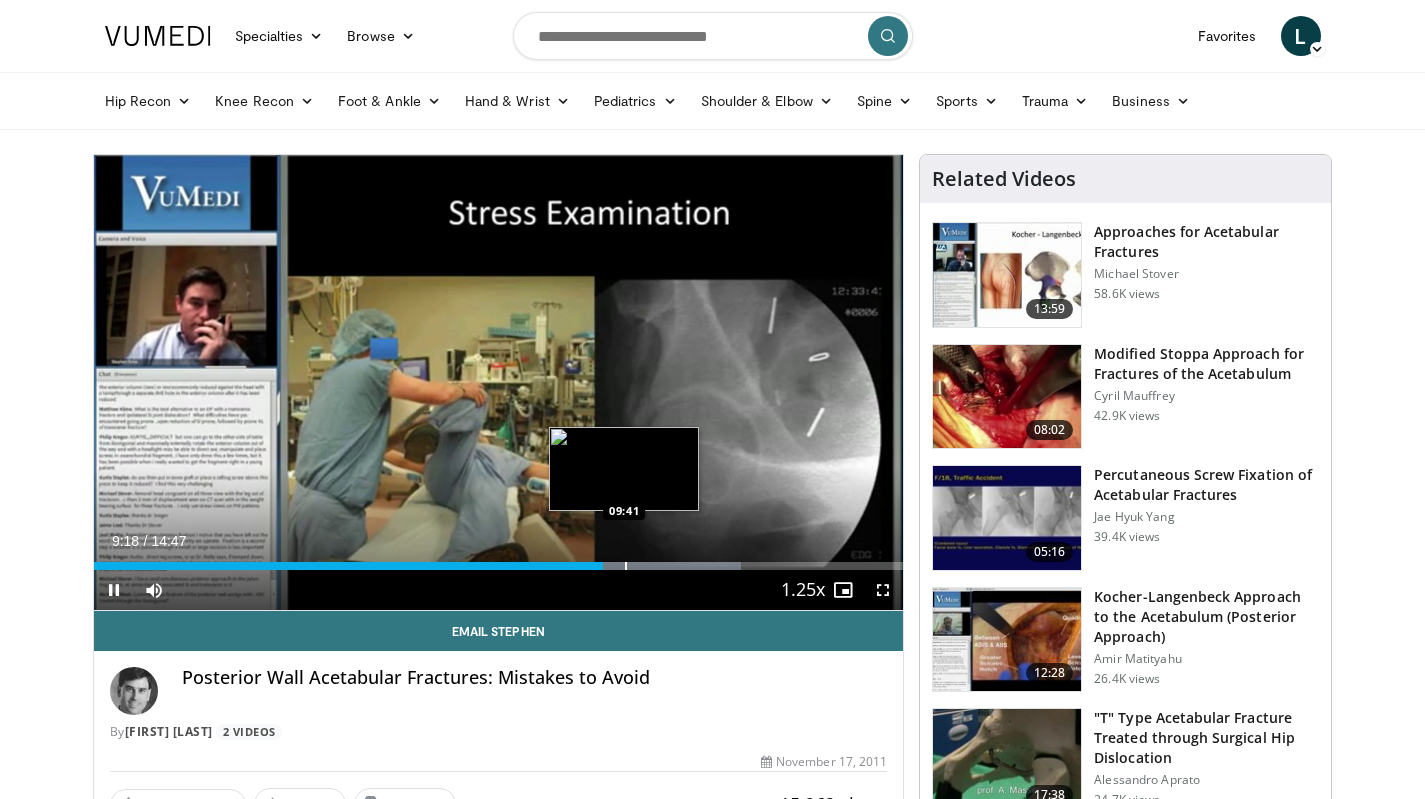 click at bounding box center (626, 566) 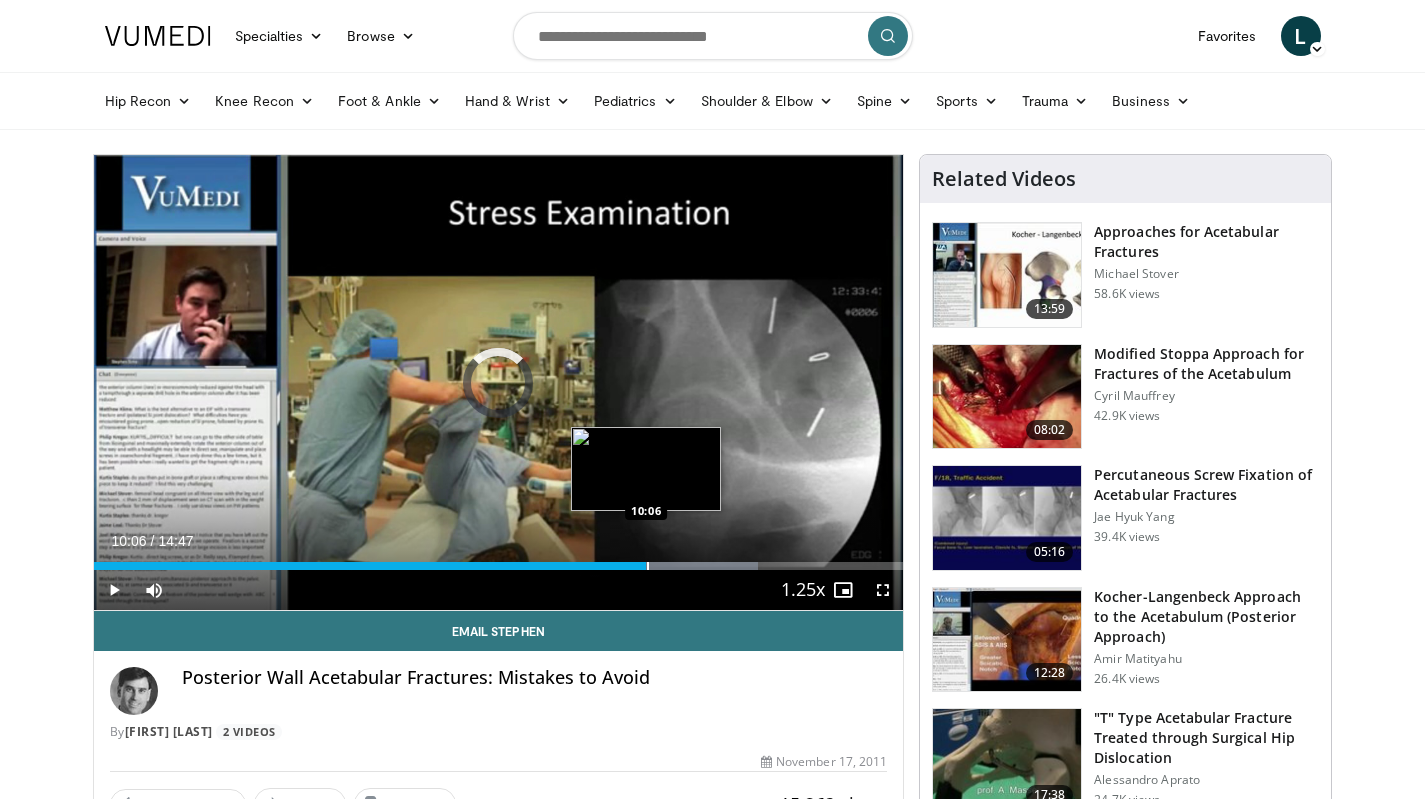 click at bounding box center [648, 566] 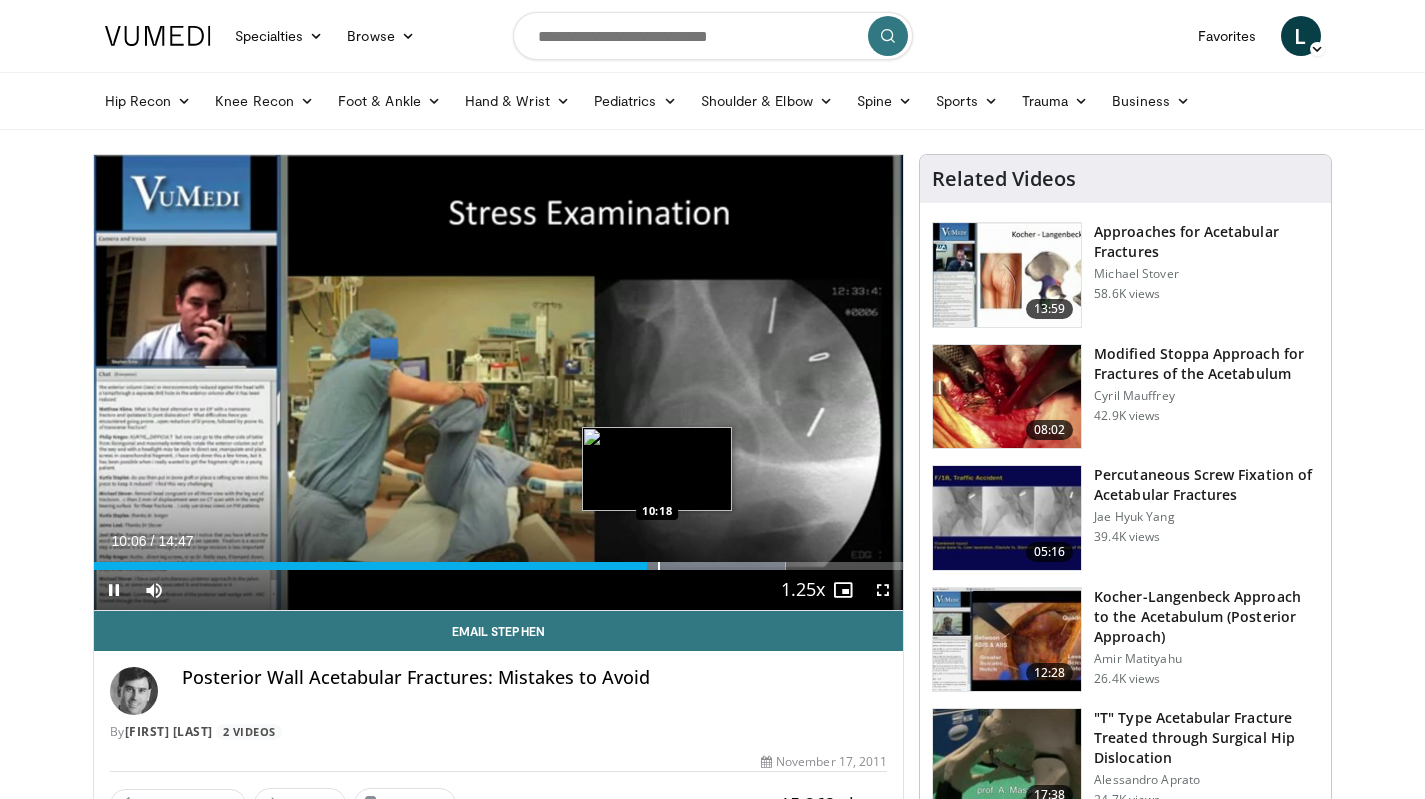 click at bounding box center (659, 566) 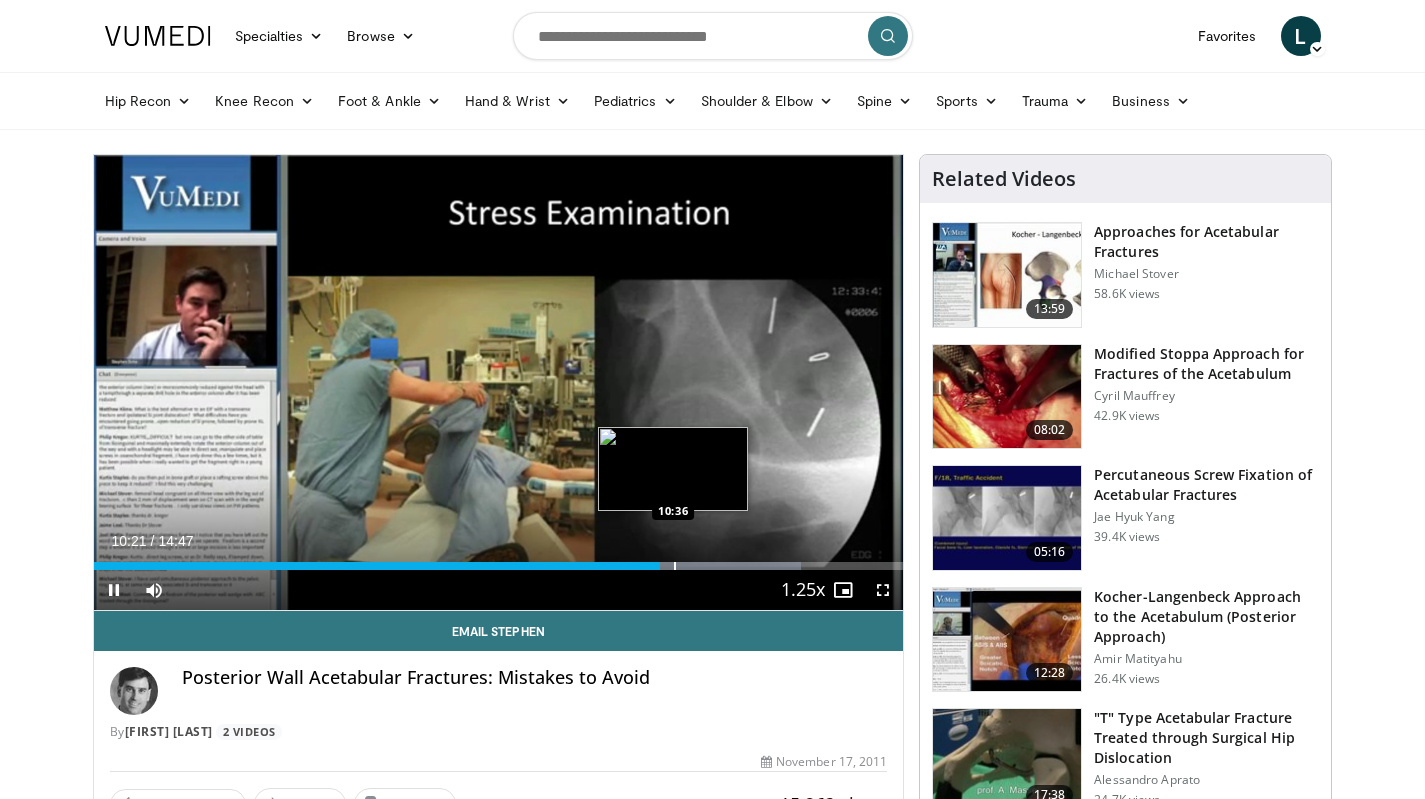 click on "Loaded :  87.37% 10:21 10:36" at bounding box center (499, 566) 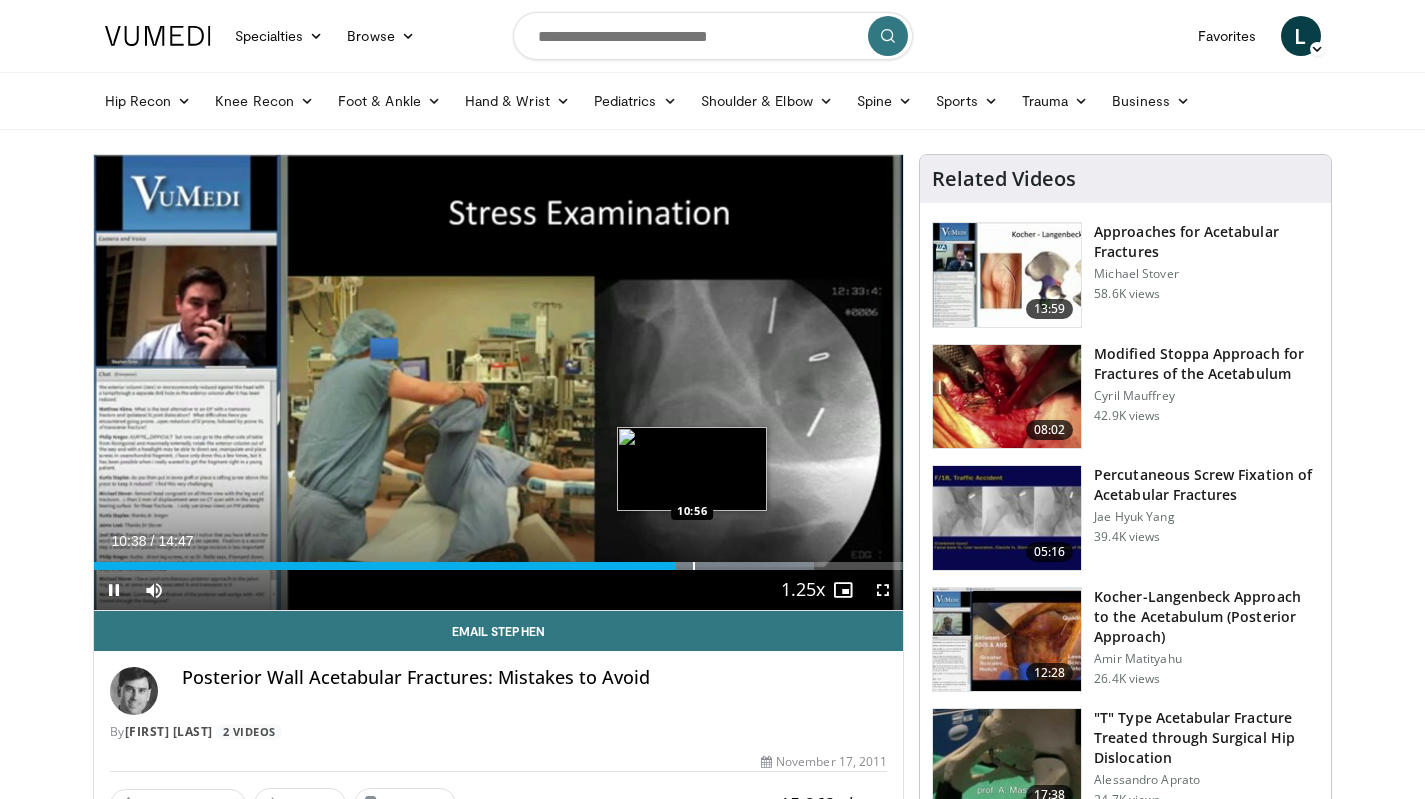 click at bounding box center (694, 566) 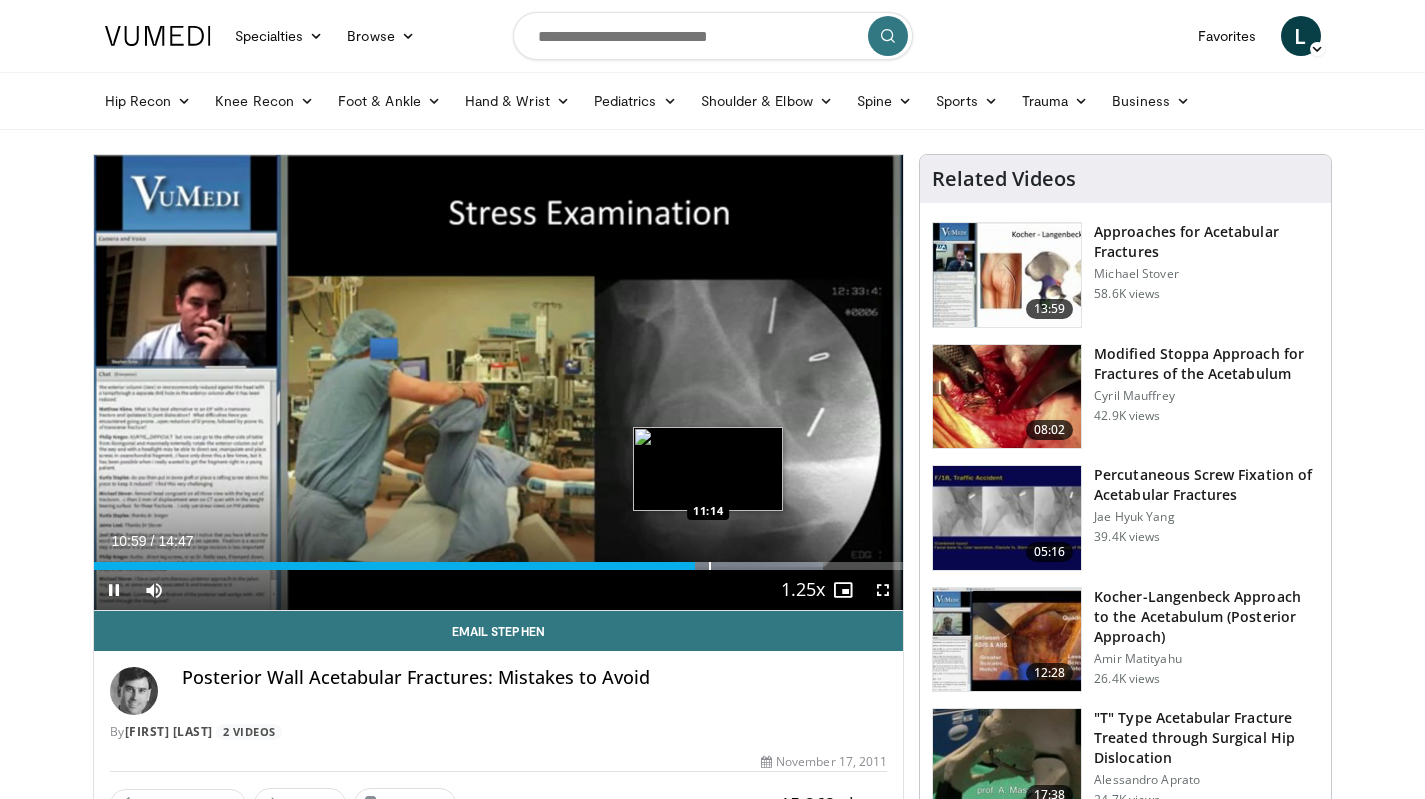 click at bounding box center (710, 566) 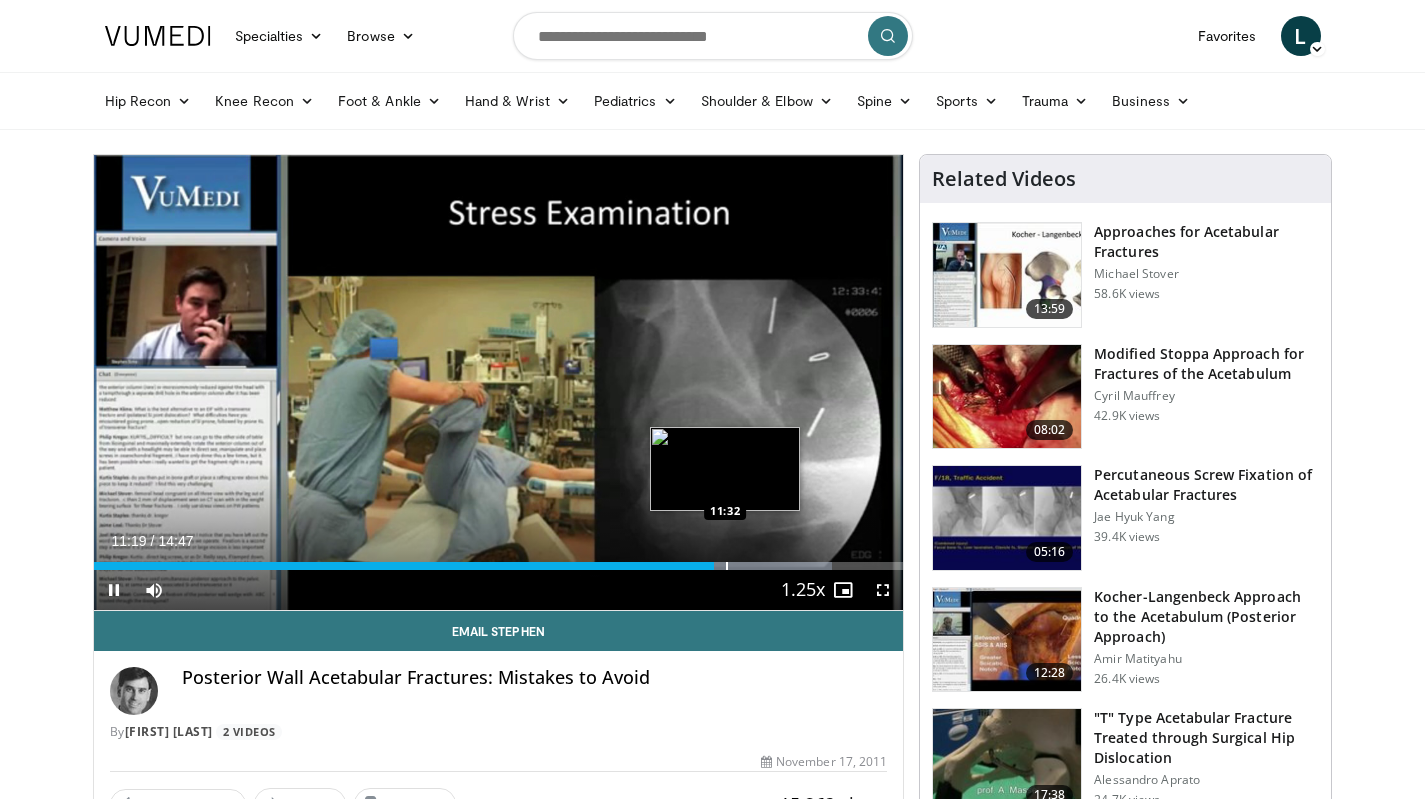 click at bounding box center [727, 566] 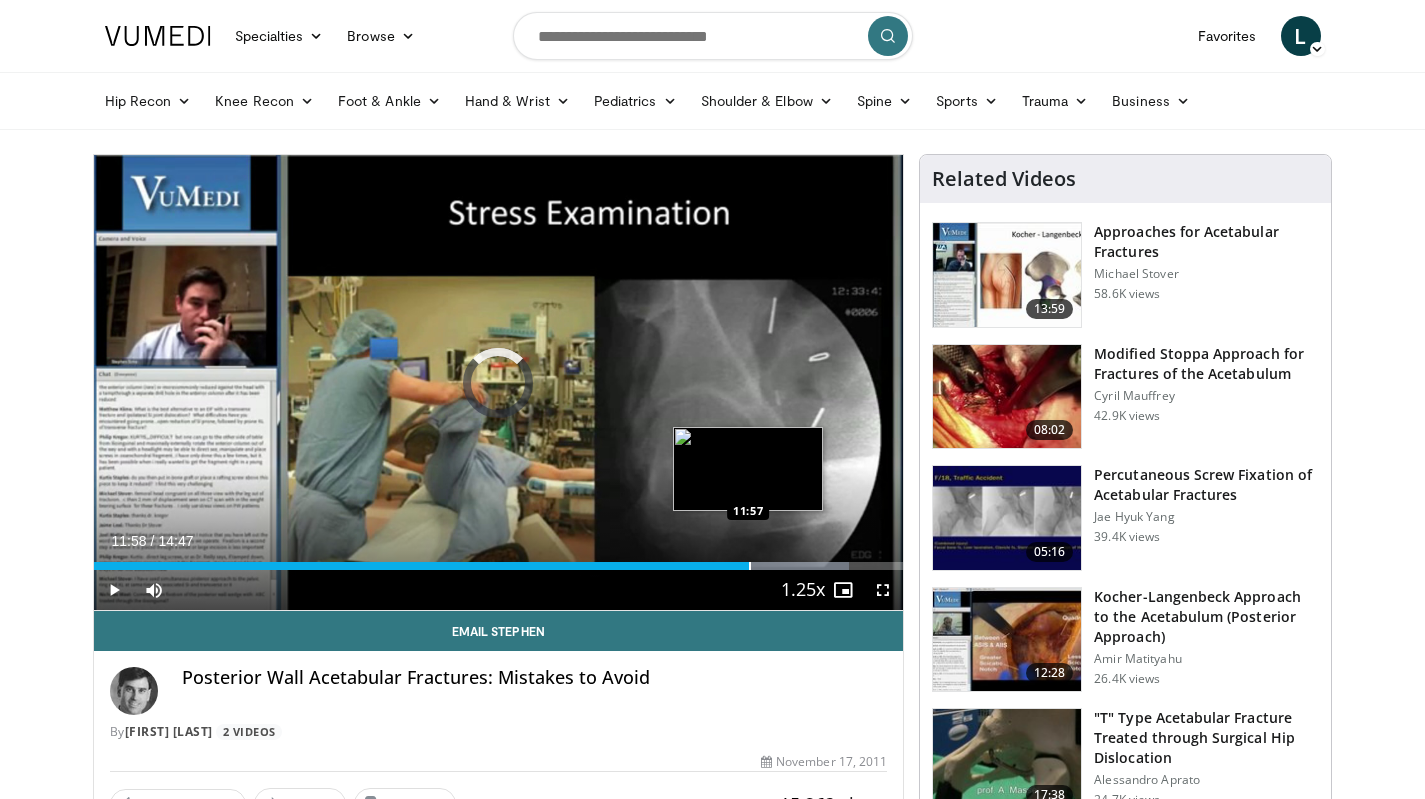 click at bounding box center (750, 566) 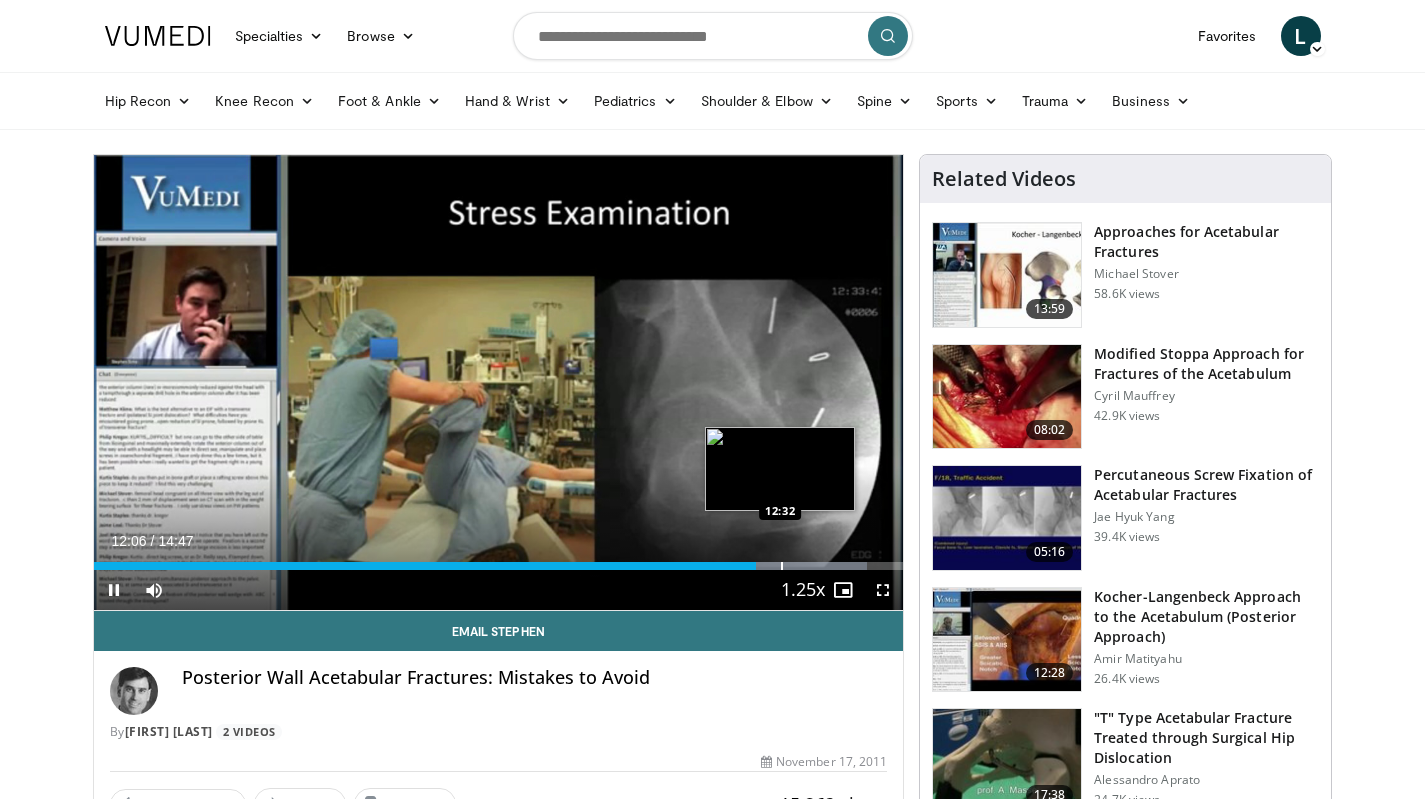 click at bounding box center [782, 566] 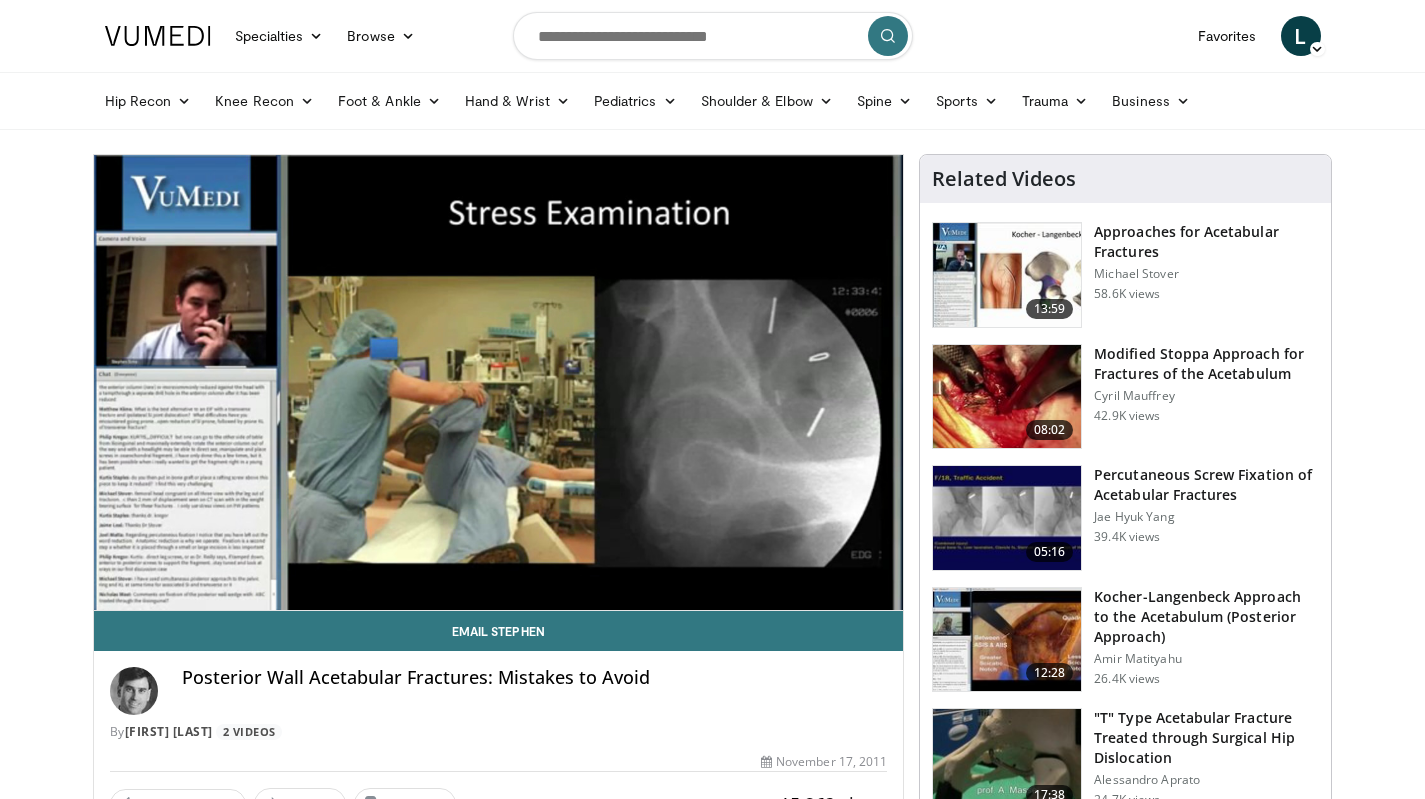 scroll, scrollTop: 0, scrollLeft: 4, axis: horizontal 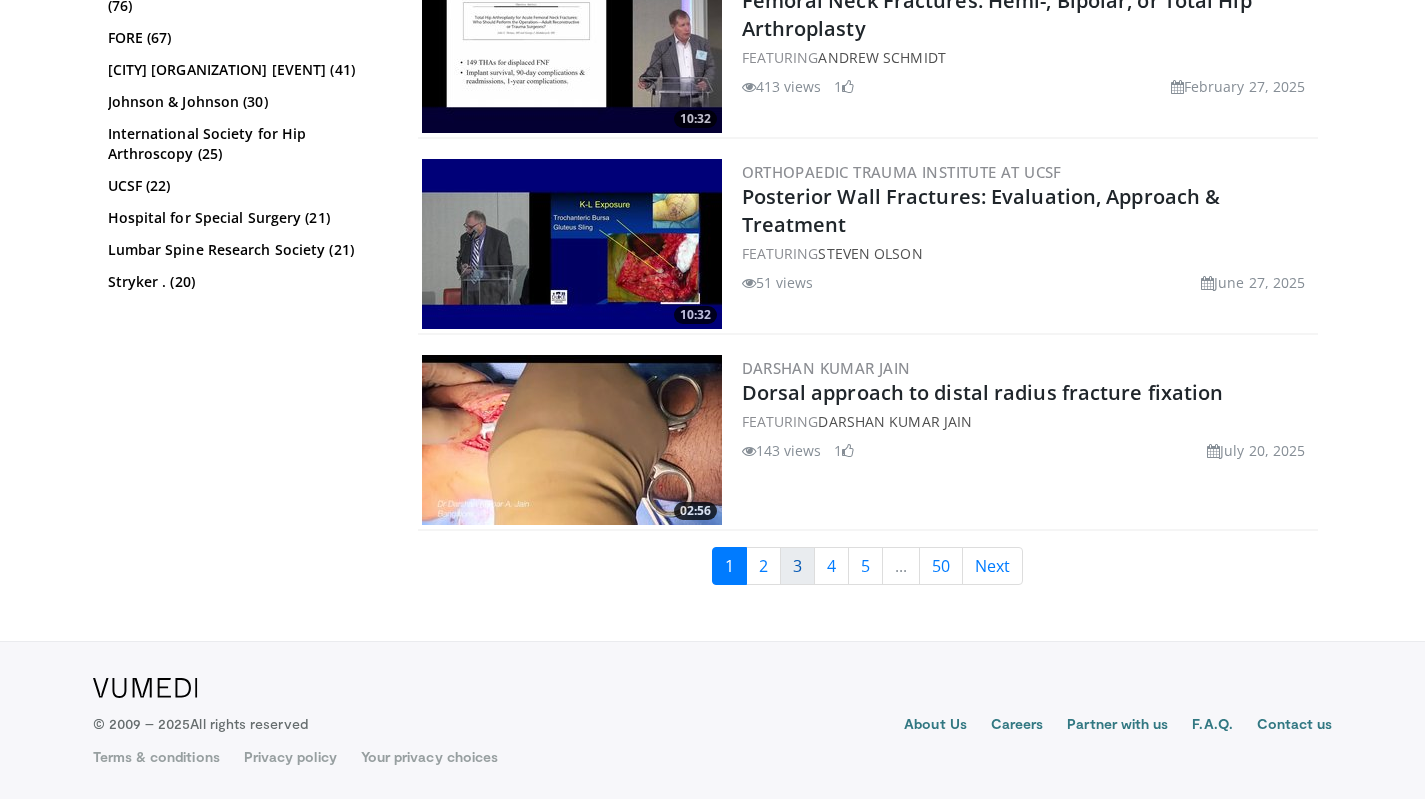 click on "3" at bounding box center (797, 566) 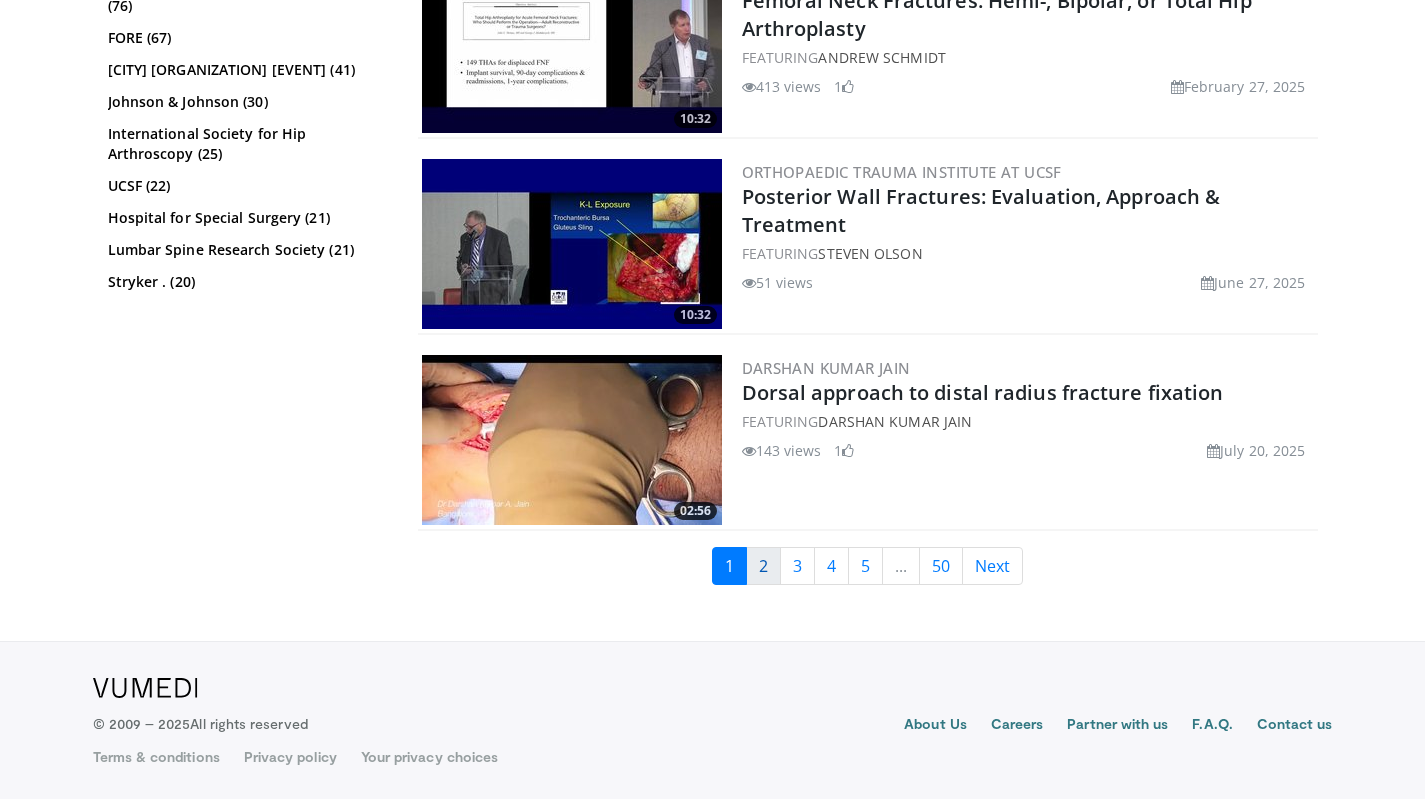click on "2" at bounding box center [763, 566] 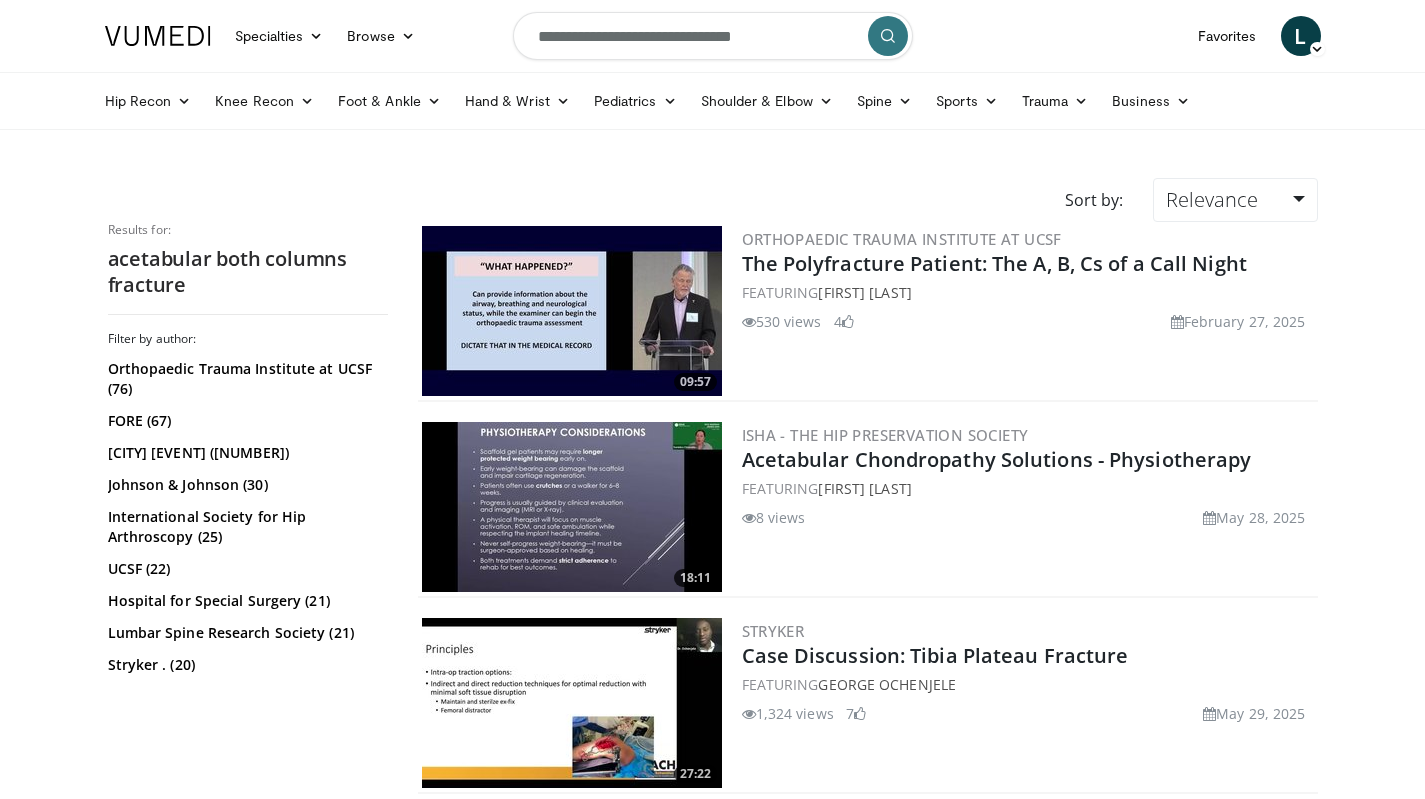 scroll, scrollTop: 0, scrollLeft: 6, axis: horizontal 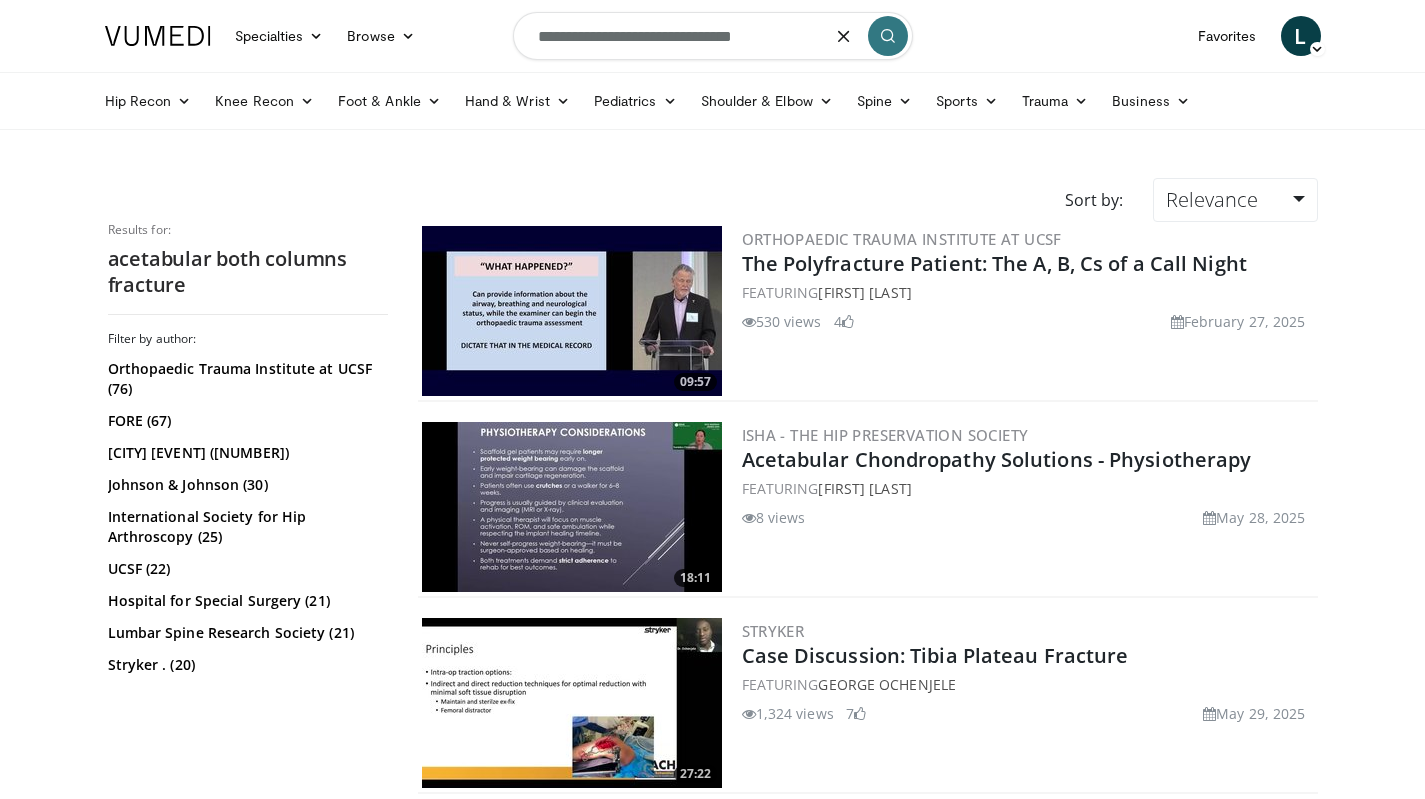 click on "**********" at bounding box center [713, 36] 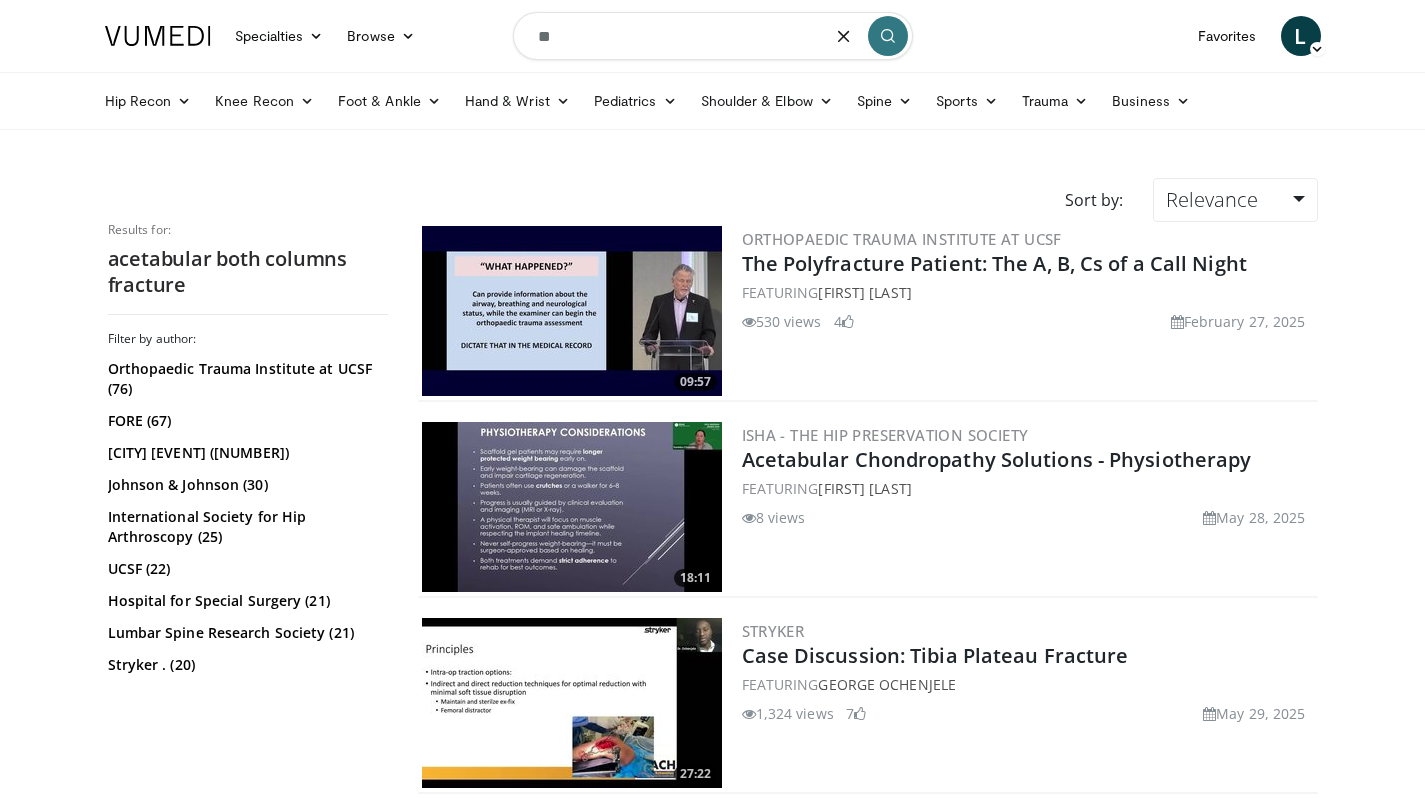 type on "*" 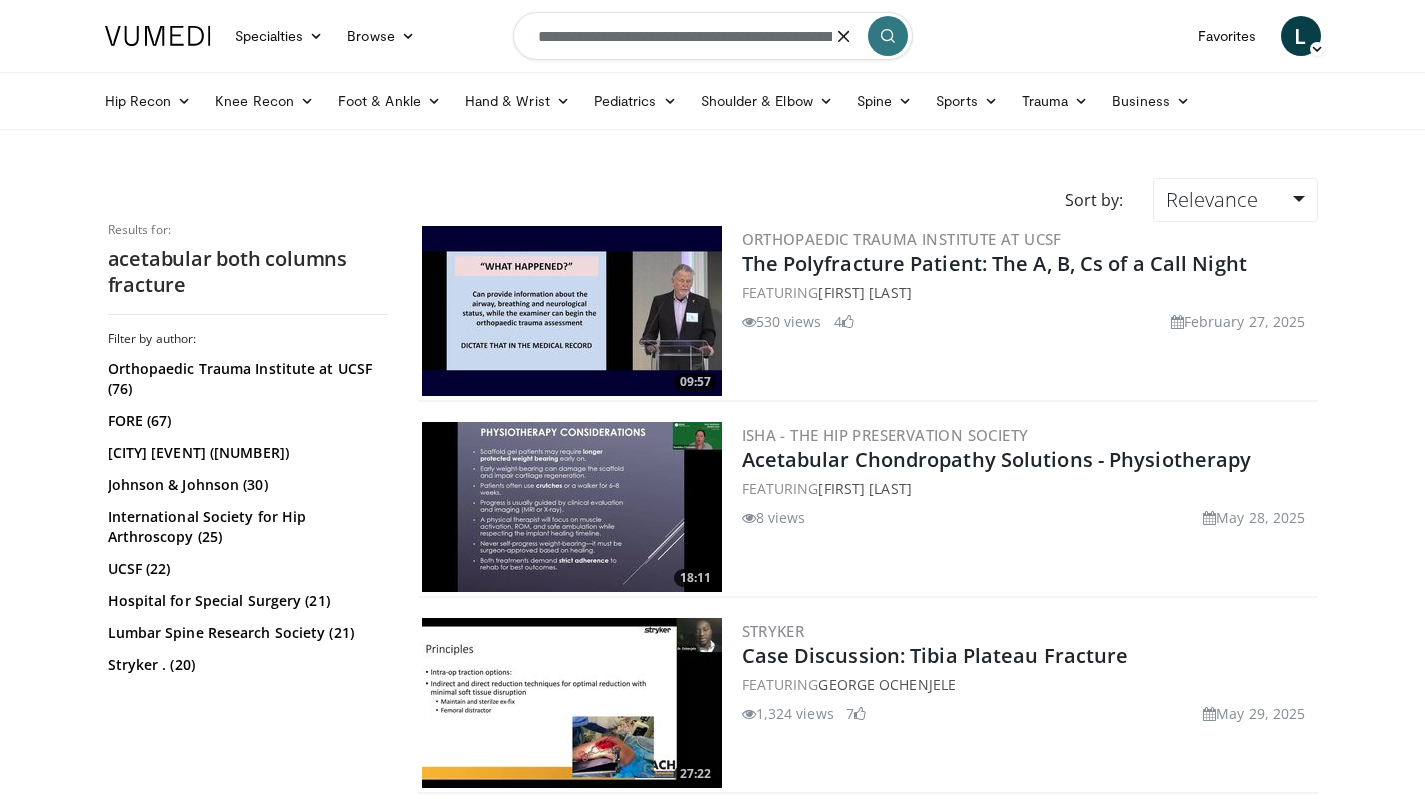 type on "**********" 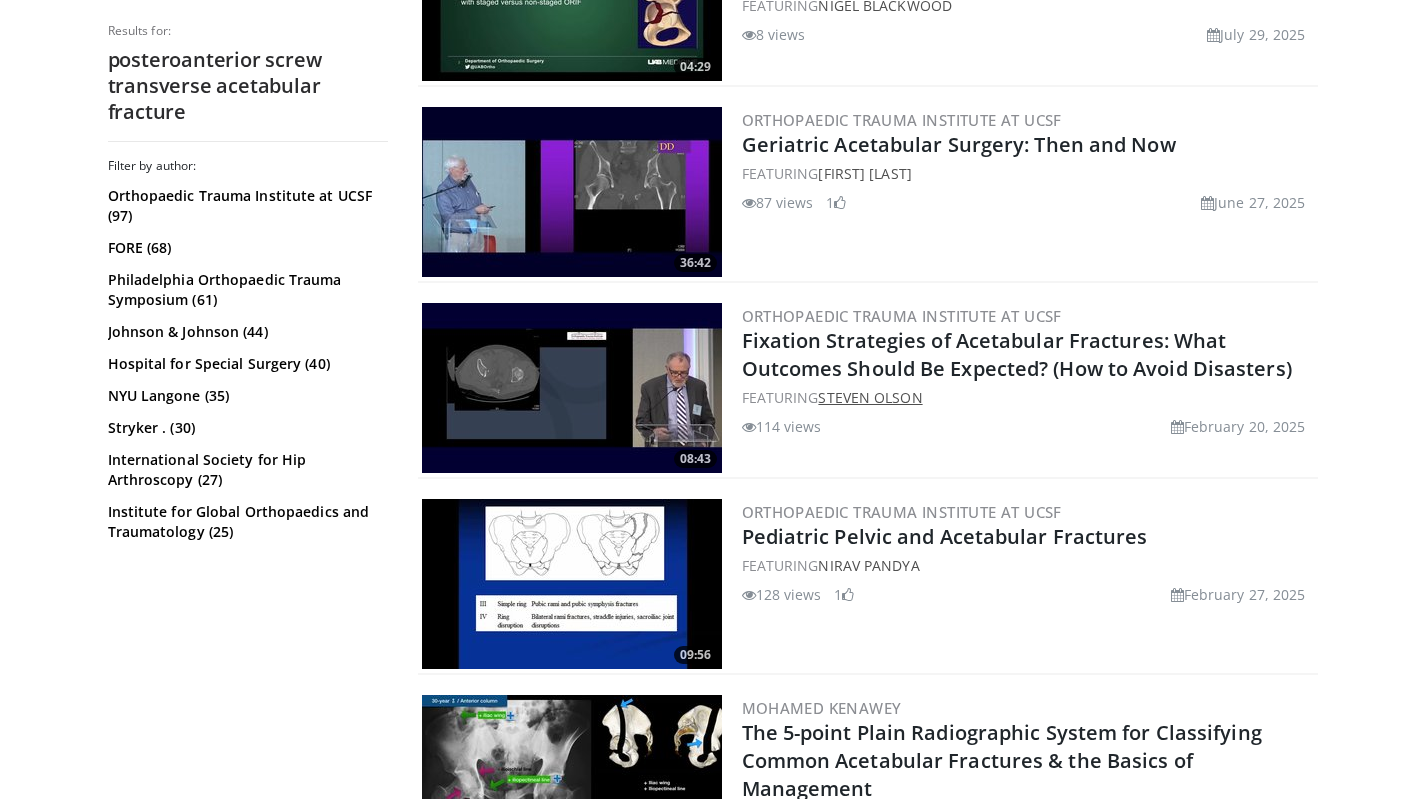scroll, scrollTop: 510, scrollLeft: 1, axis: both 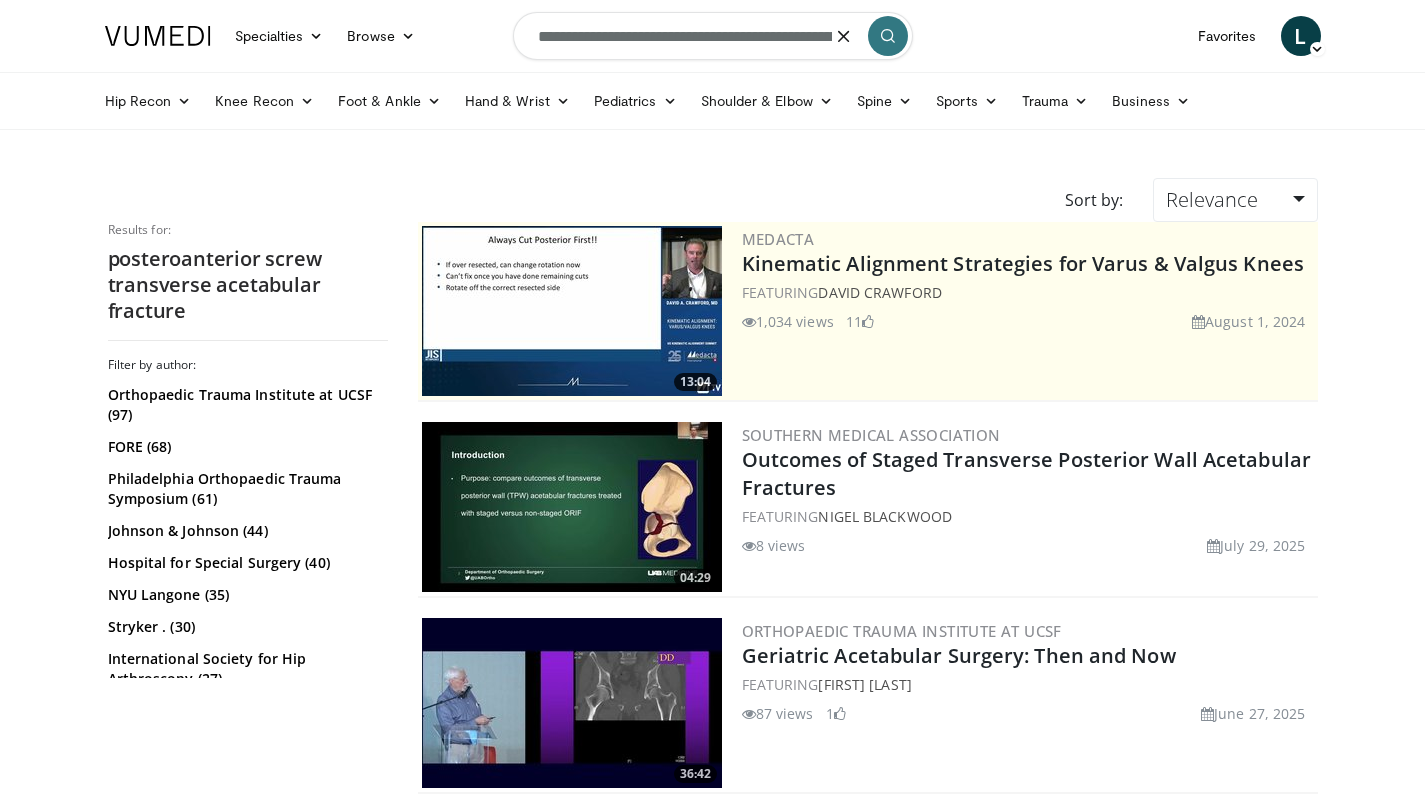 click on "**********" at bounding box center (713, 36) 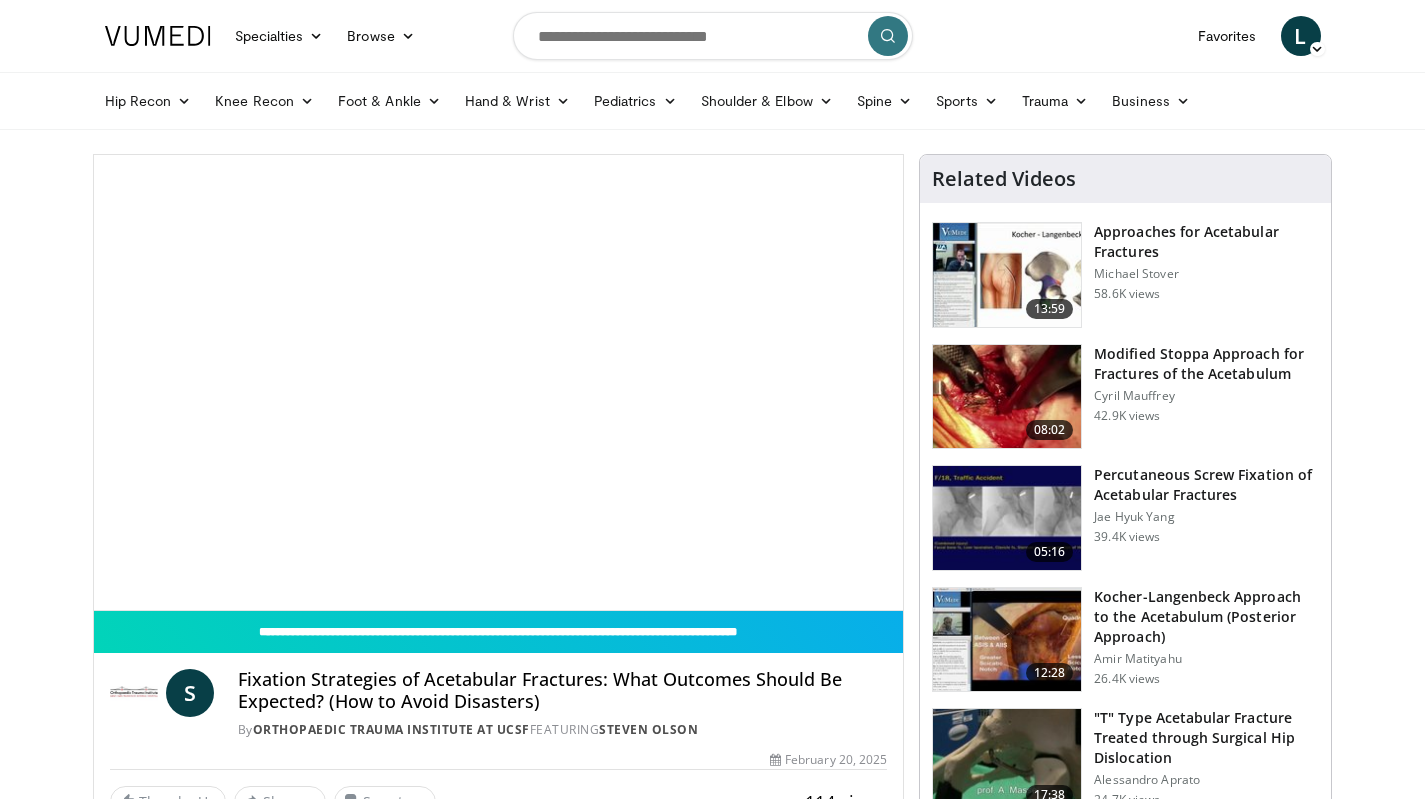 scroll, scrollTop: 0, scrollLeft: 0, axis: both 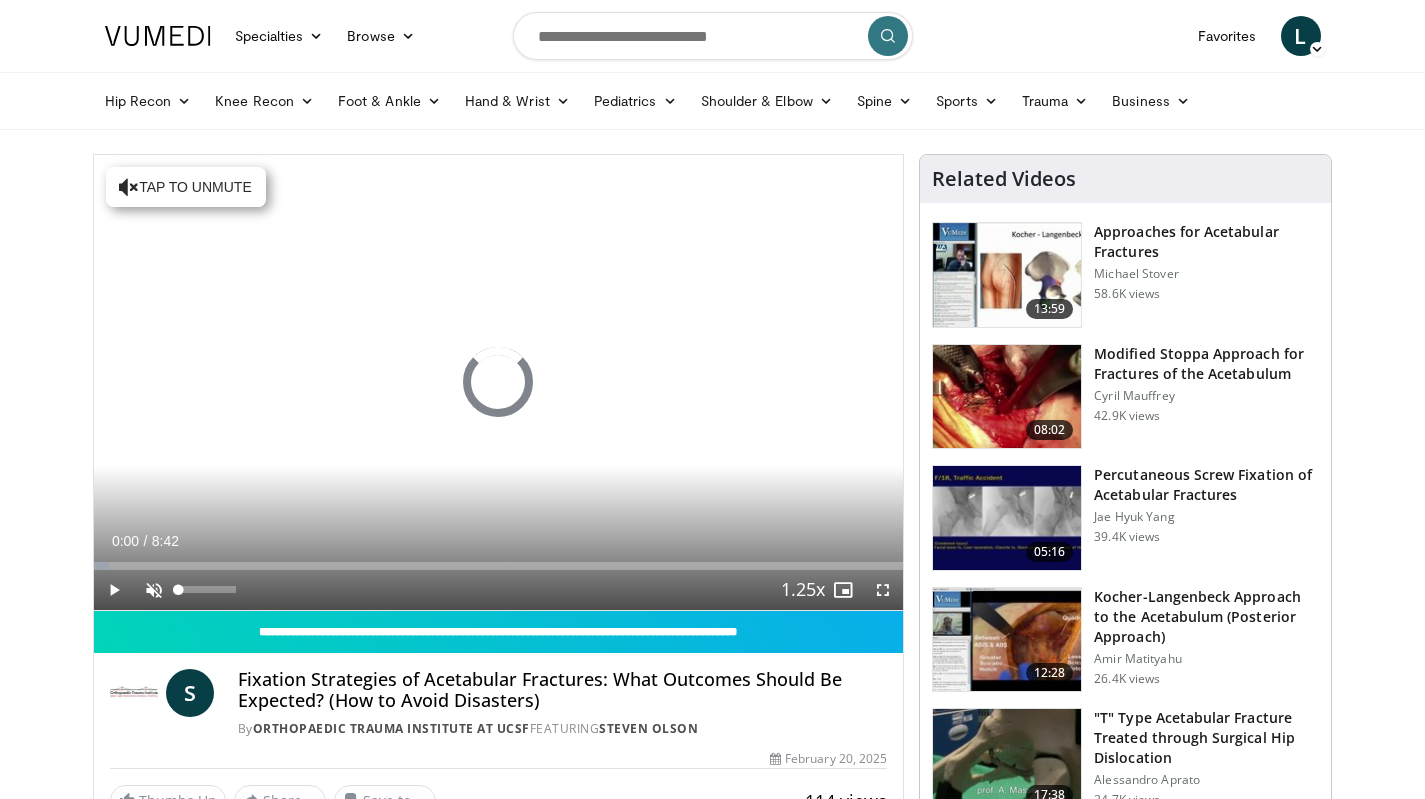 click at bounding box center [154, 590] 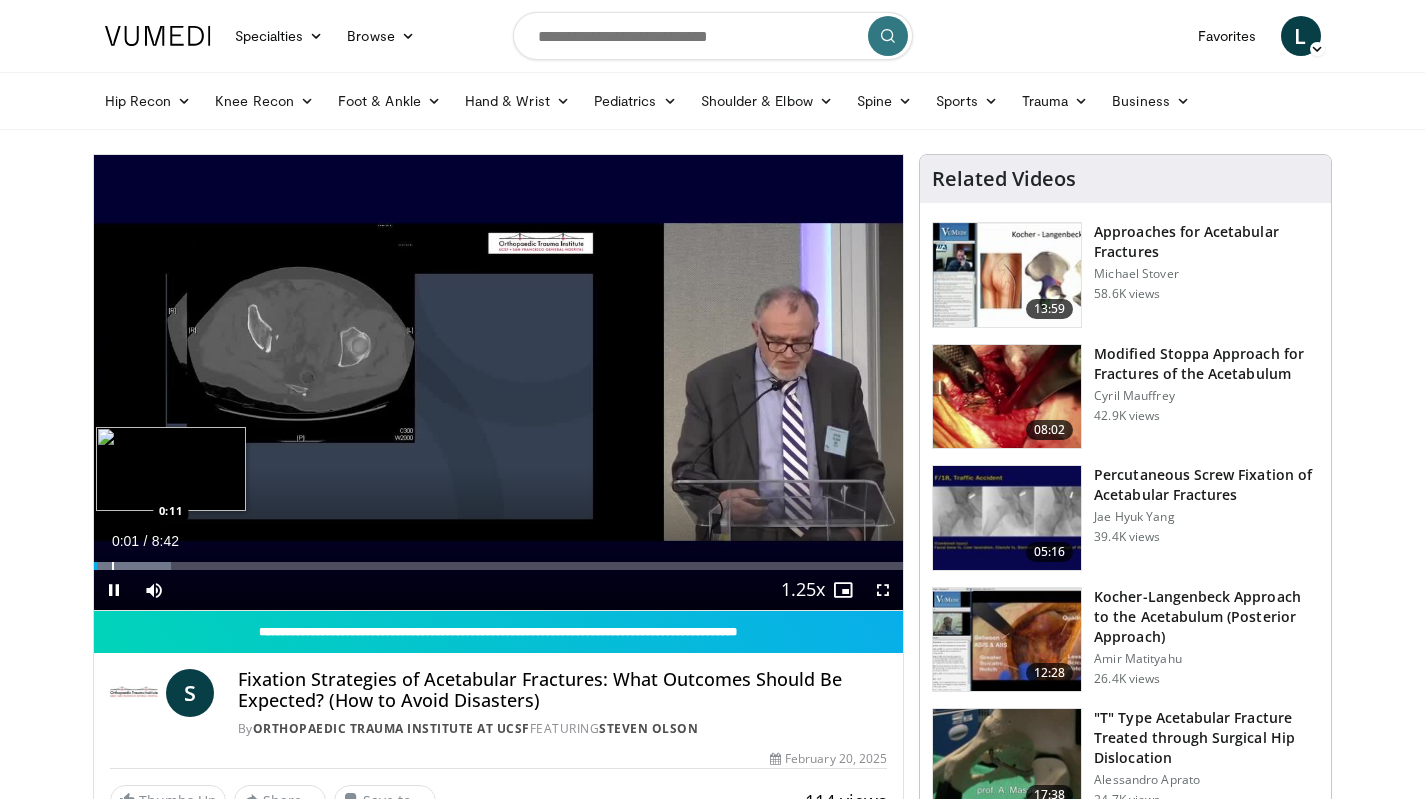 click at bounding box center [113, 566] 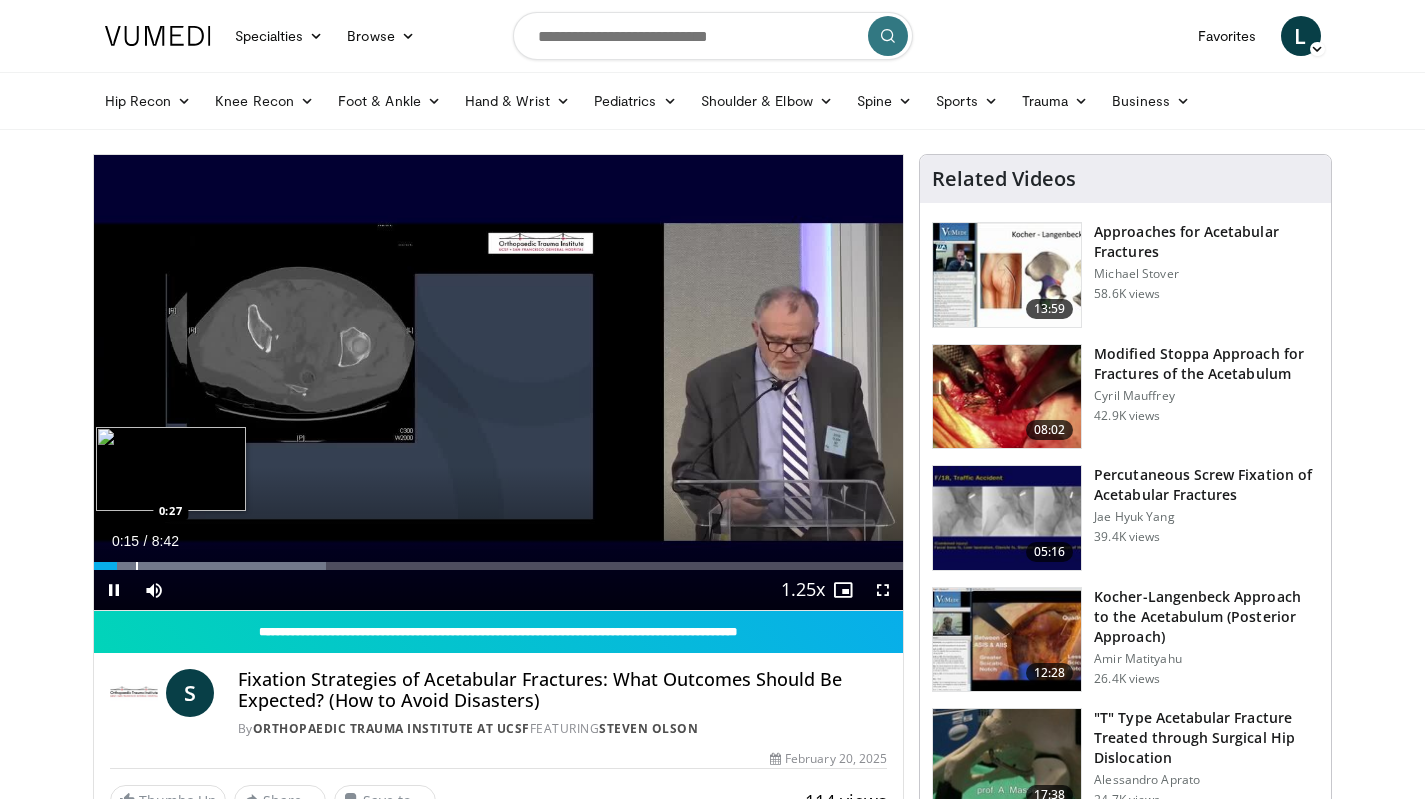 click on "Loaded :  28.73% 0:15 0:27" at bounding box center [499, 560] 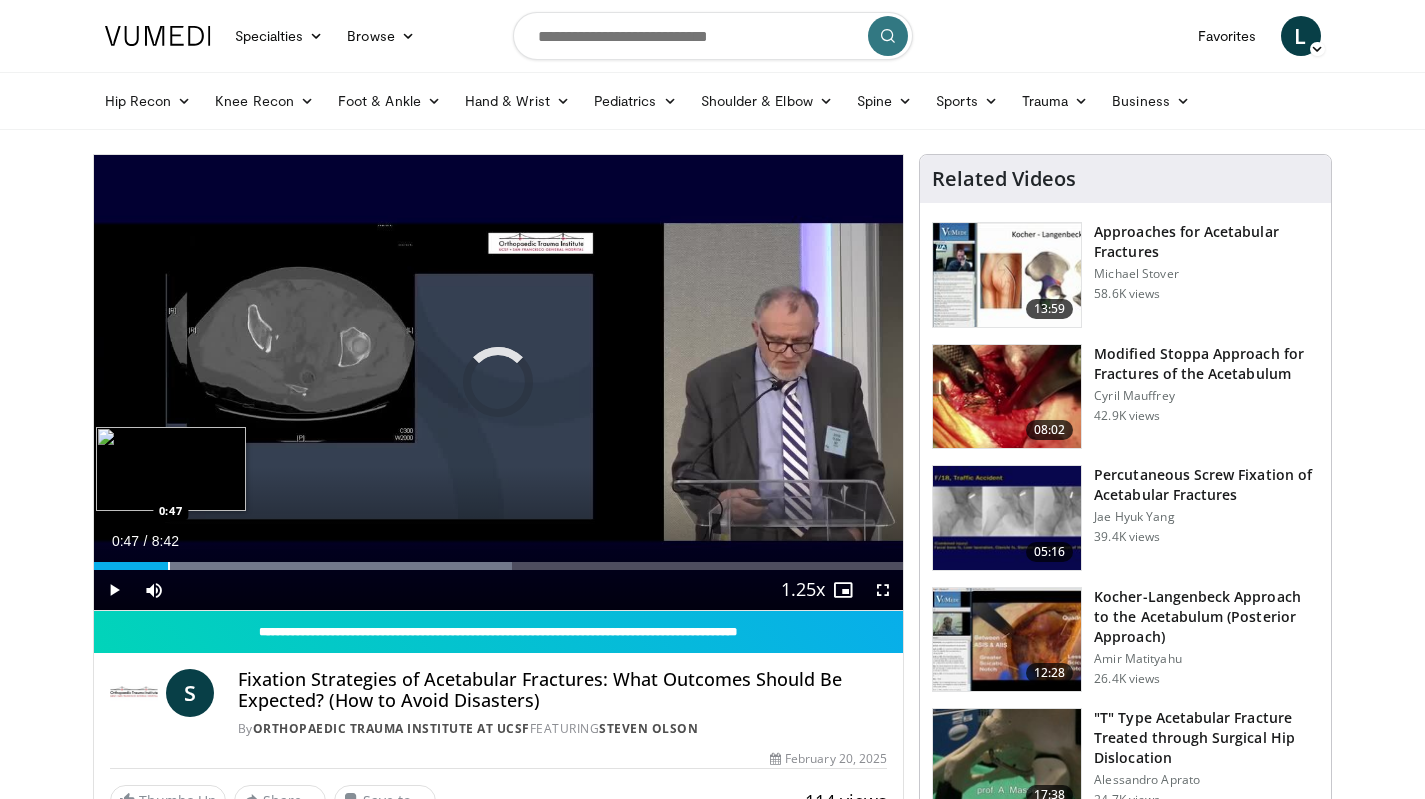 click at bounding box center (169, 566) 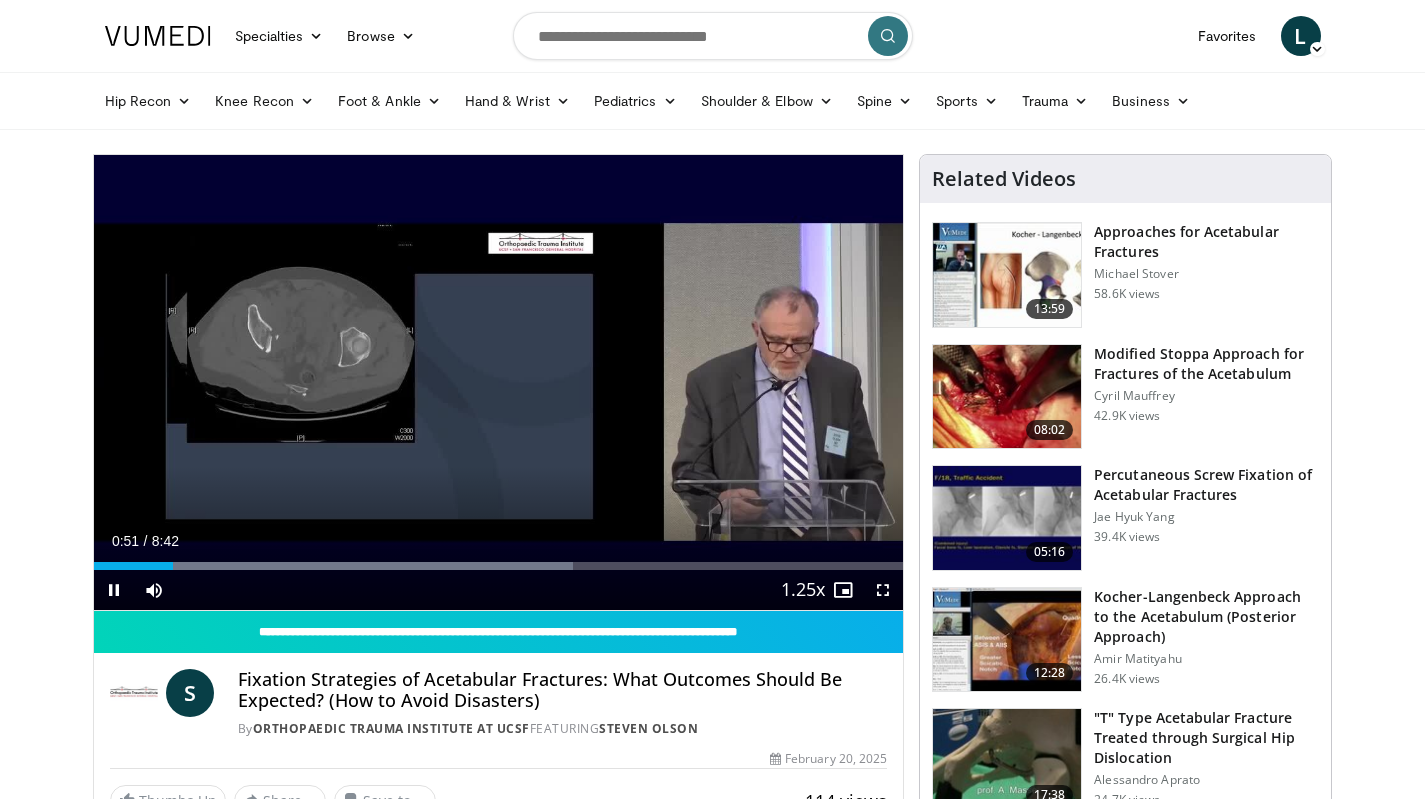 click on "Current Time  0:51 / Duration  8:42 Pause Skip Backward Skip Forward Mute 5% Loaded :  59.22% 0:51 1:03 Stream Type  LIVE Seek to live, currently behind live LIVE   1.25x Playback Rate 0.5x 0.75x 1x 1.25x , selected 1.5x 1.75x 2x Chapters Chapters Descriptions descriptions off , selected Captions captions off , selected Audio Track en (Main) , selected Fullscreen Enable picture-in-picture mode" at bounding box center (499, 590) 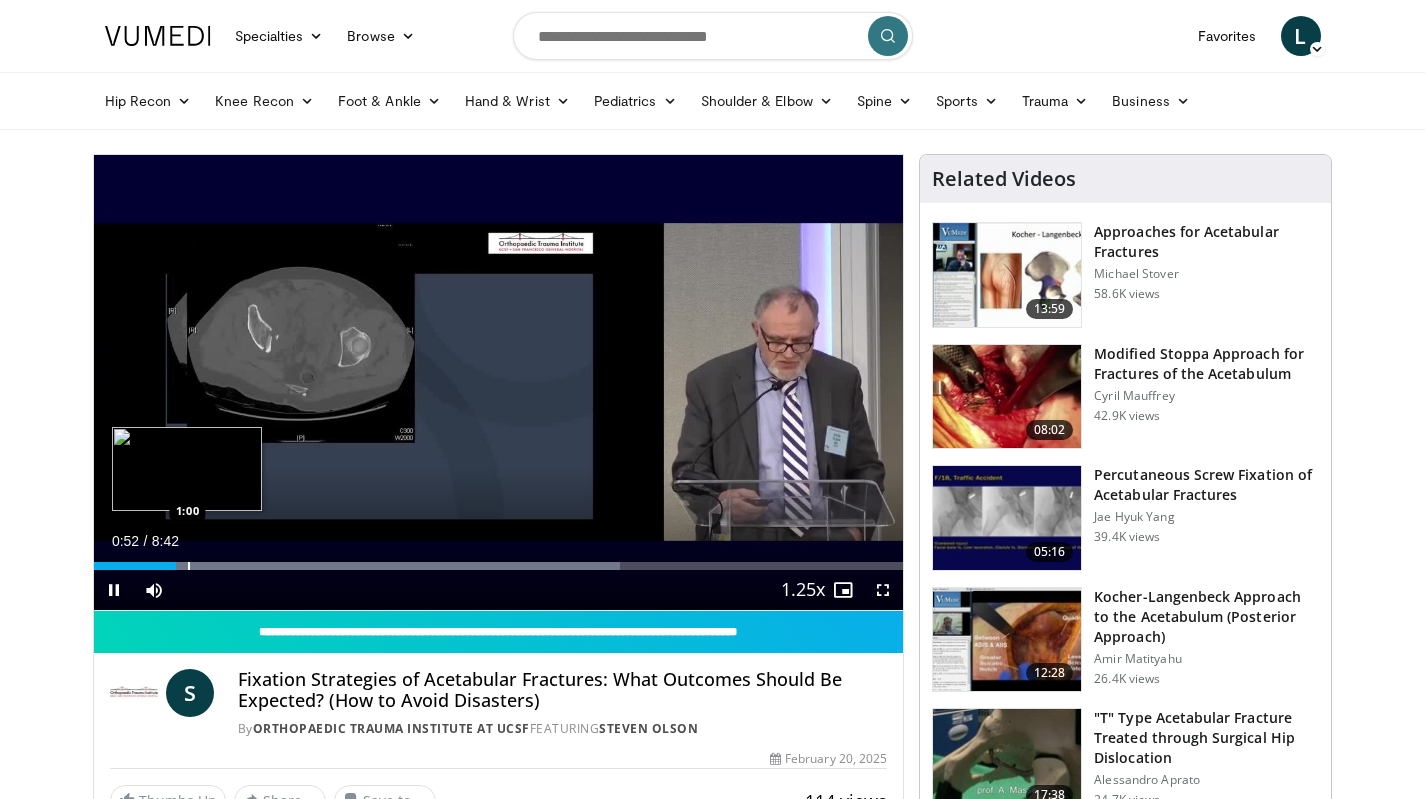 click at bounding box center (189, 566) 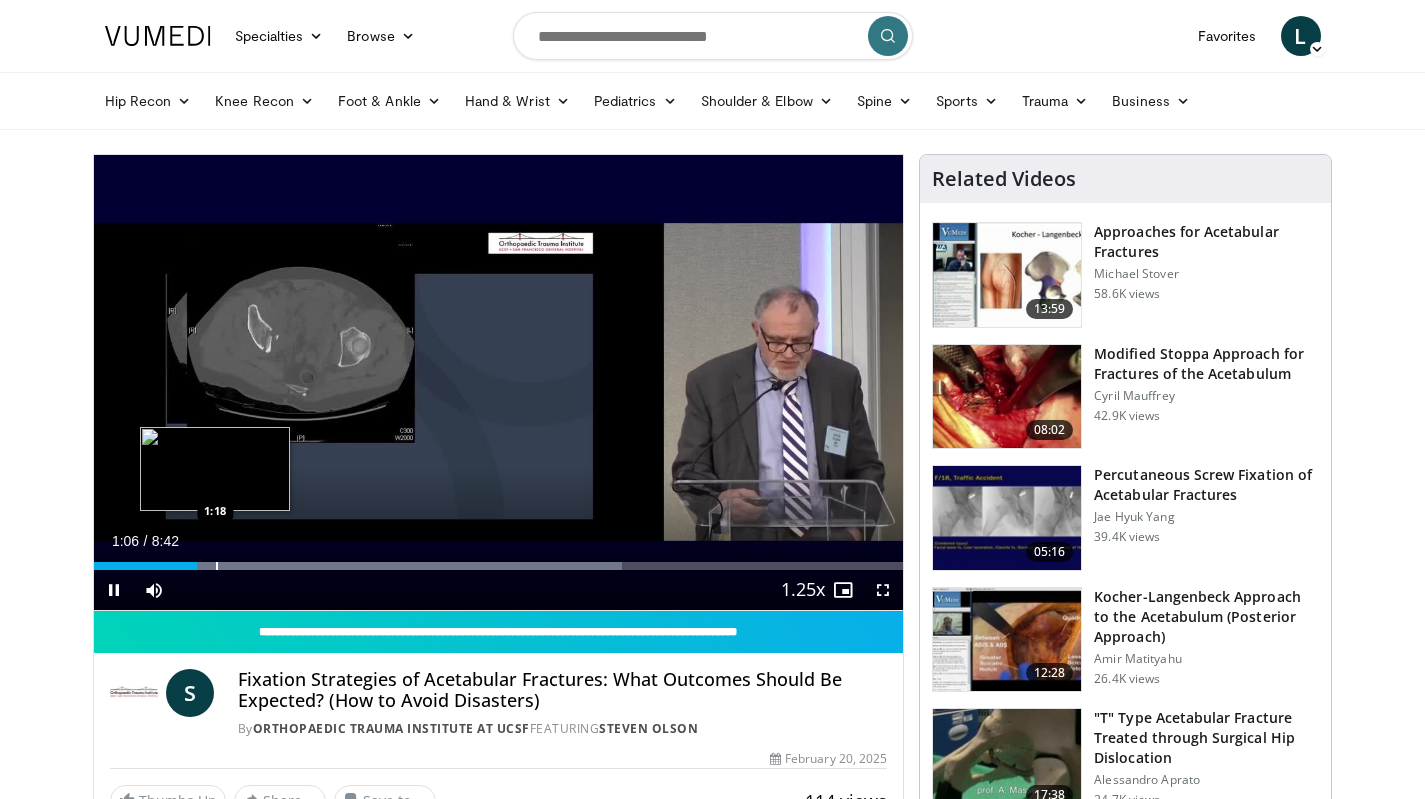 click at bounding box center [217, 566] 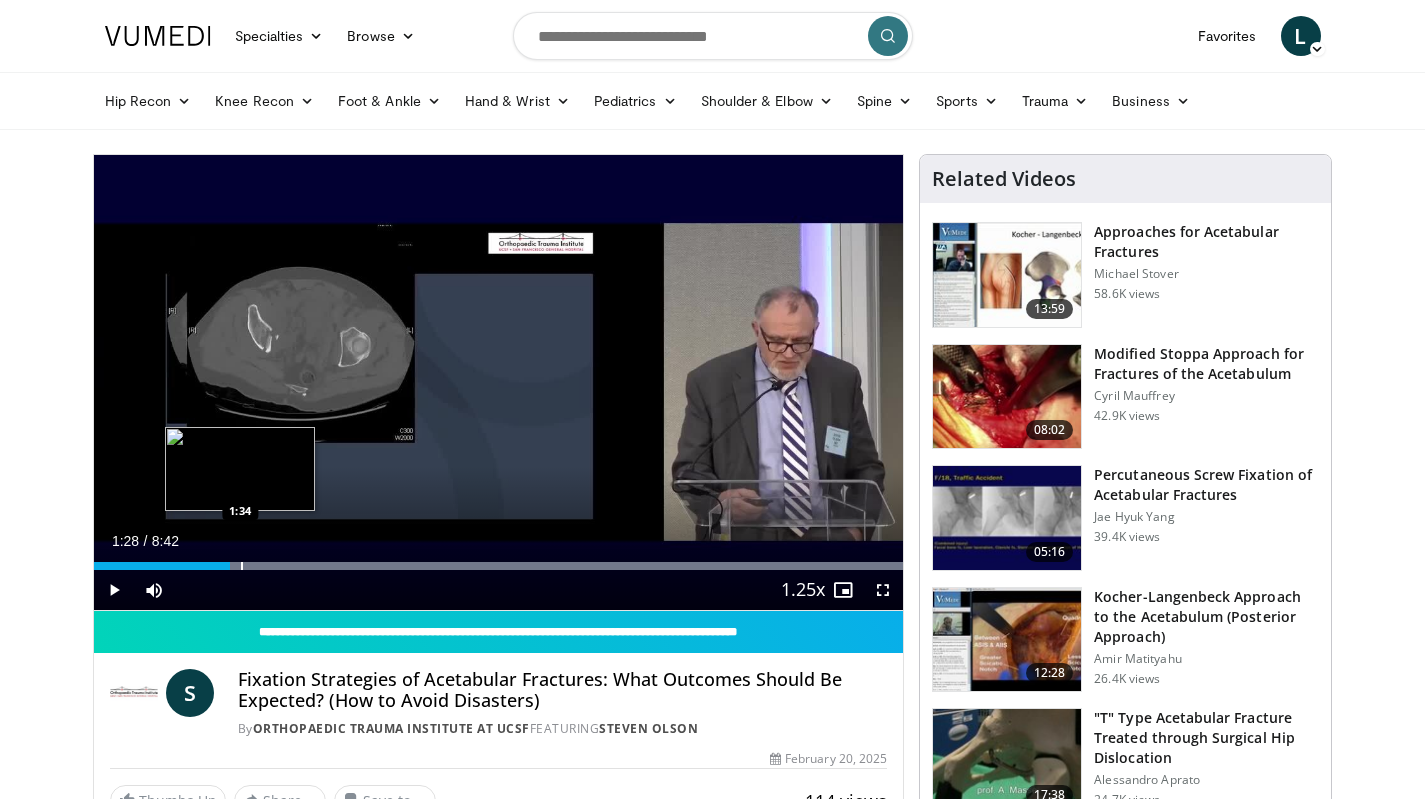 click at bounding box center (242, 566) 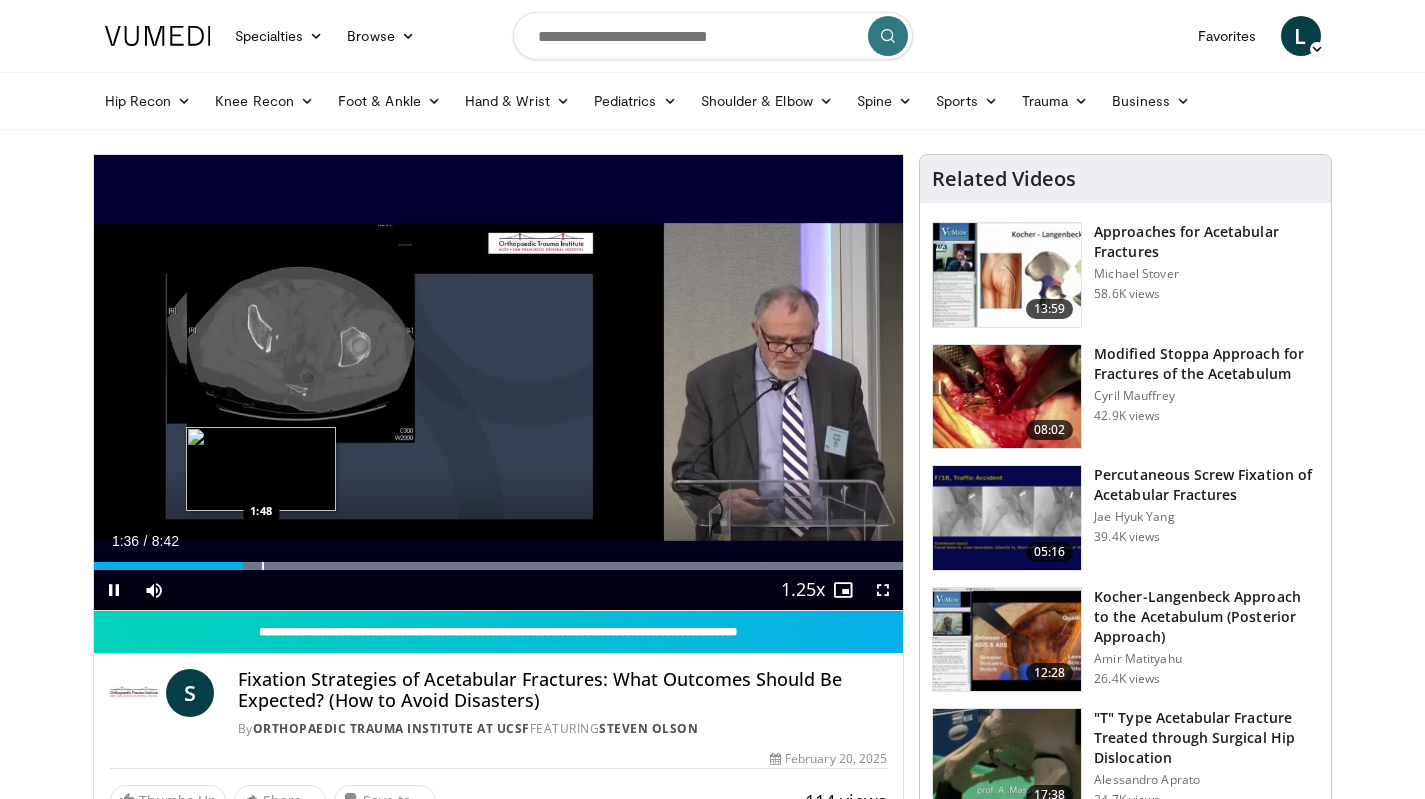 click at bounding box center (263, 566) 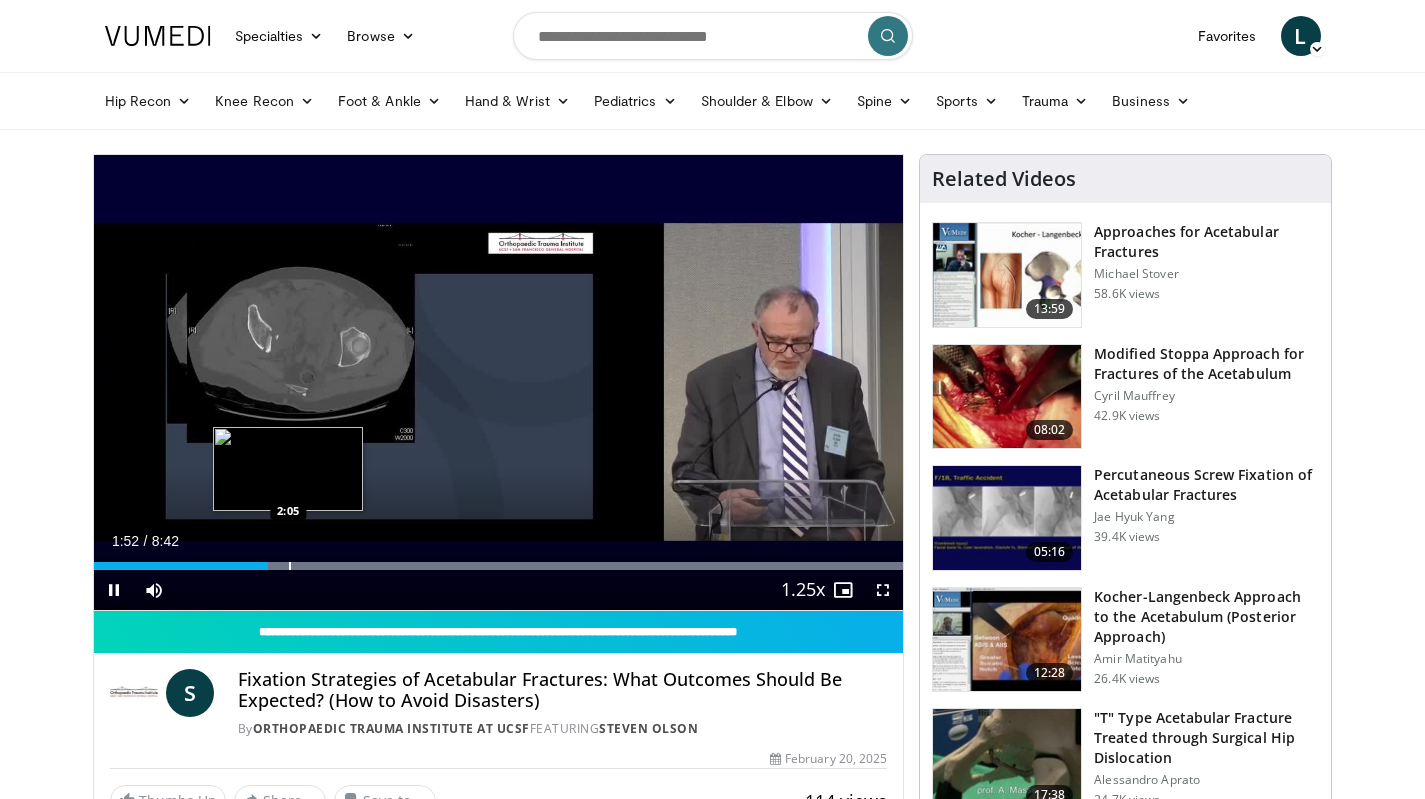 click at bounding box center [290, 566] 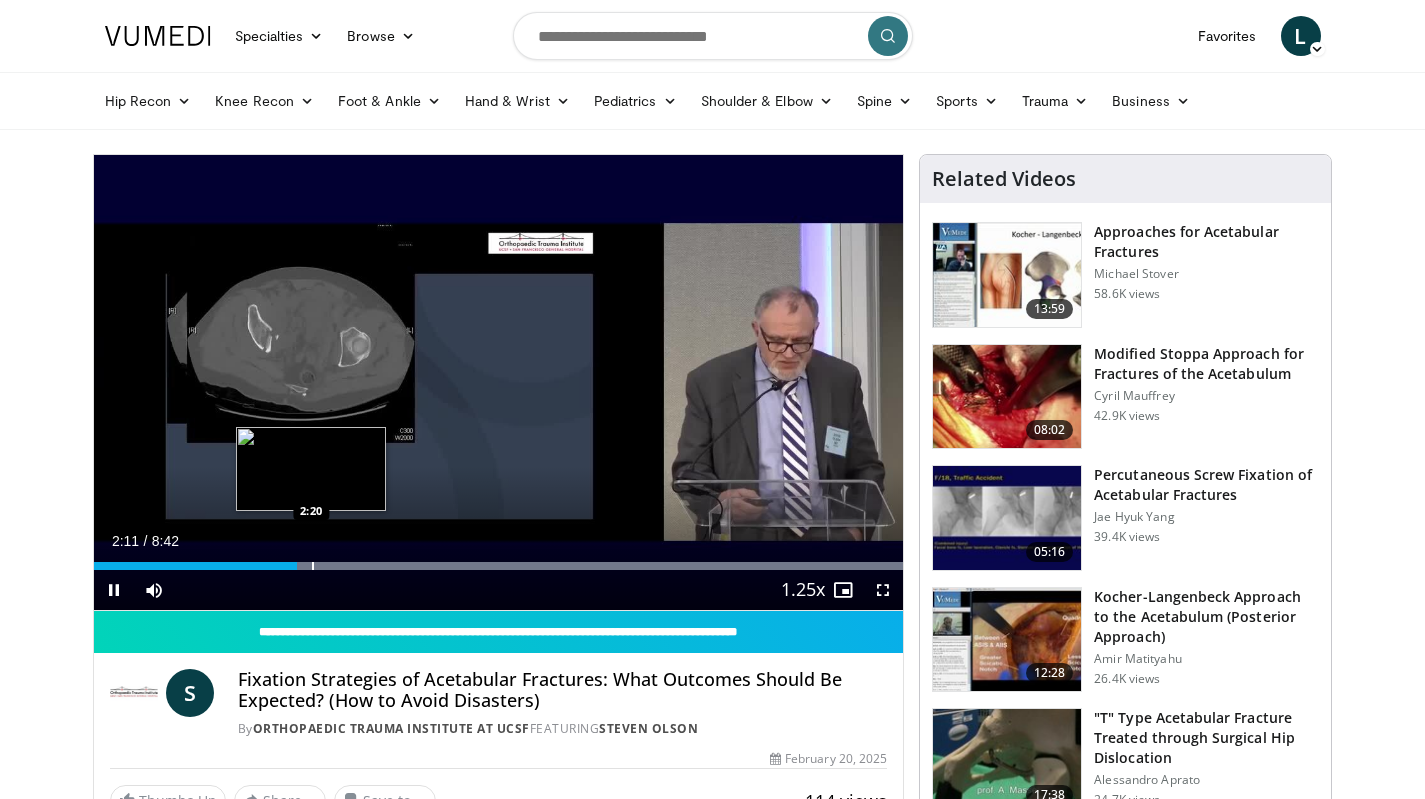 click at bounding box center [313, 566] 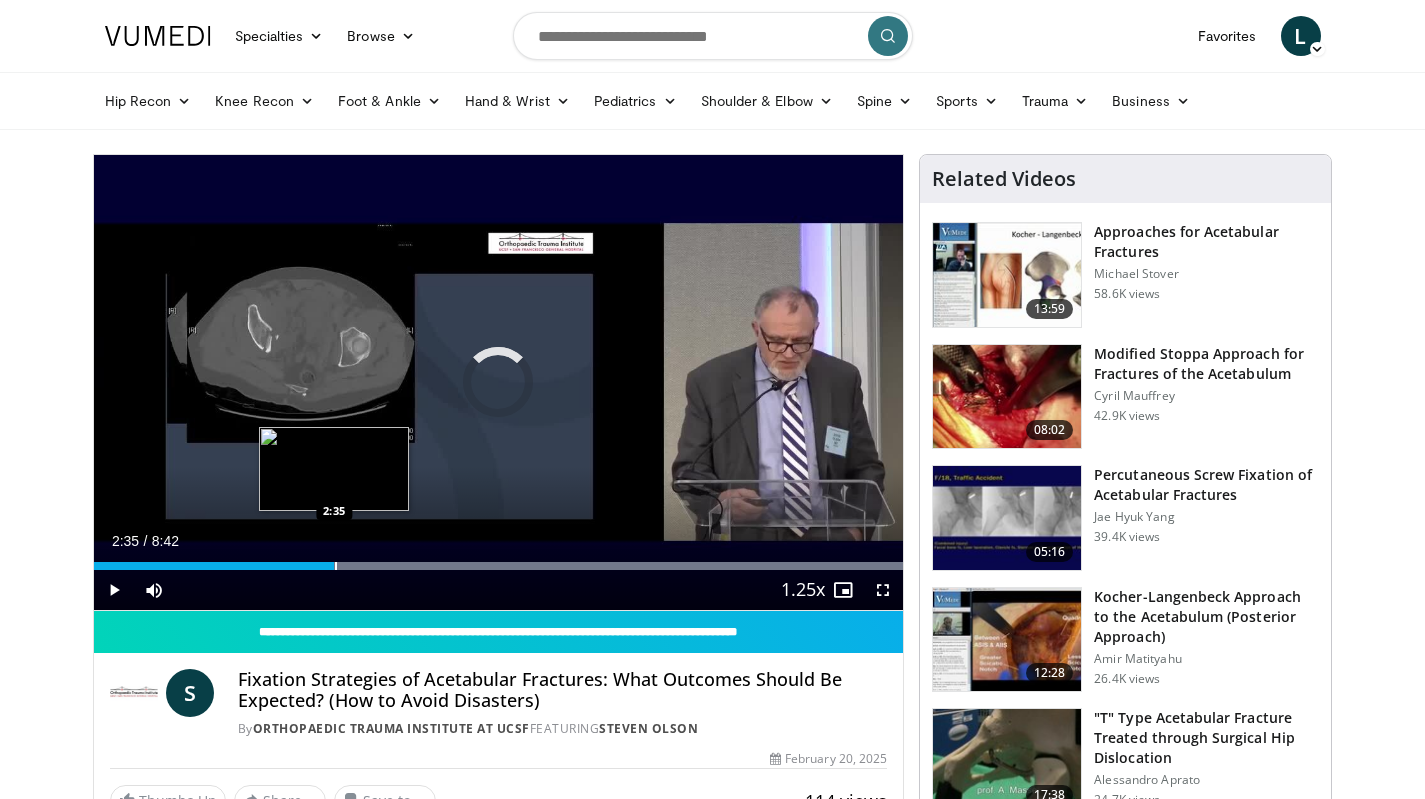 click at bounding box center [336, 566] 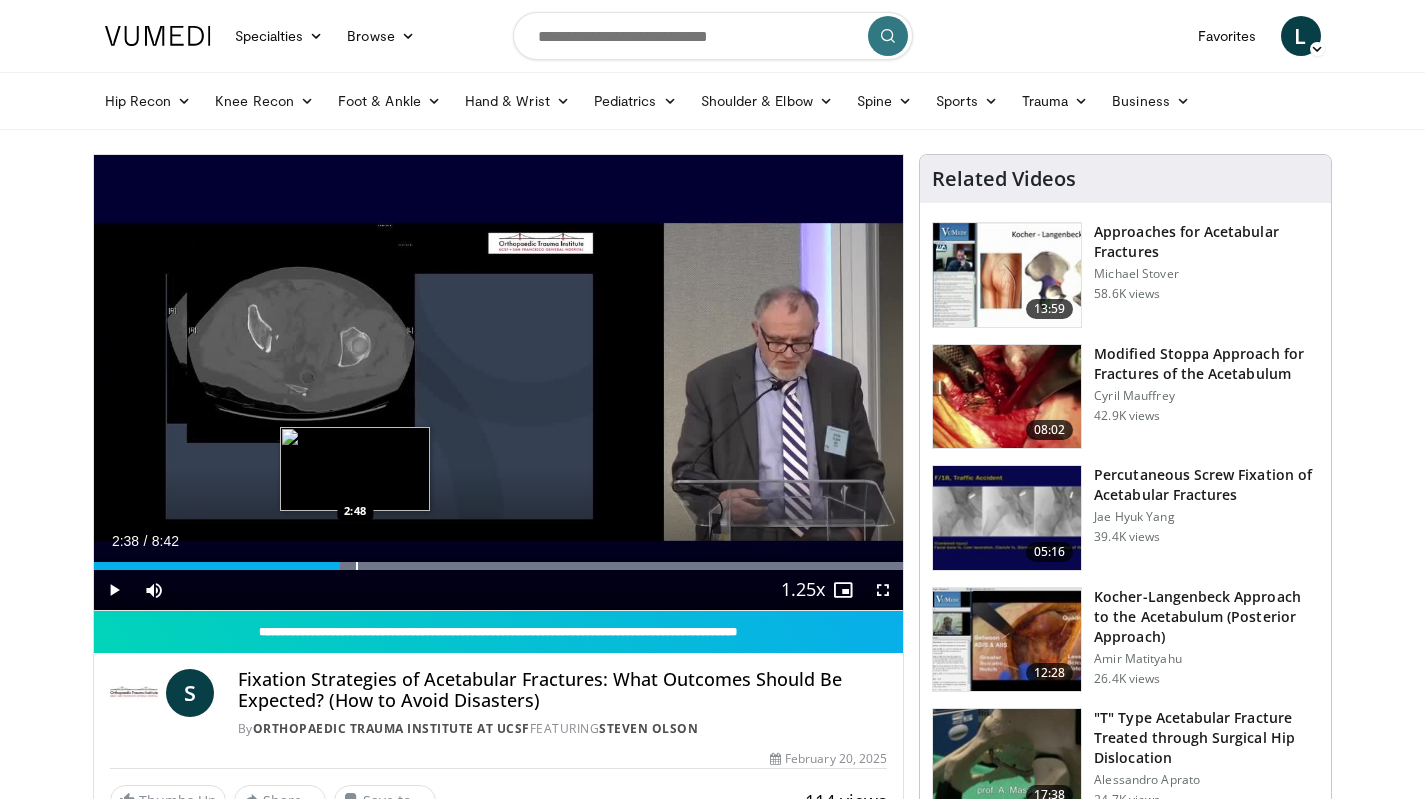 click at bounding box center (357, 566) 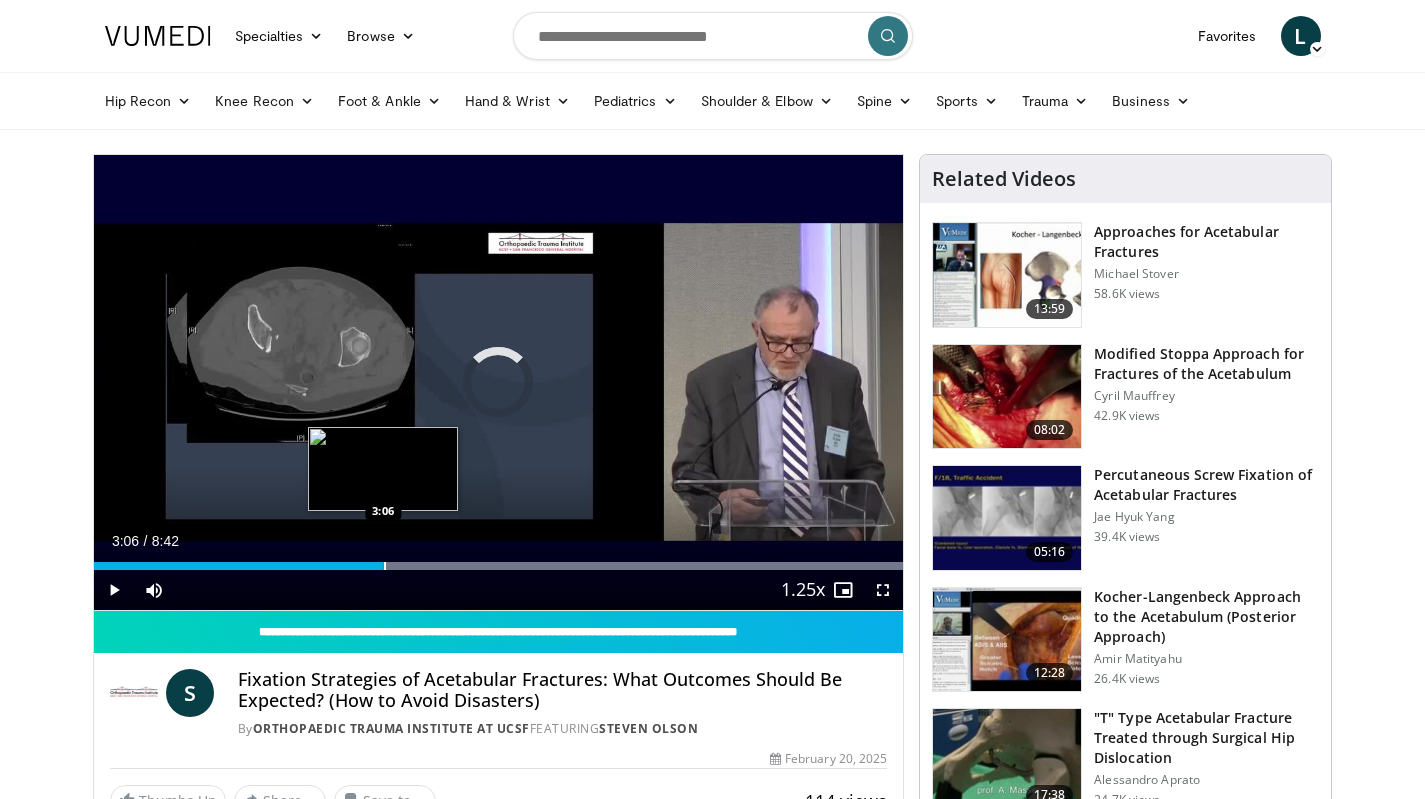 click at bounding box center (385, 566) 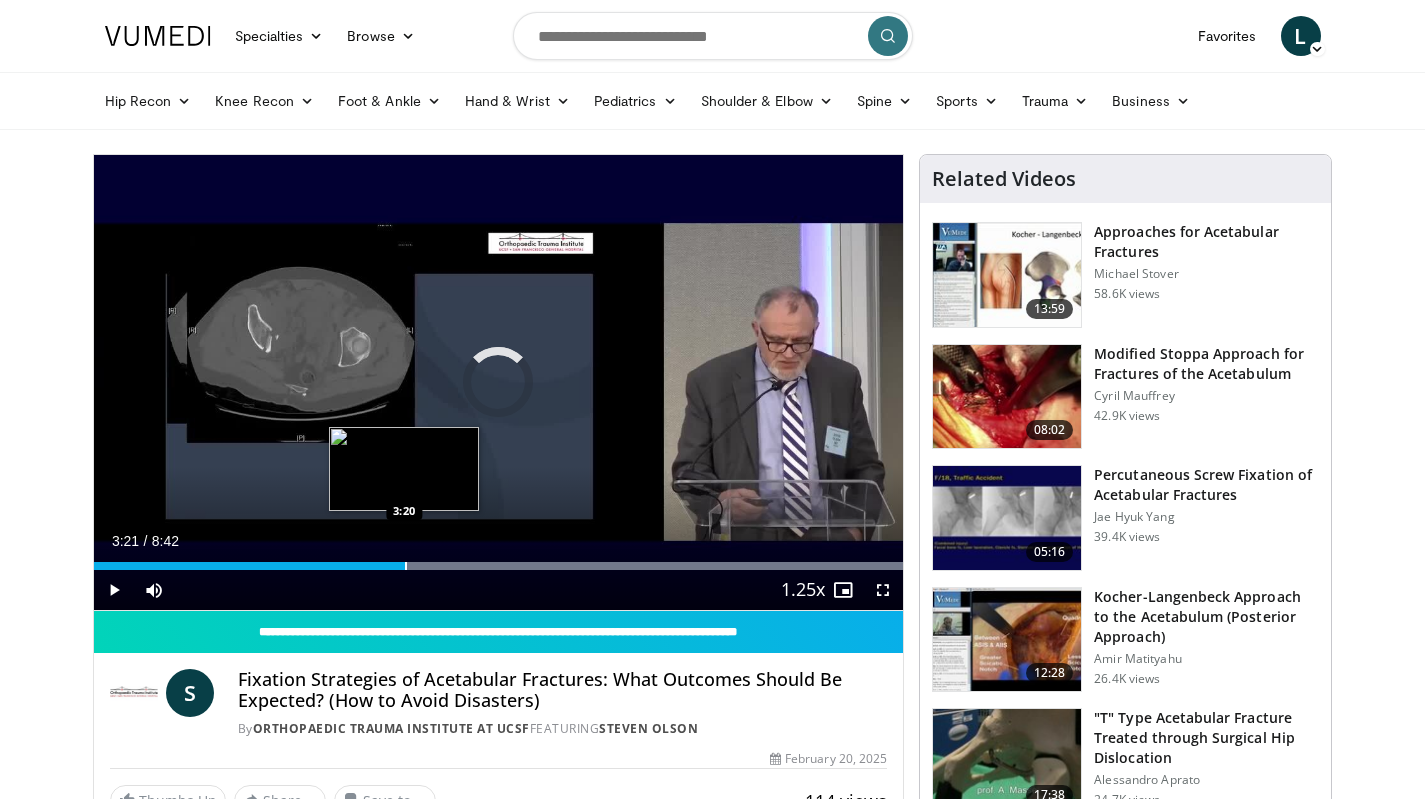 click at bounding box center [406, 566] 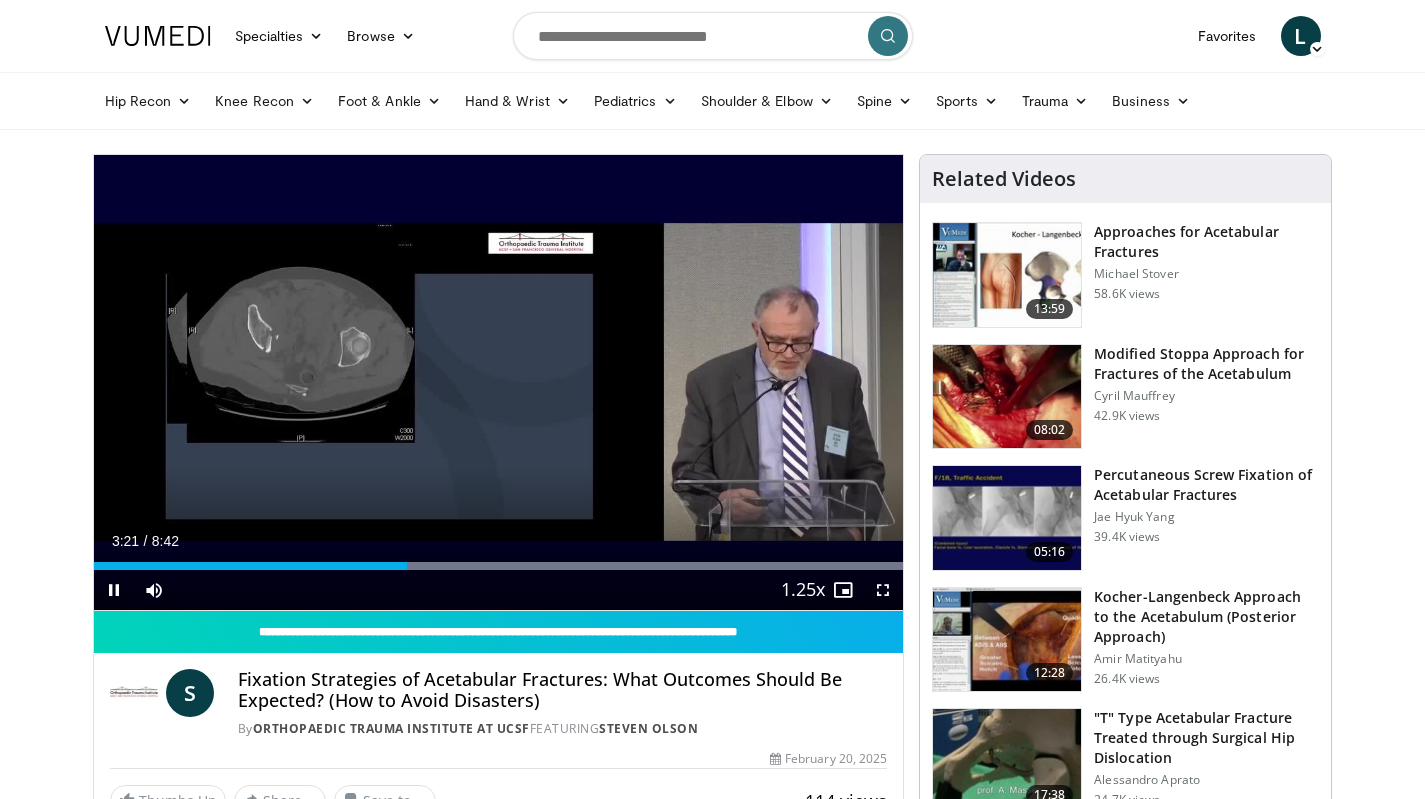click on "Current Time  3:21 / Duration  8:42 Pause Skip Backward Skip Forward Mute 5% Loaded :  99.96% 3:22 3:33 Stream Type  LIVE Seek to live, currently behind live LIVE   1.25x Playback Rate 0.5x 0.75x 1x 1.25x , selected 1.5x 1.75x 2x Chapters Chapters Descriptions descriptions off , selected Captions captions off , selected Audio Track en (Main) , selected Fullscreen Enable picture-in-picture mode" at bounding box center (499, 590) 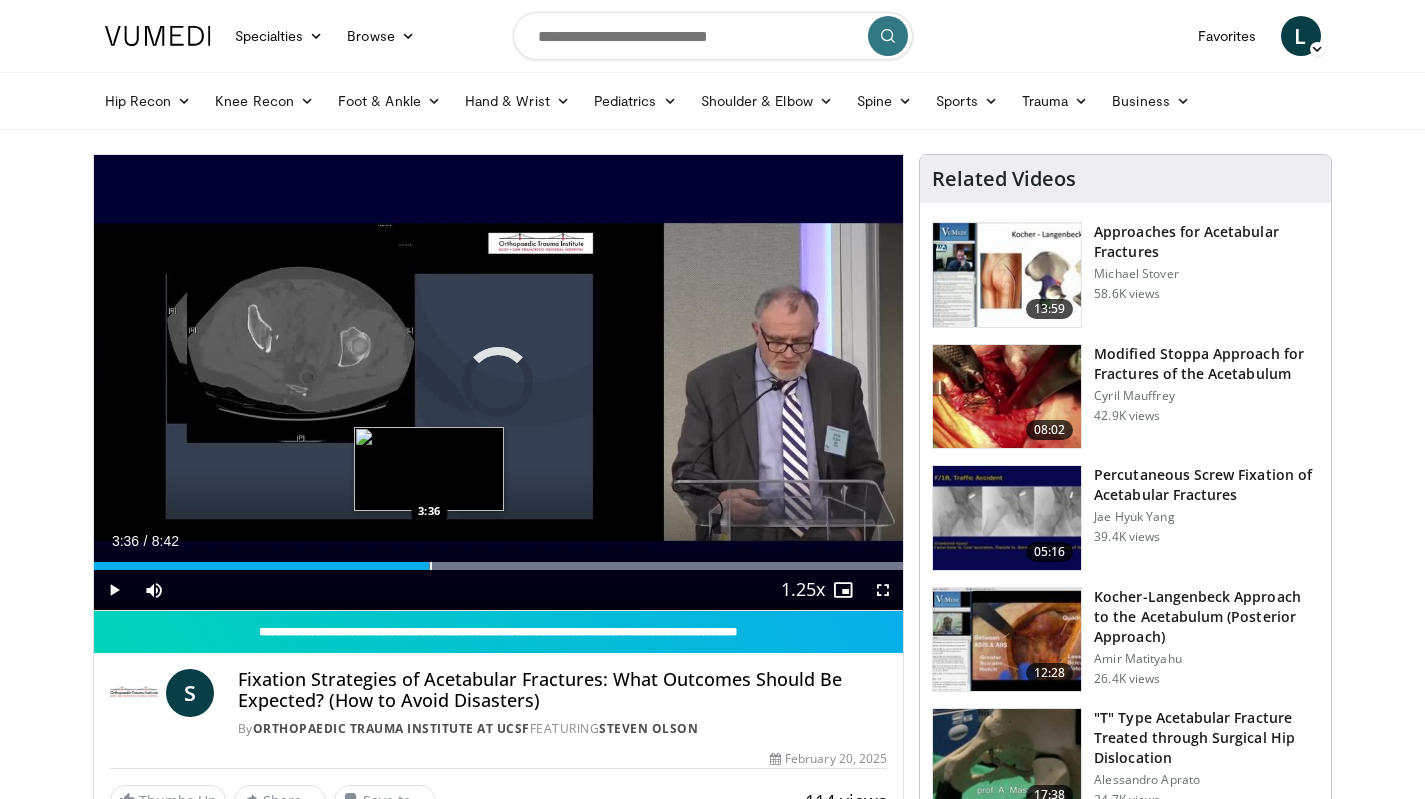 click on "Loaded :  99.96% 3:23 3:36" at bounding box center [499, 560] 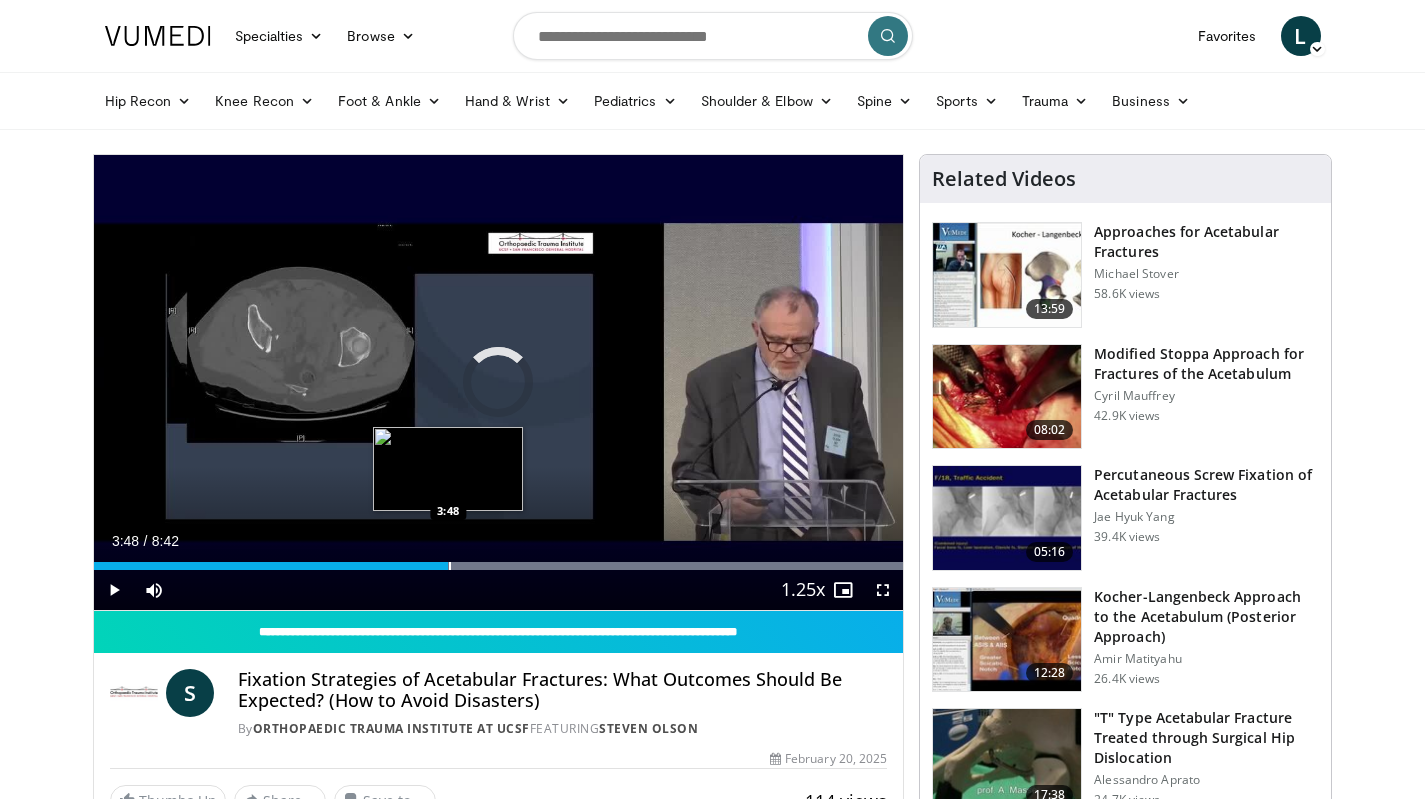 click at bounding box center (450, 566) 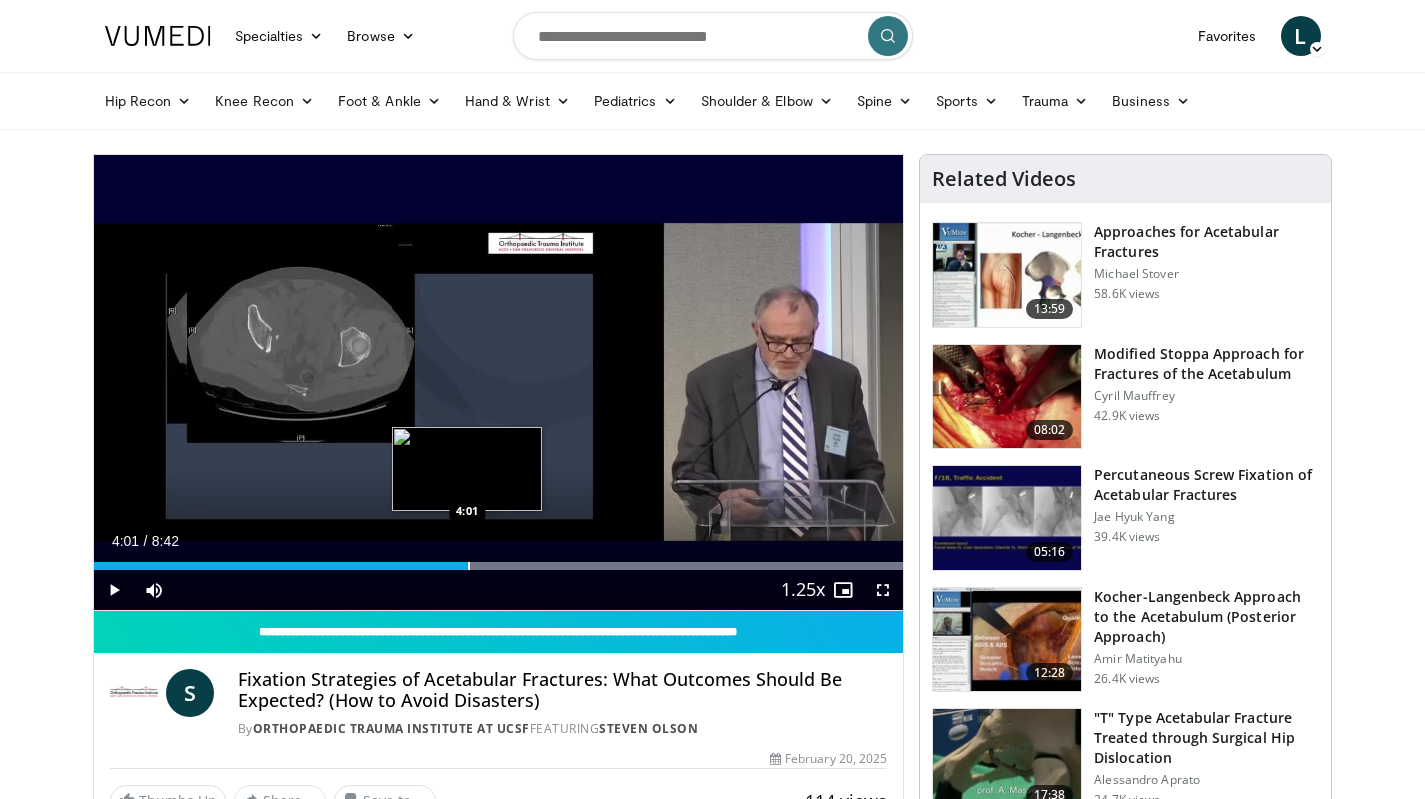click at bounding box center (469, 566) 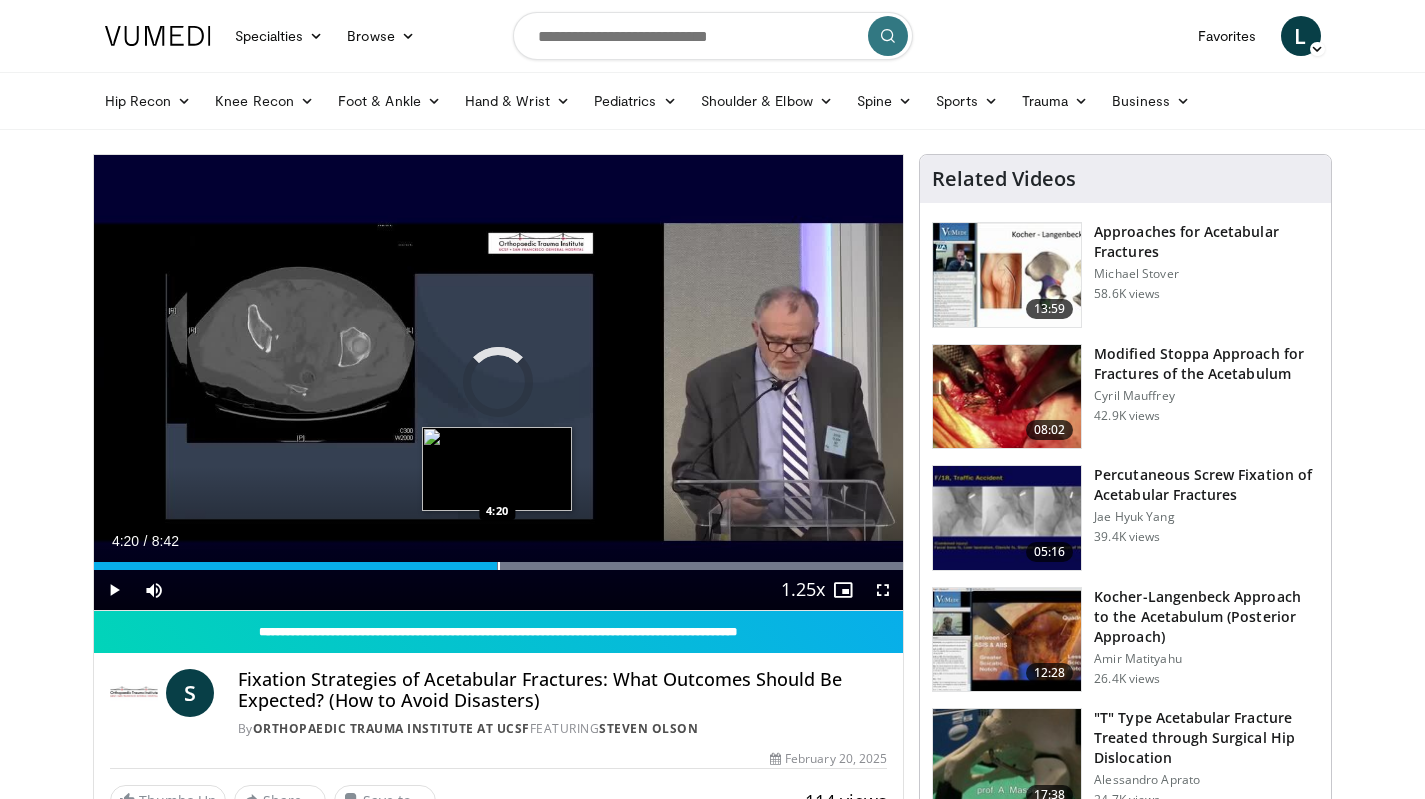 click at bounding box center [499, 566] 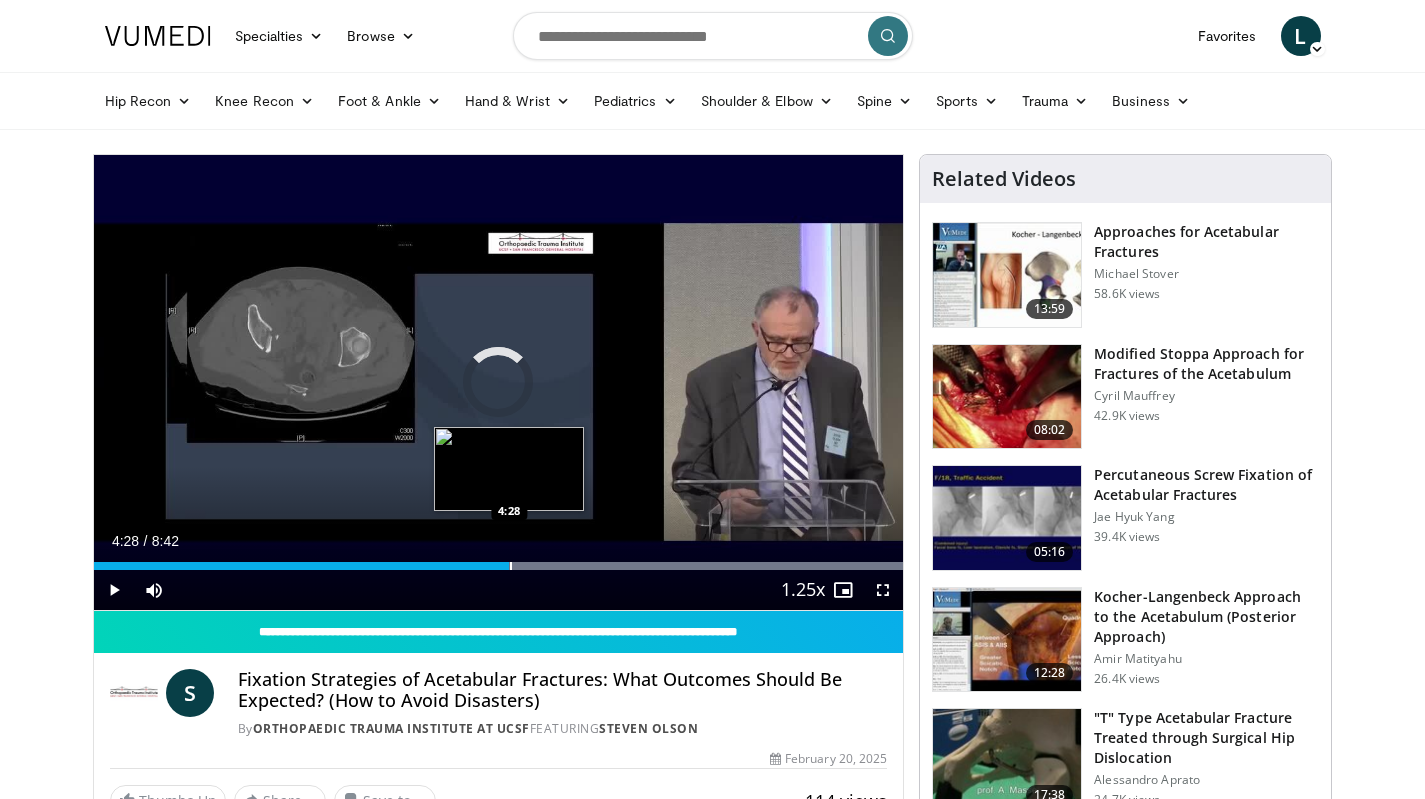 click at bounding box center (511, 566) 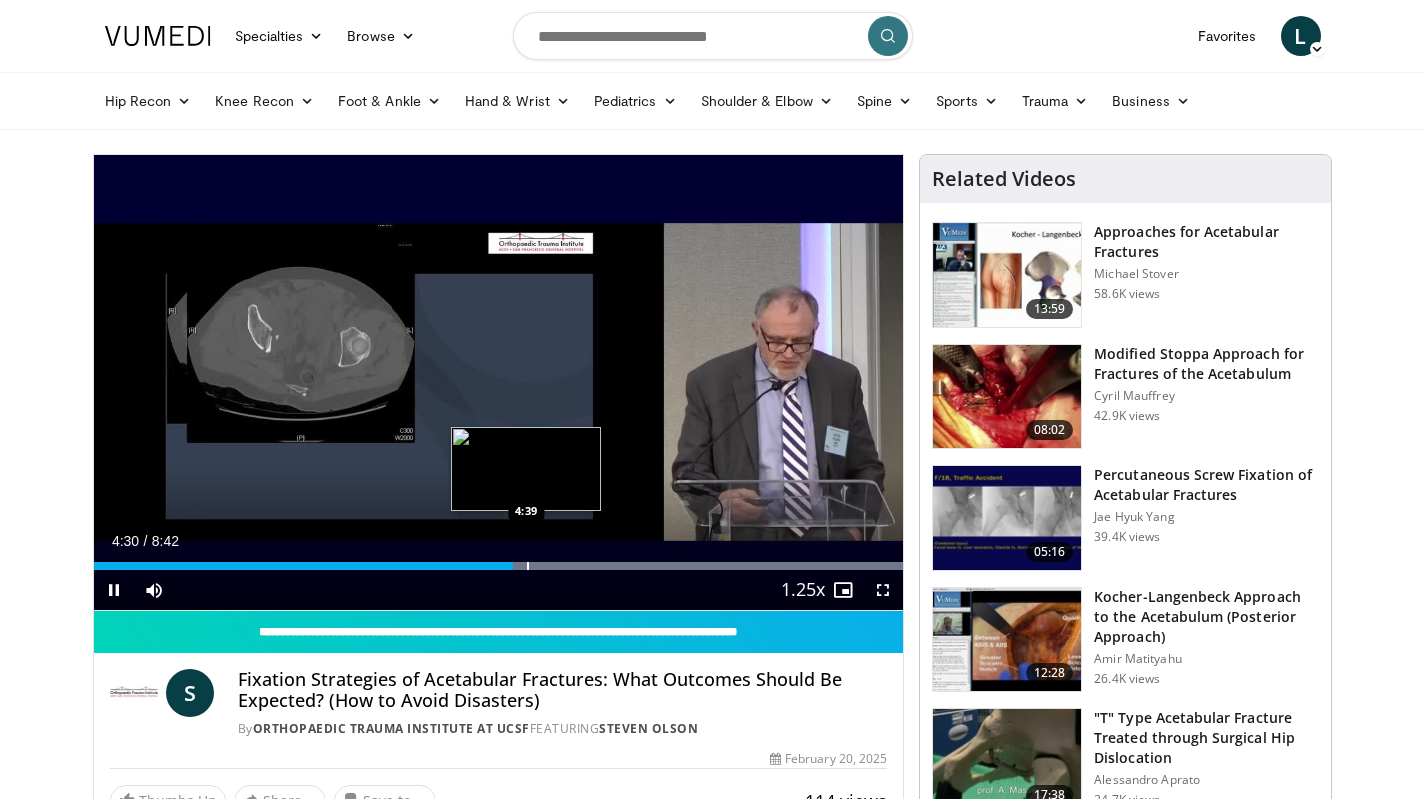 click at bounding box center (528, 566) 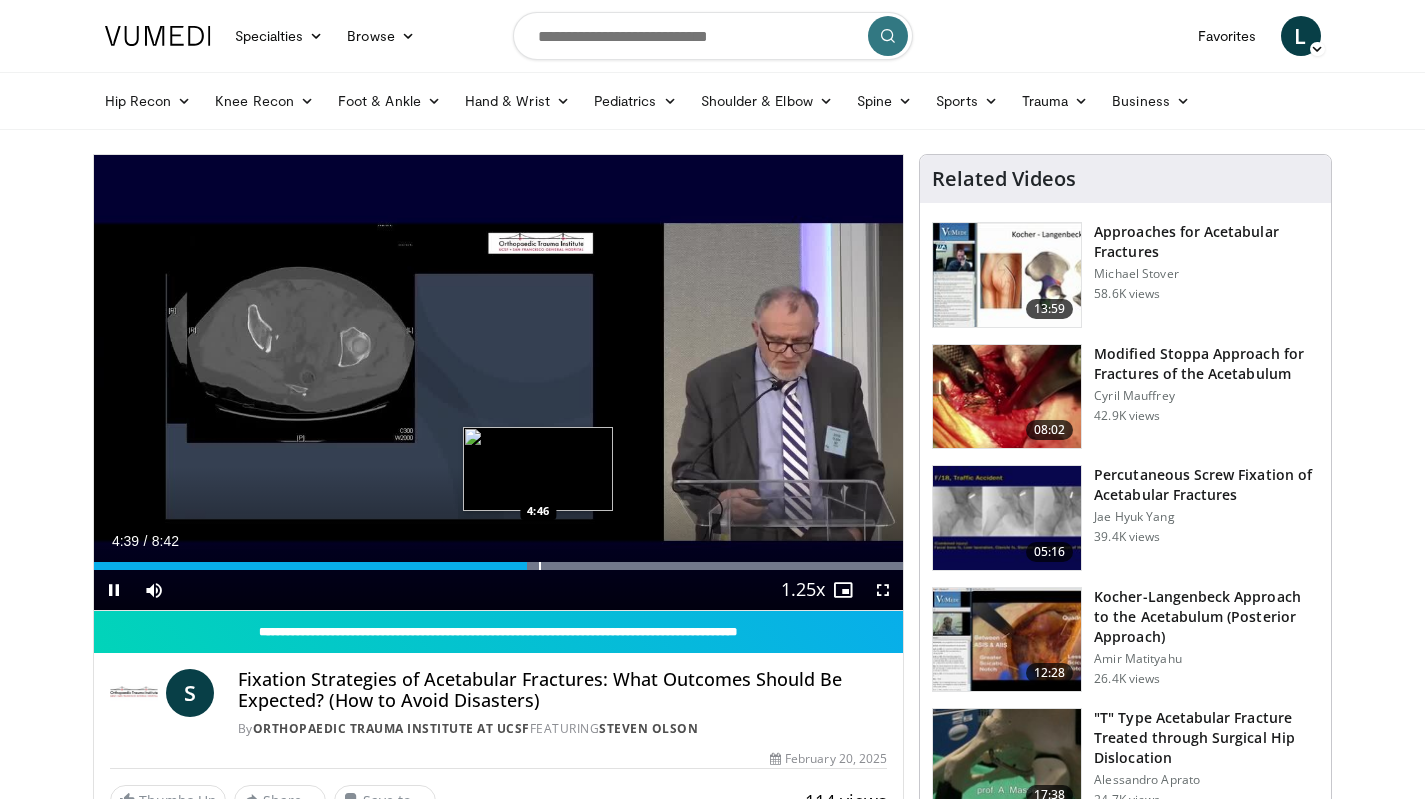 click at bounding box center [540, 566] 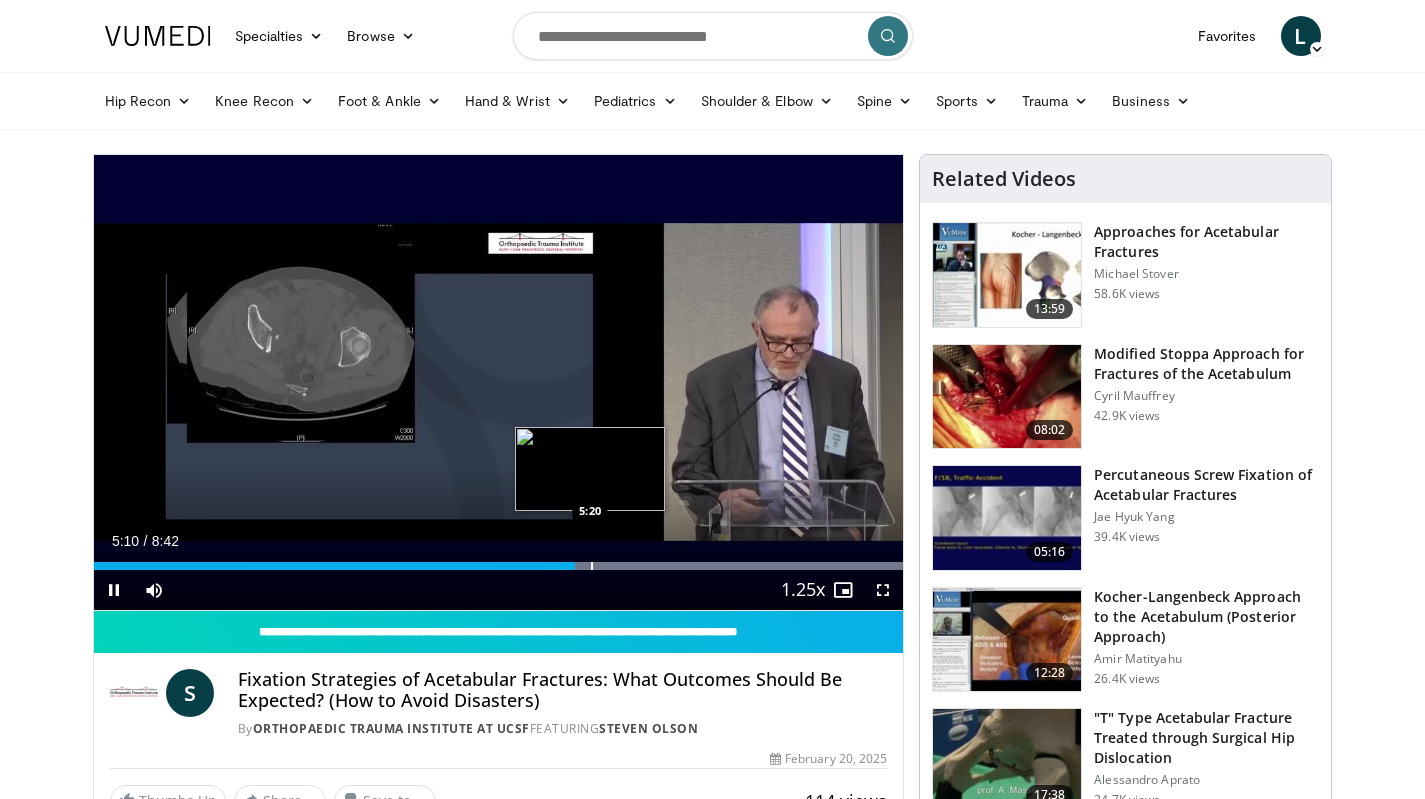 click at bounding box center [592, 566] 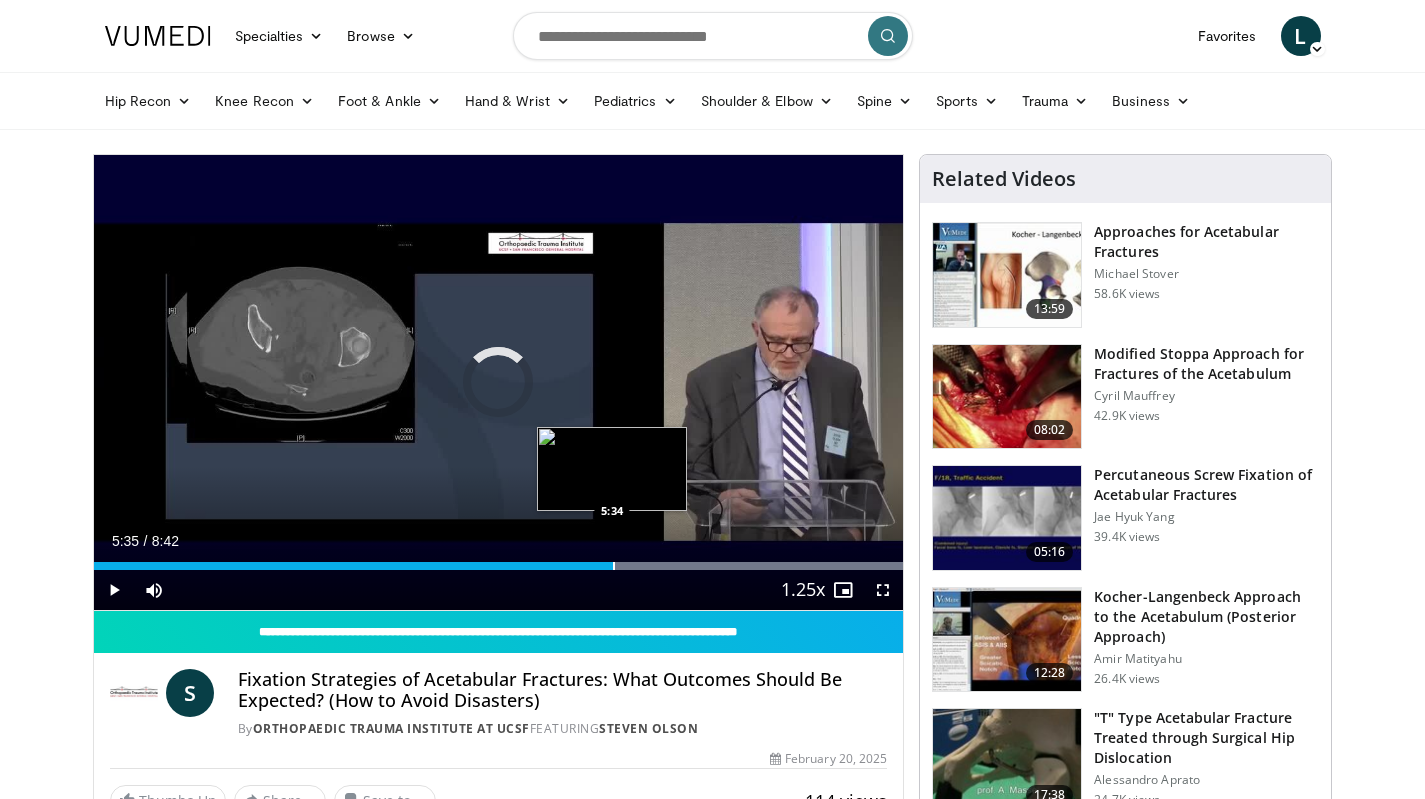 click at bounding box center (614, 566) 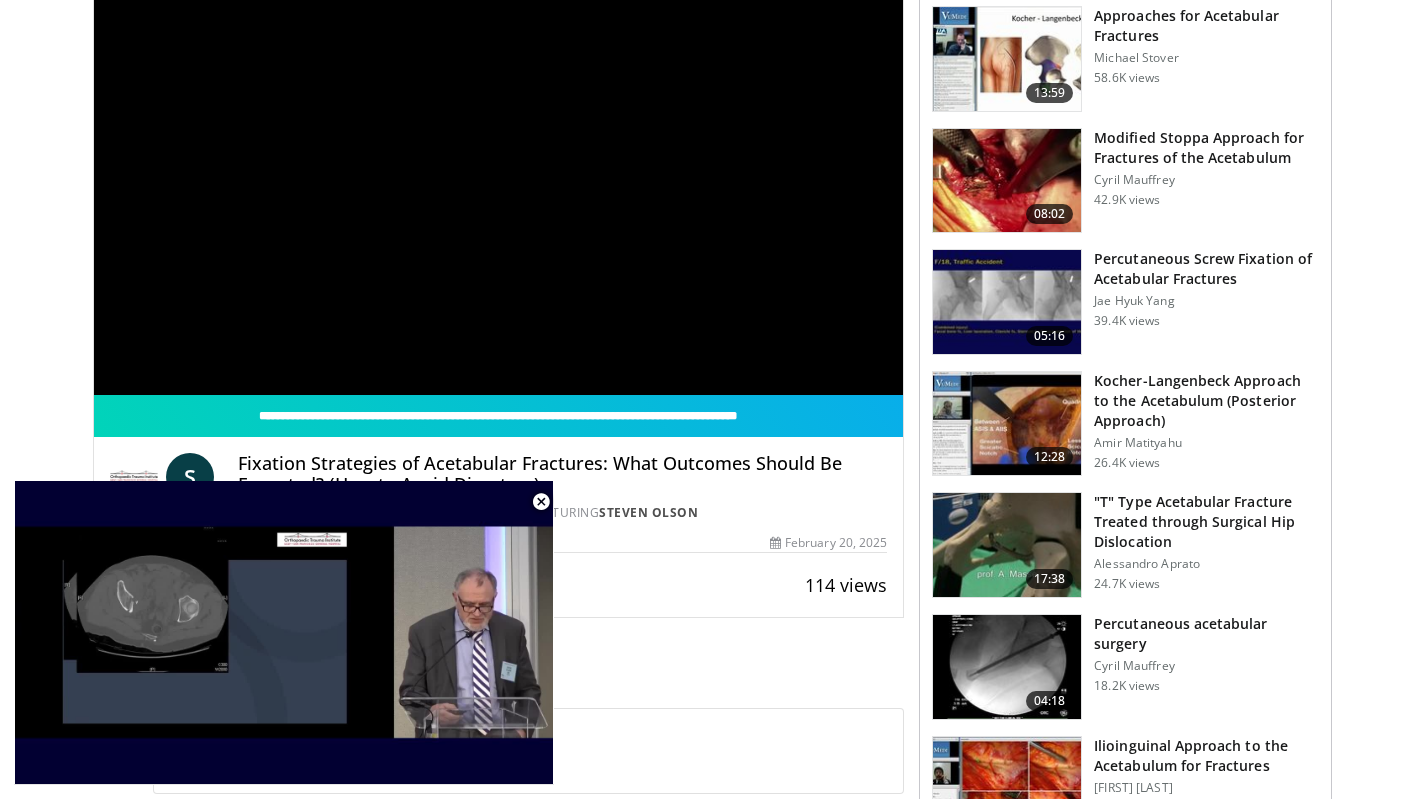 scroll, scrollTop: 437, scrollLeft: 8, axis: both 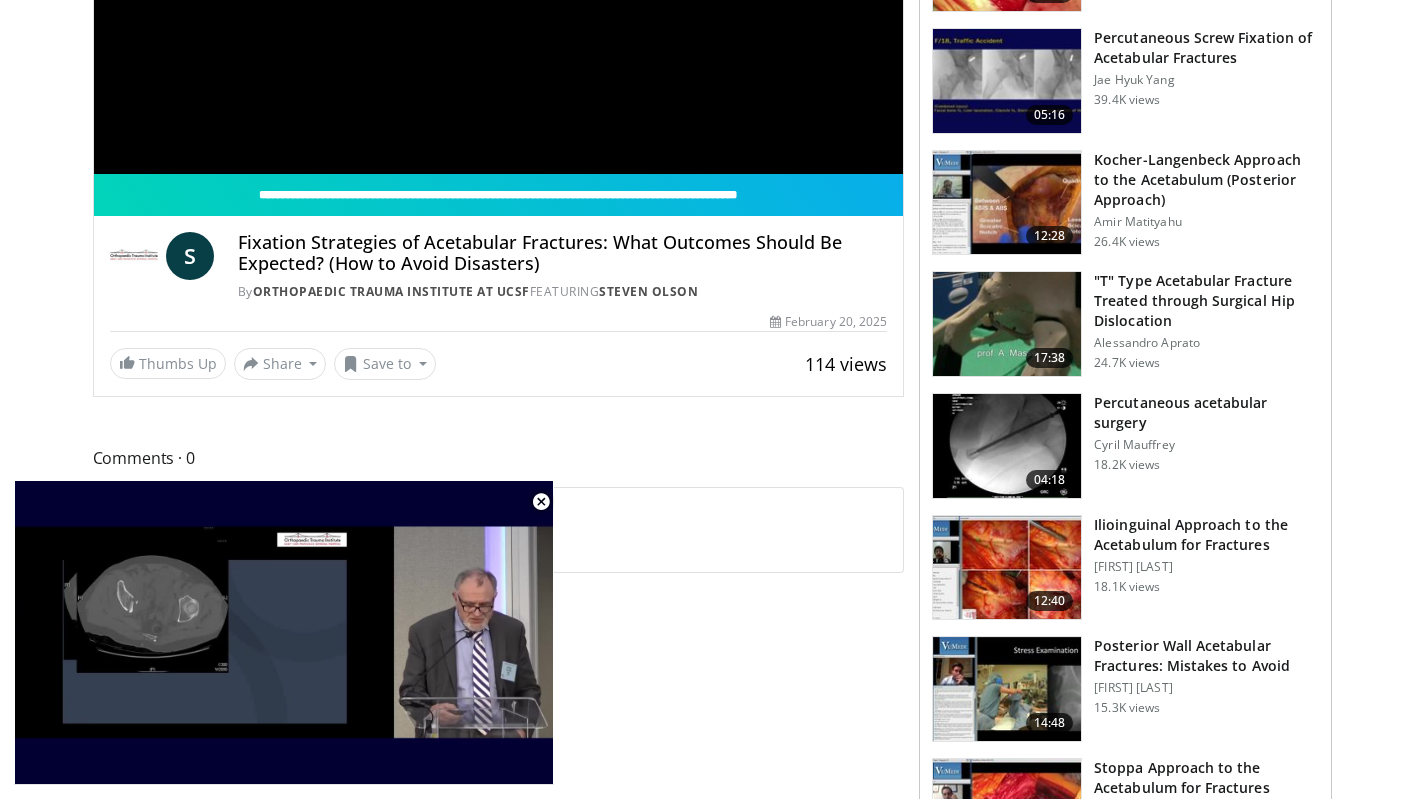 click on "Percutaneous acetabular surgery" at bounding box center (1206, 413) 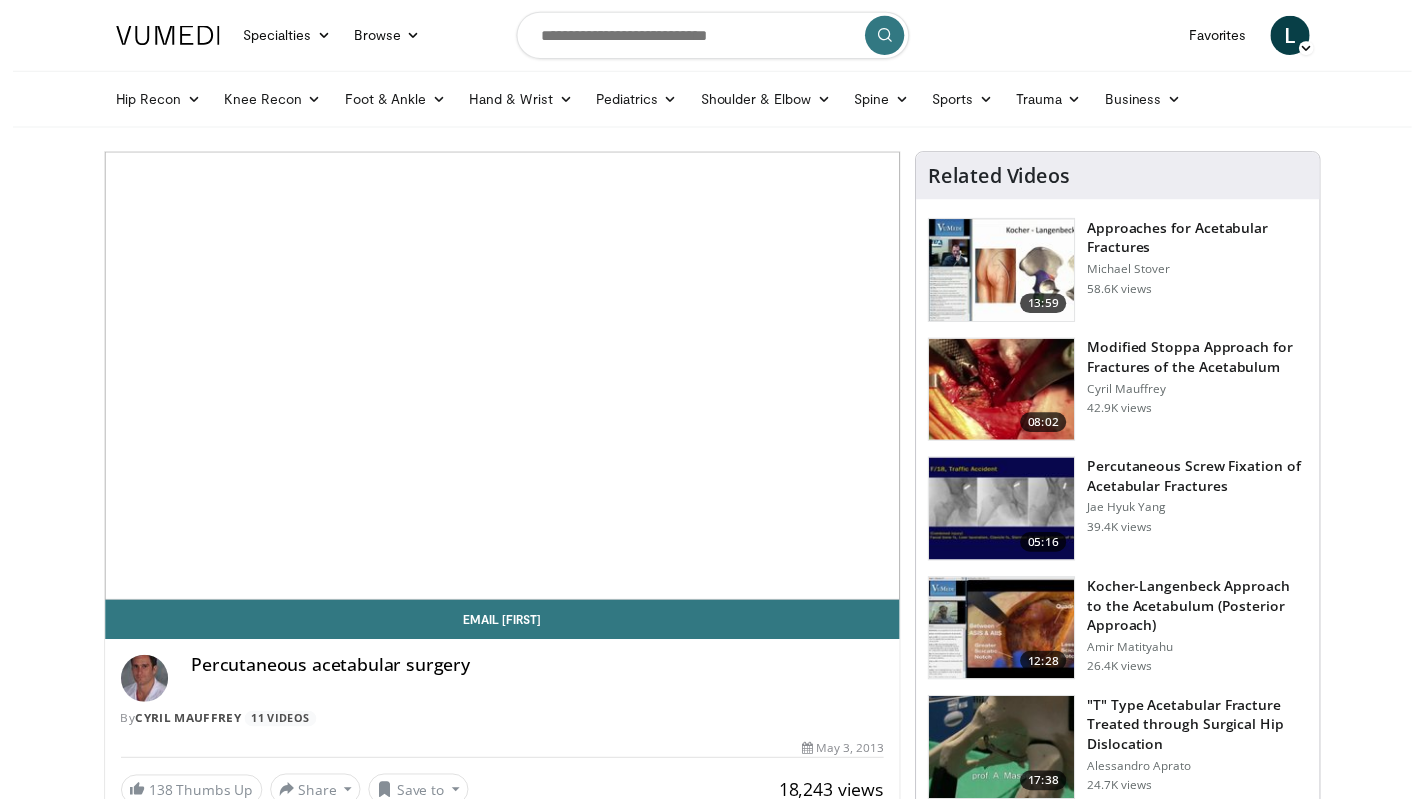 scroll, scrollTop: 0, scrollLeft: 0, axis: both 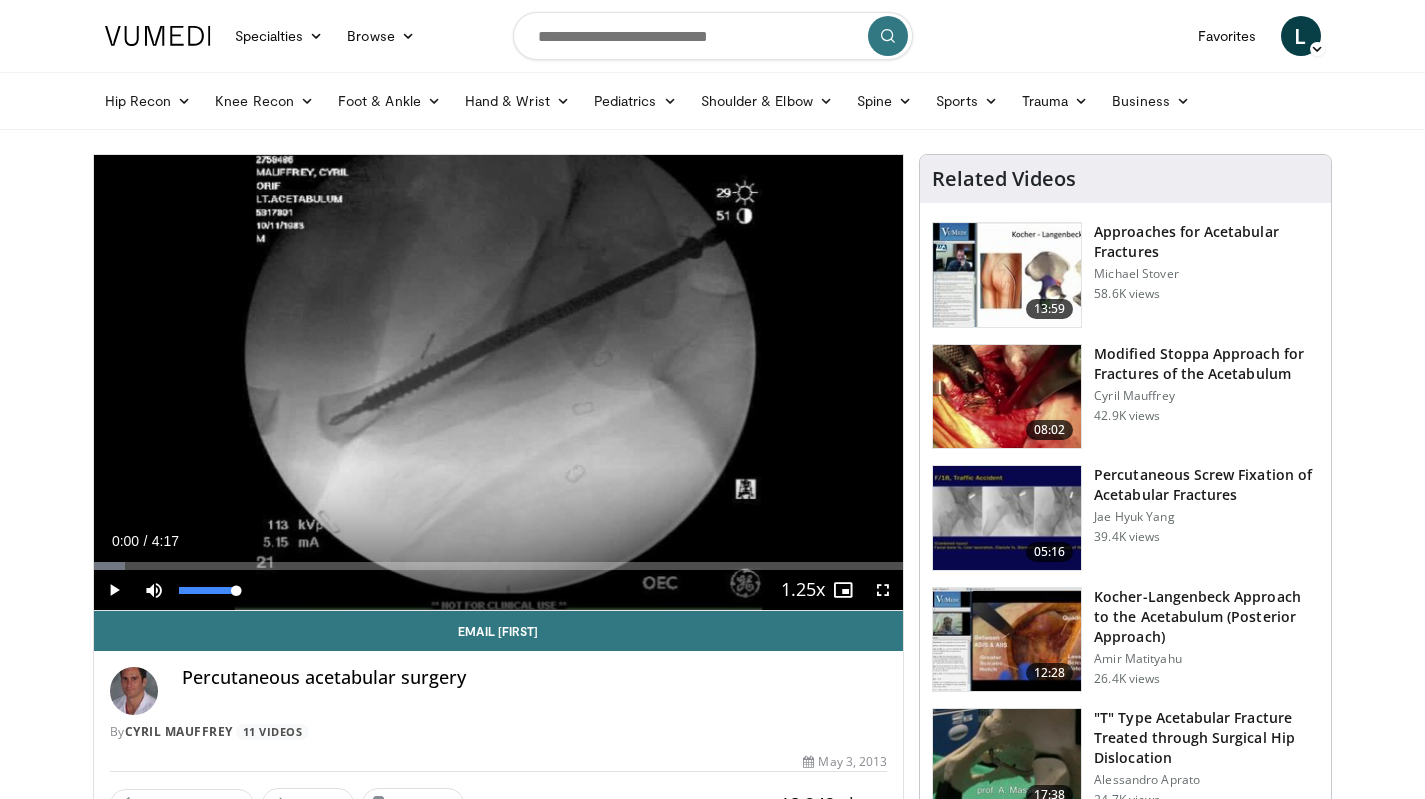 click at bounding box center [154, 590] 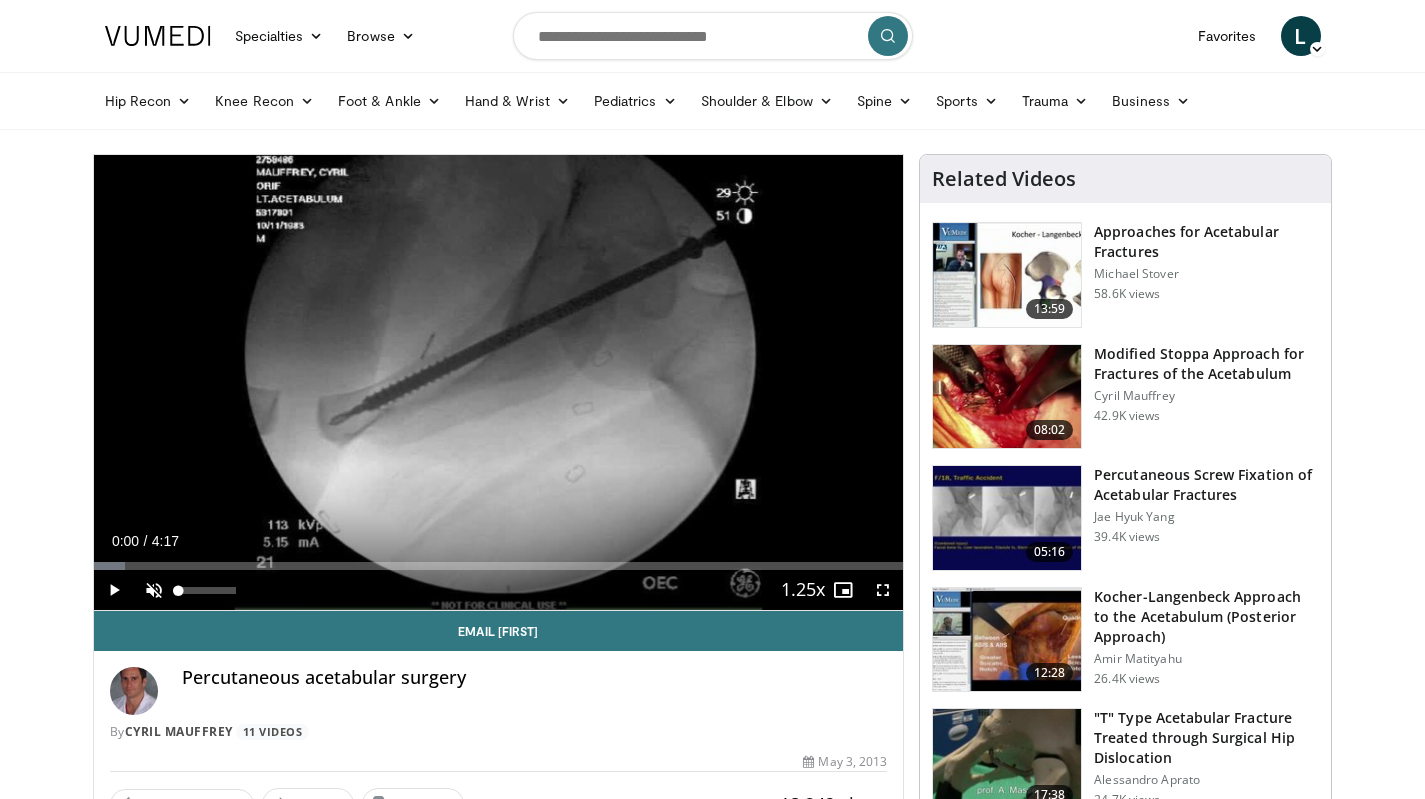 click at bounding box center (154, 590) 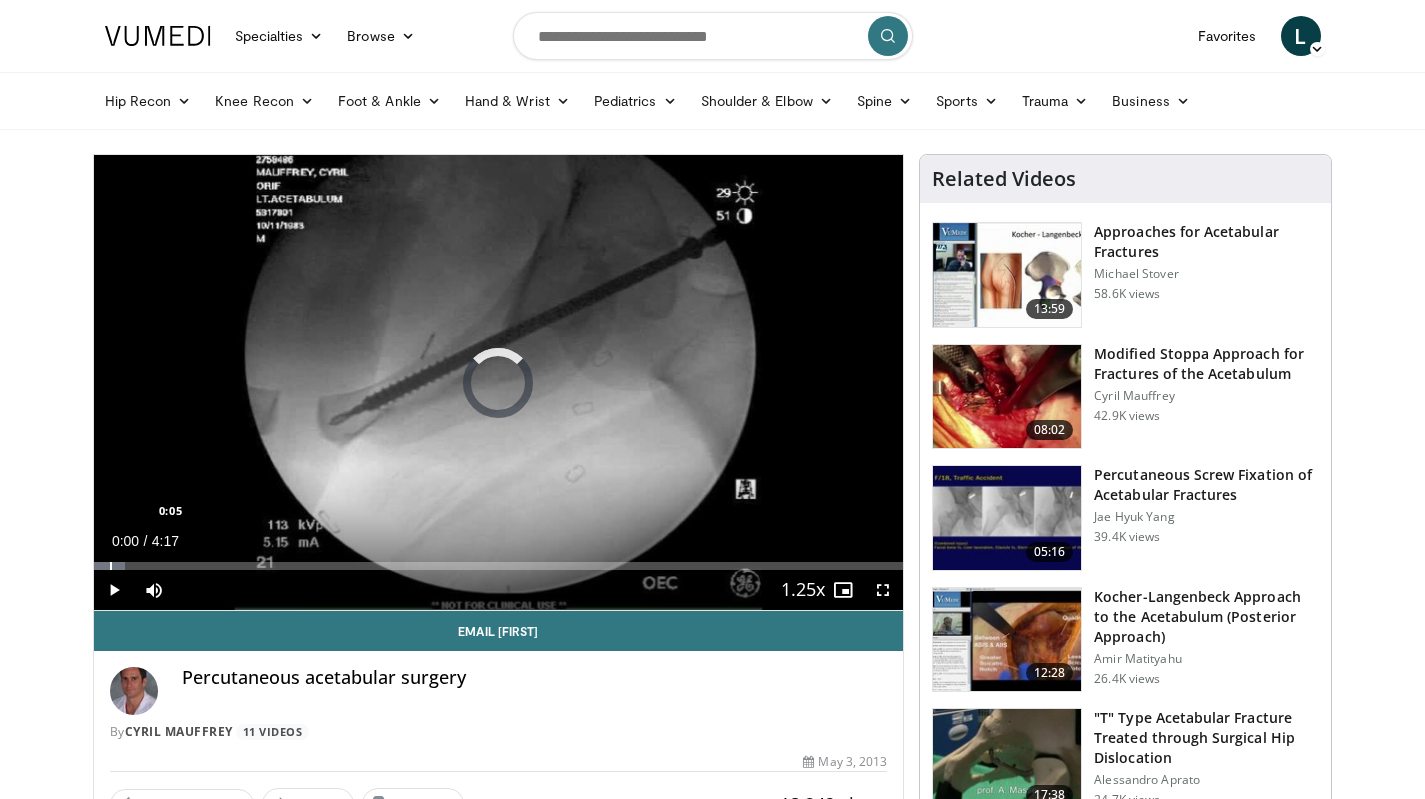 click at bounding box center (111, 566) 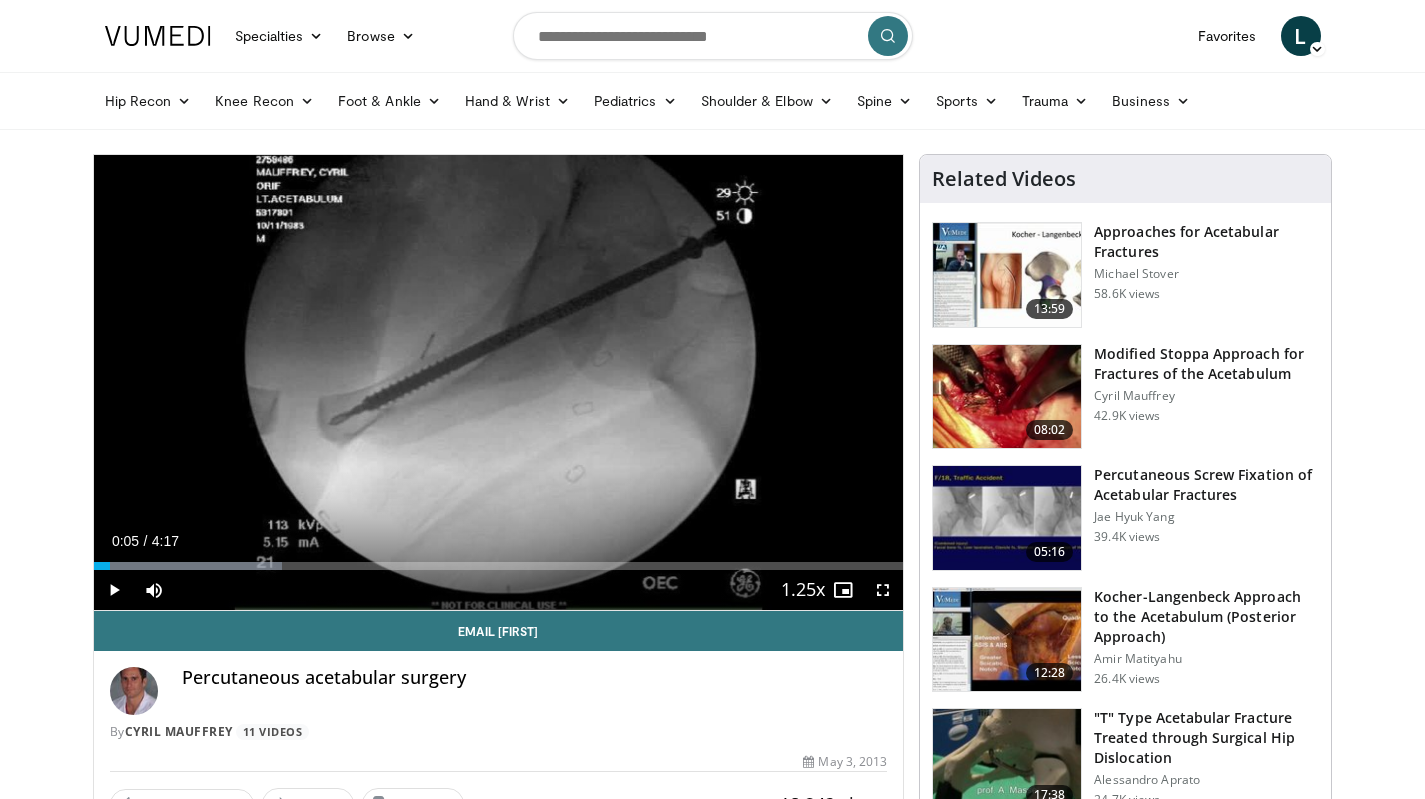 click at bounding box center (114, 590) 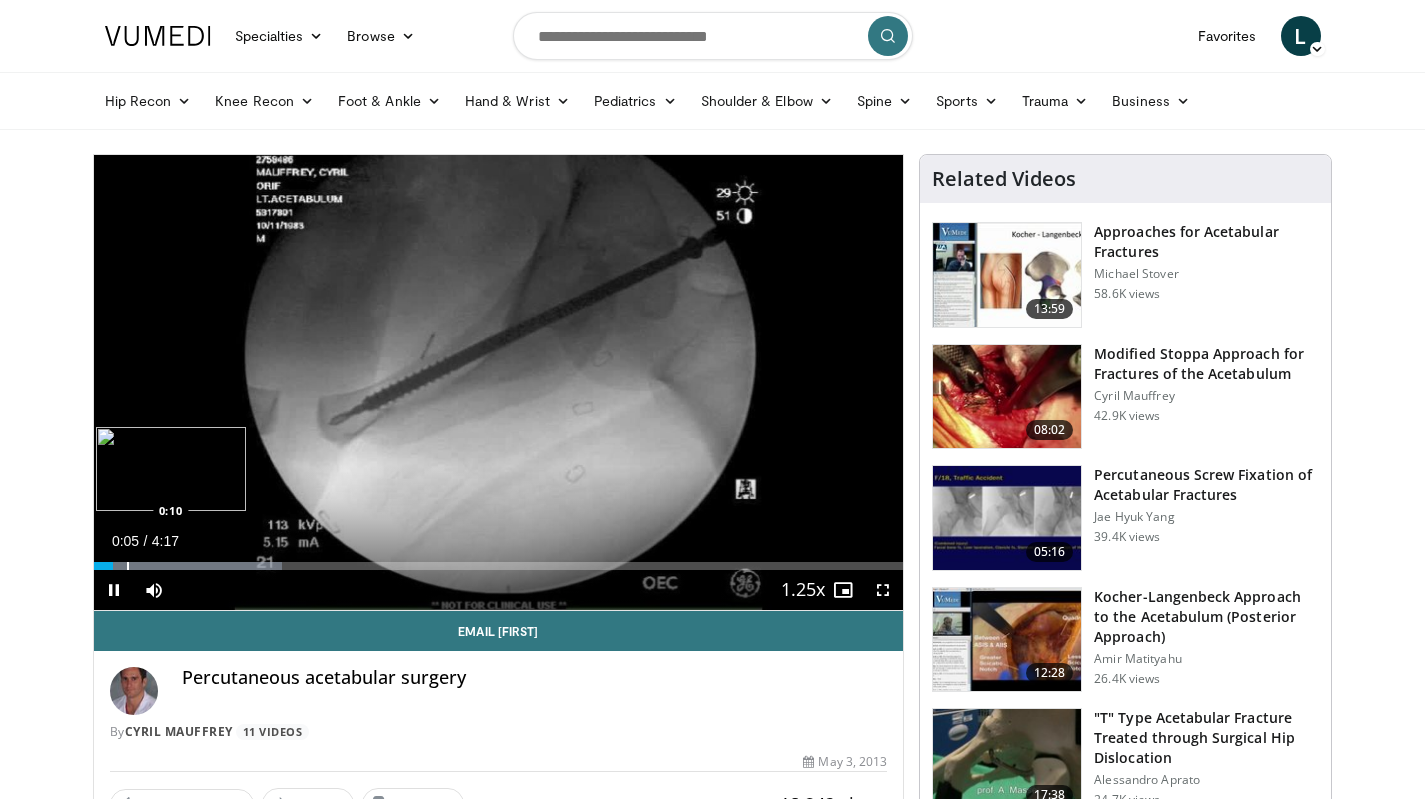 click at bounding box center (128, 566) 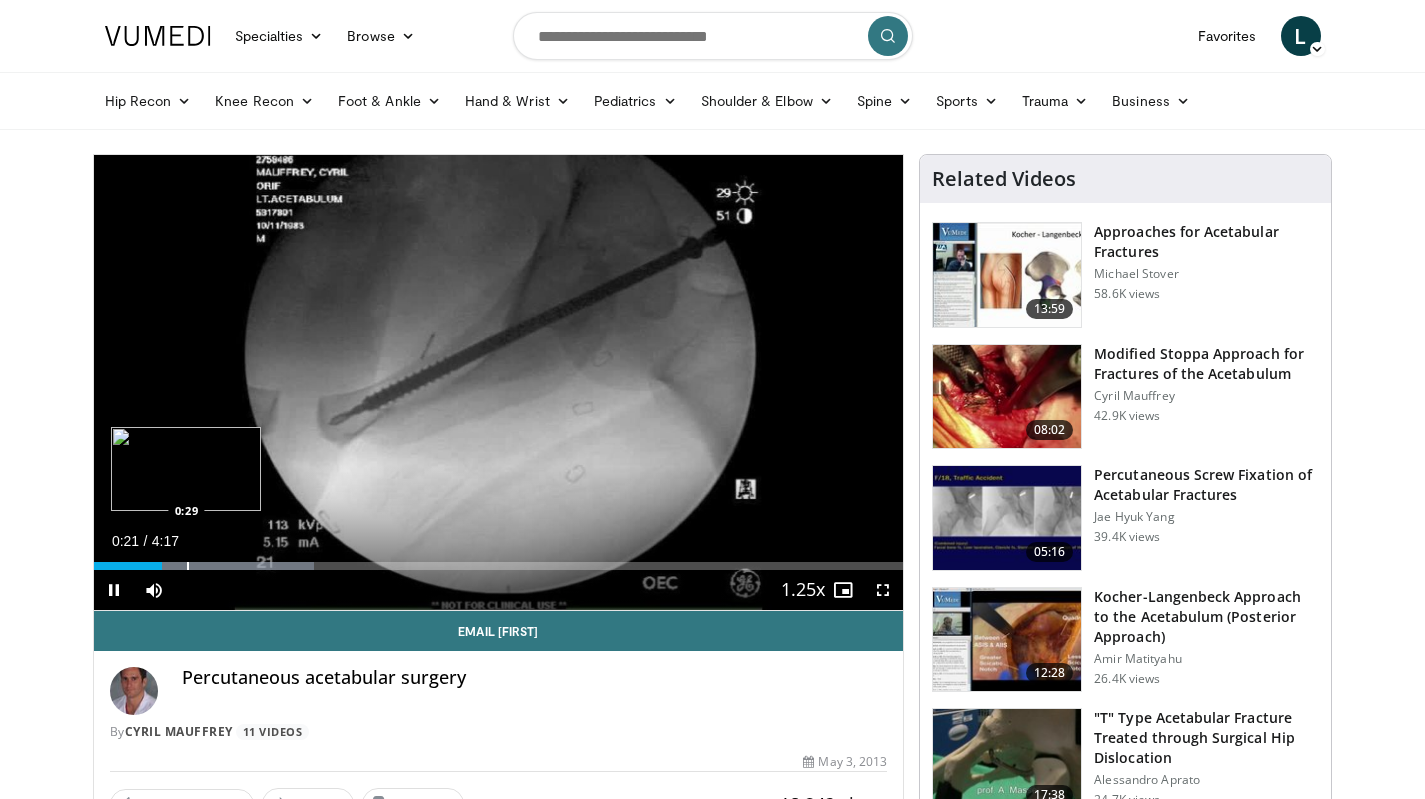 click at bounding box center [188, 566] 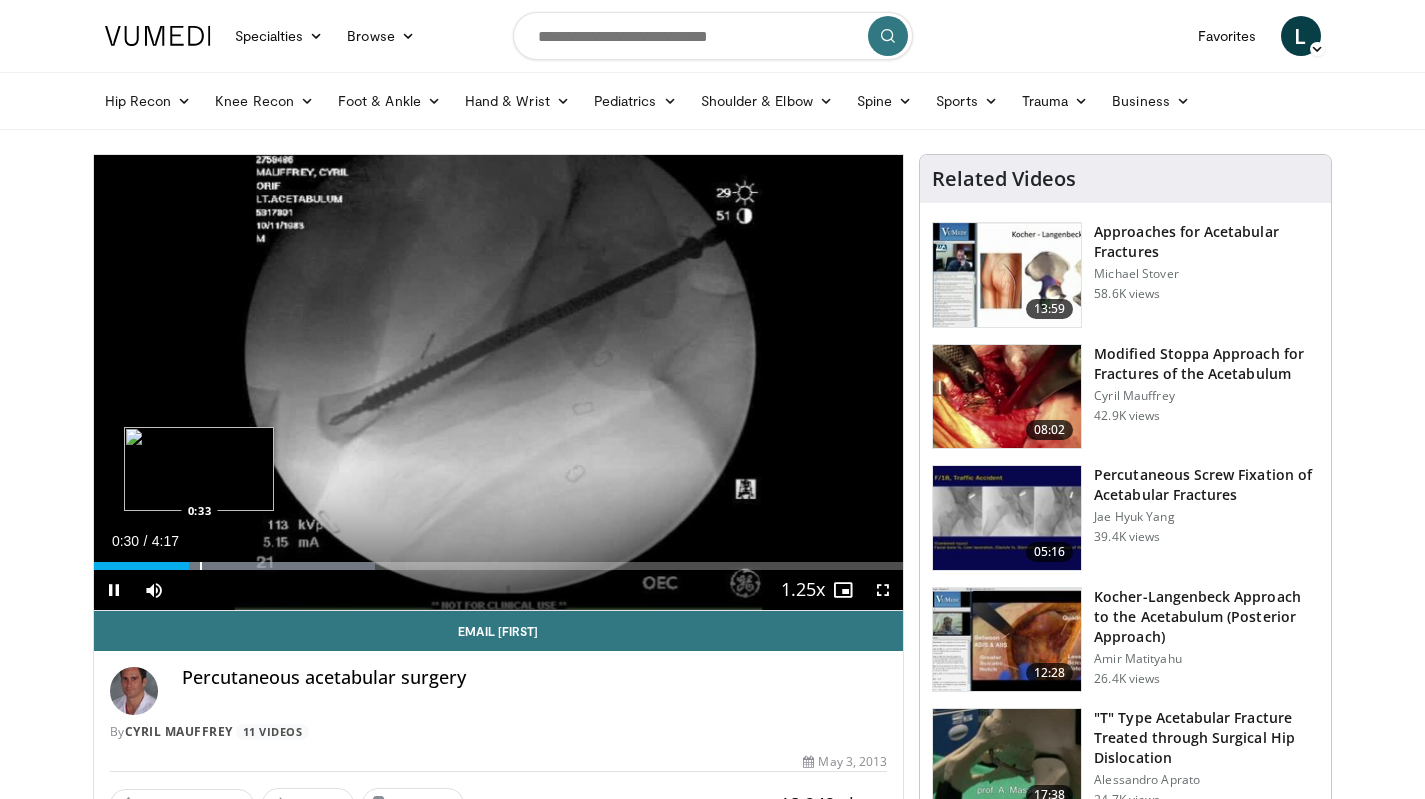 click at bounding box center (201, 566) 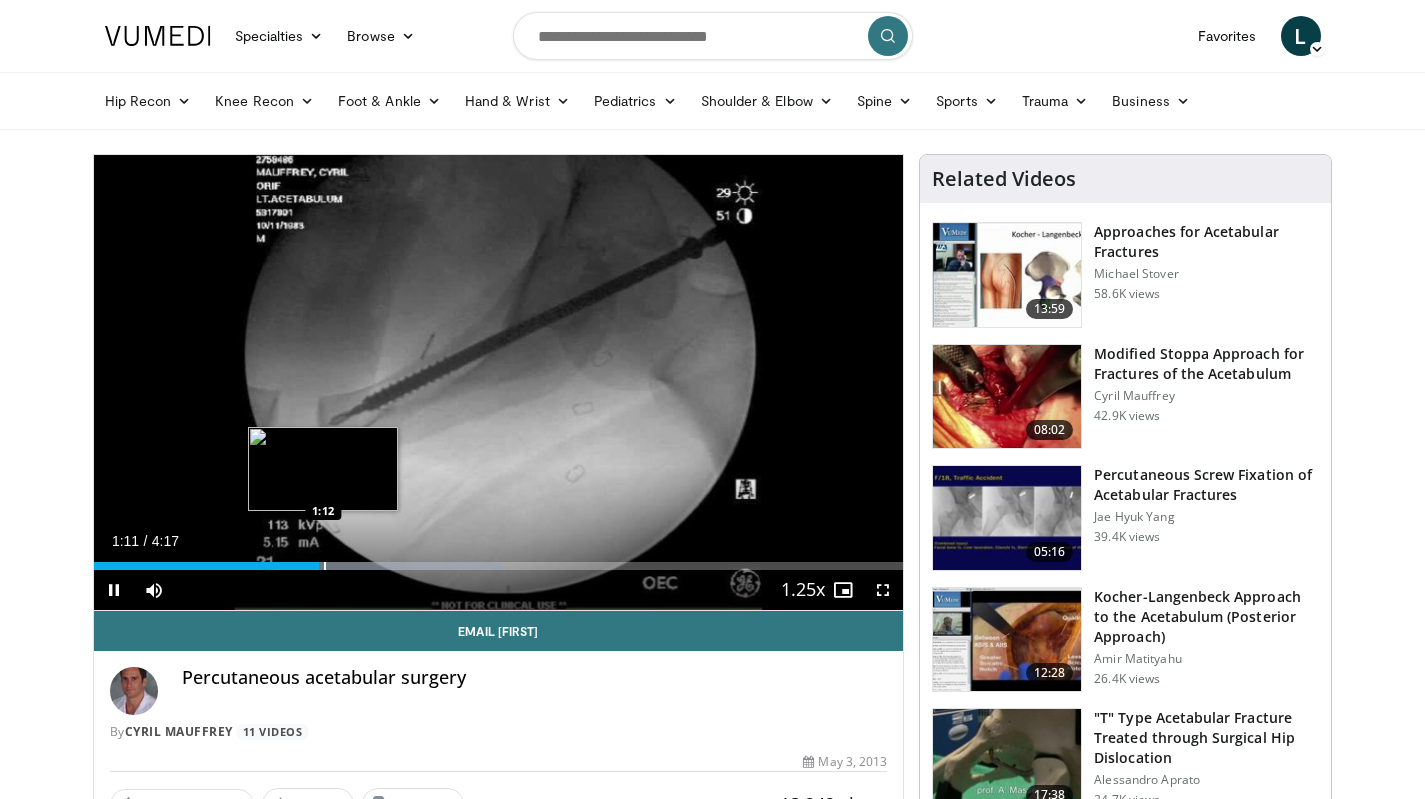 click at bounding box center (325, 566) 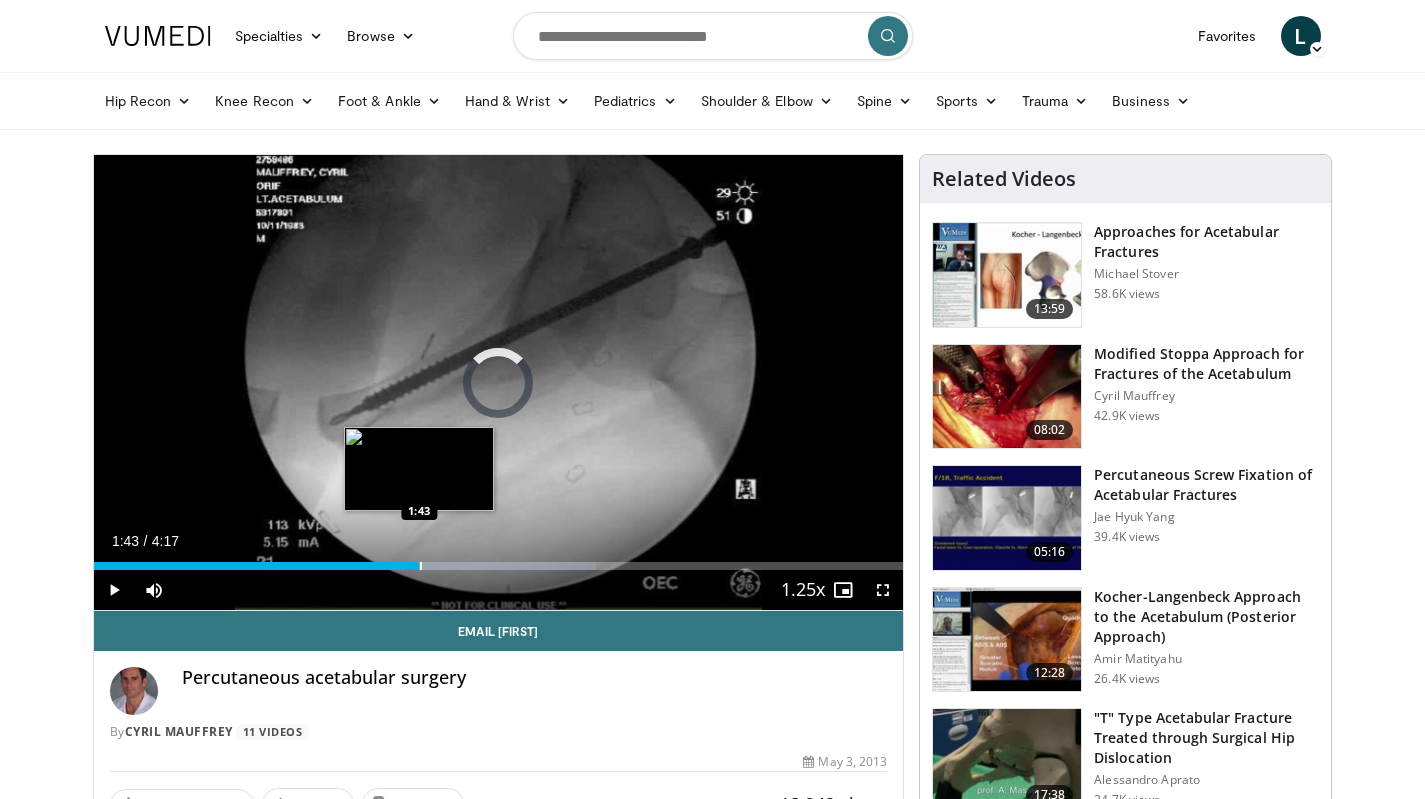 click at bounding box center [421, 566] 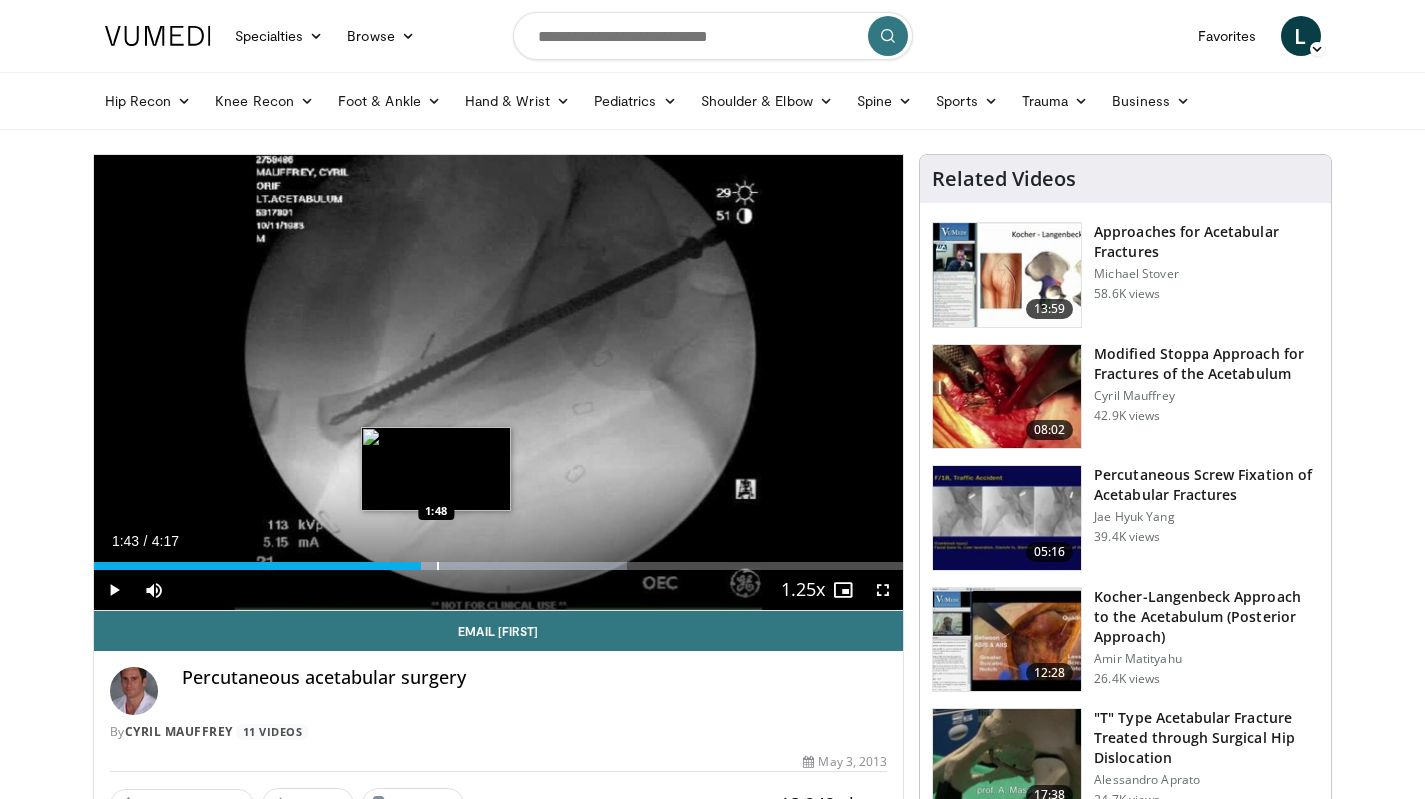 click at bounding box center (438, 566) 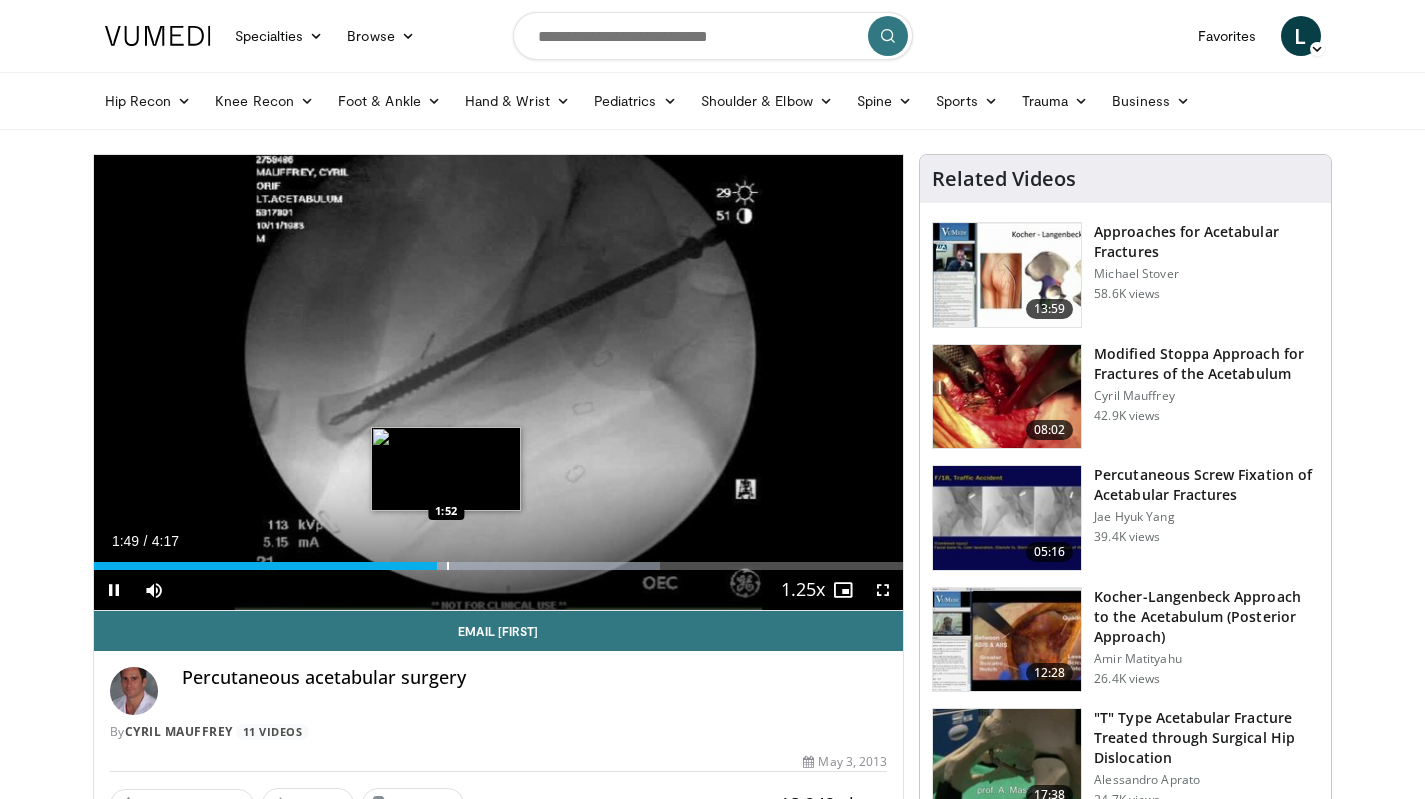 click at bounding box center (448, 566) 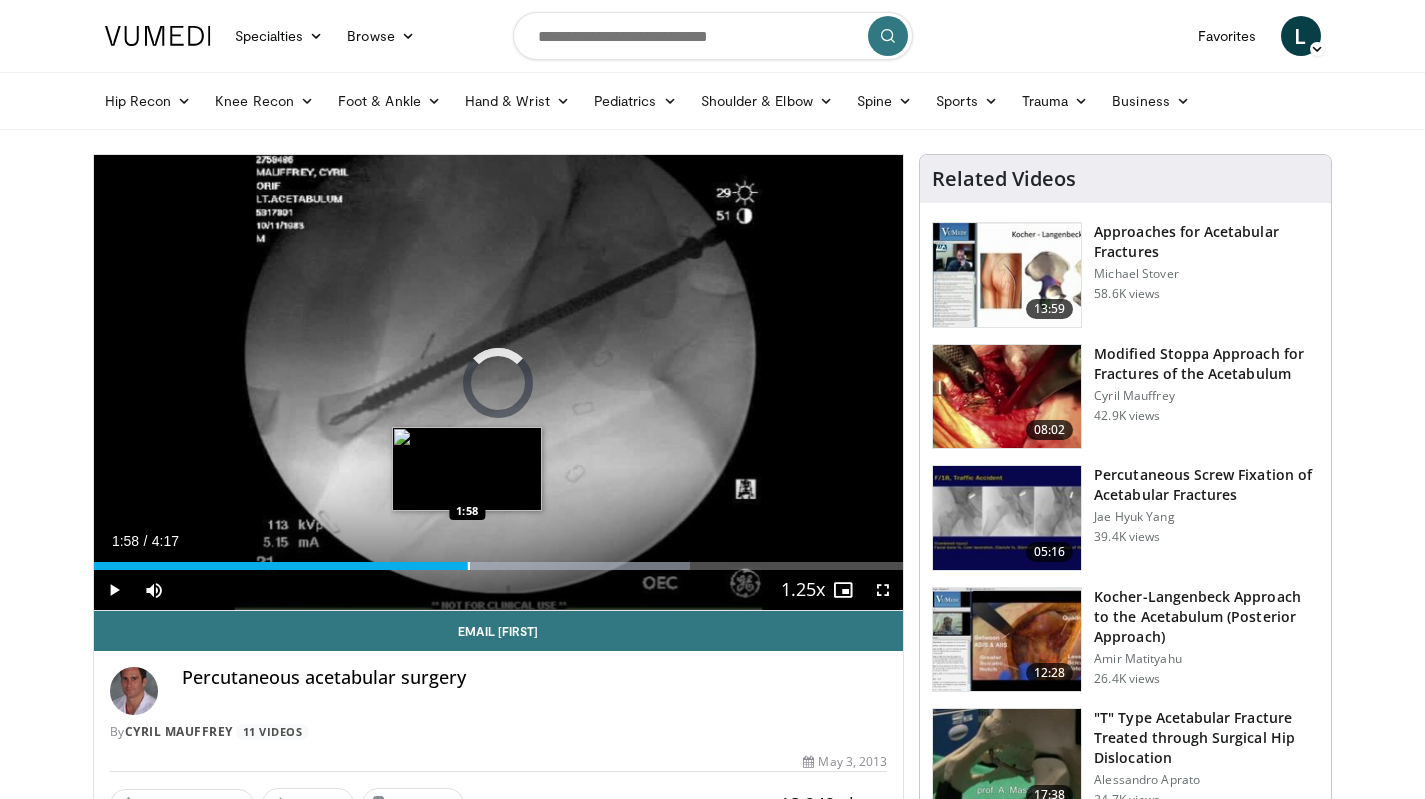 click at bounding box center (469, 566) 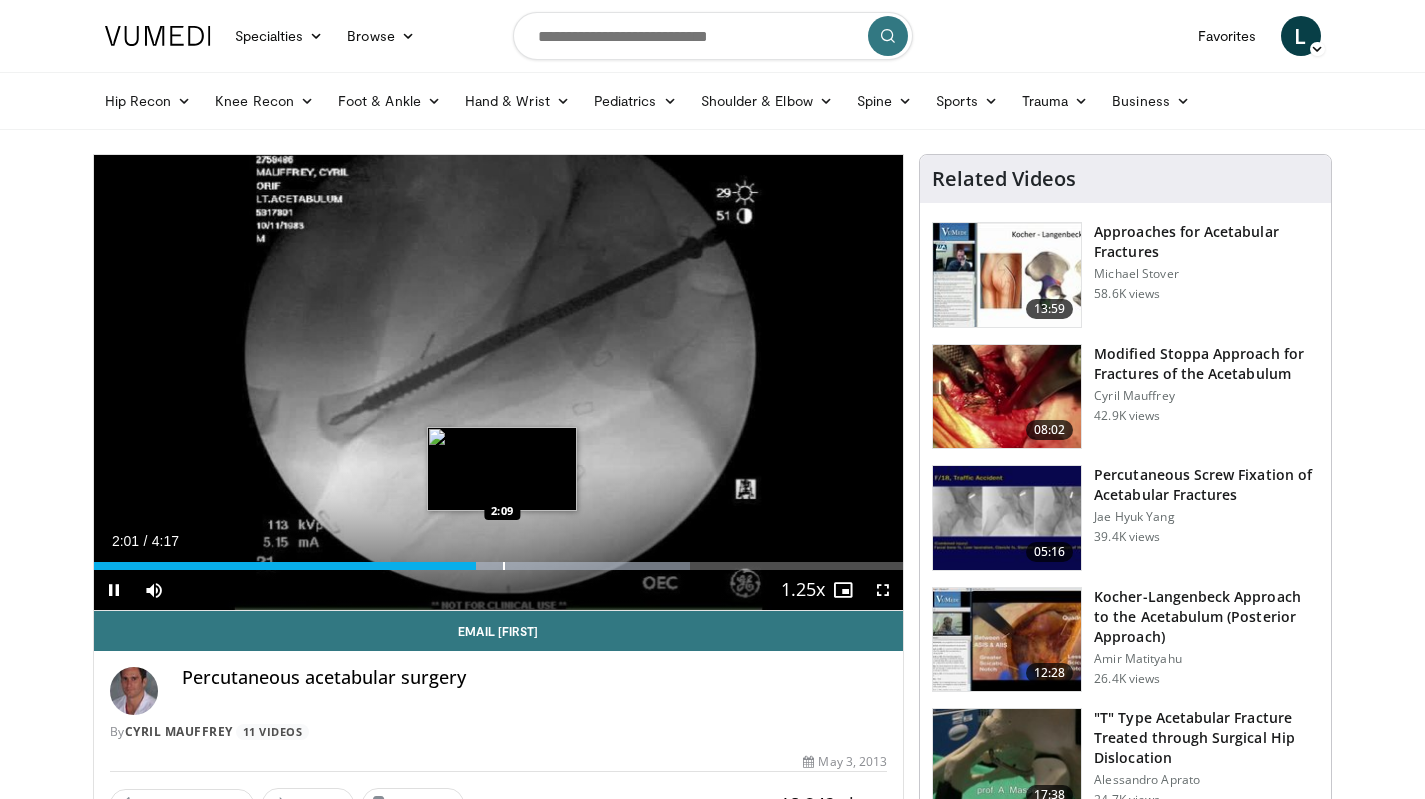 click on "Loaded :  73.68% 2:01 2:09" at bounding box center (499, 566) 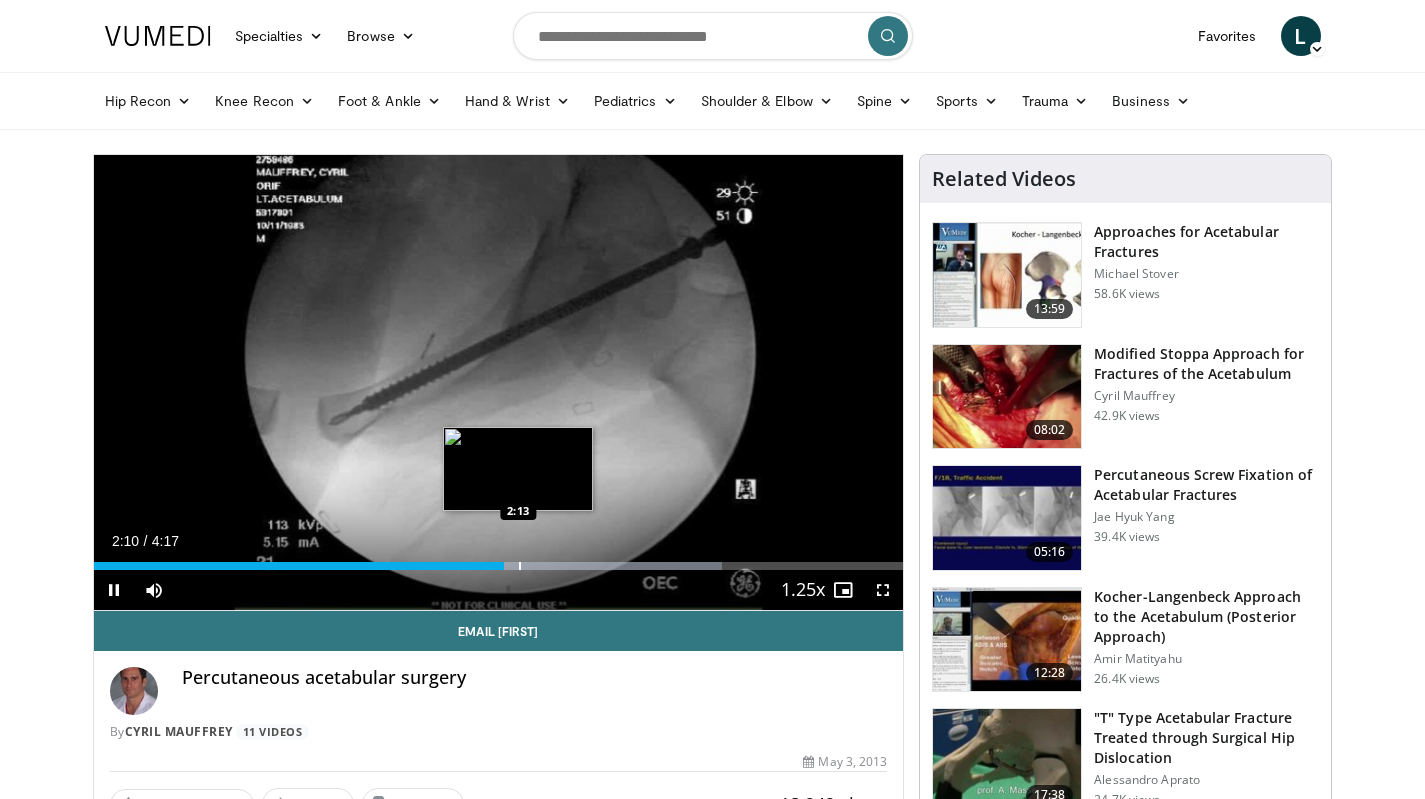 click at bounding box center (520, 566) 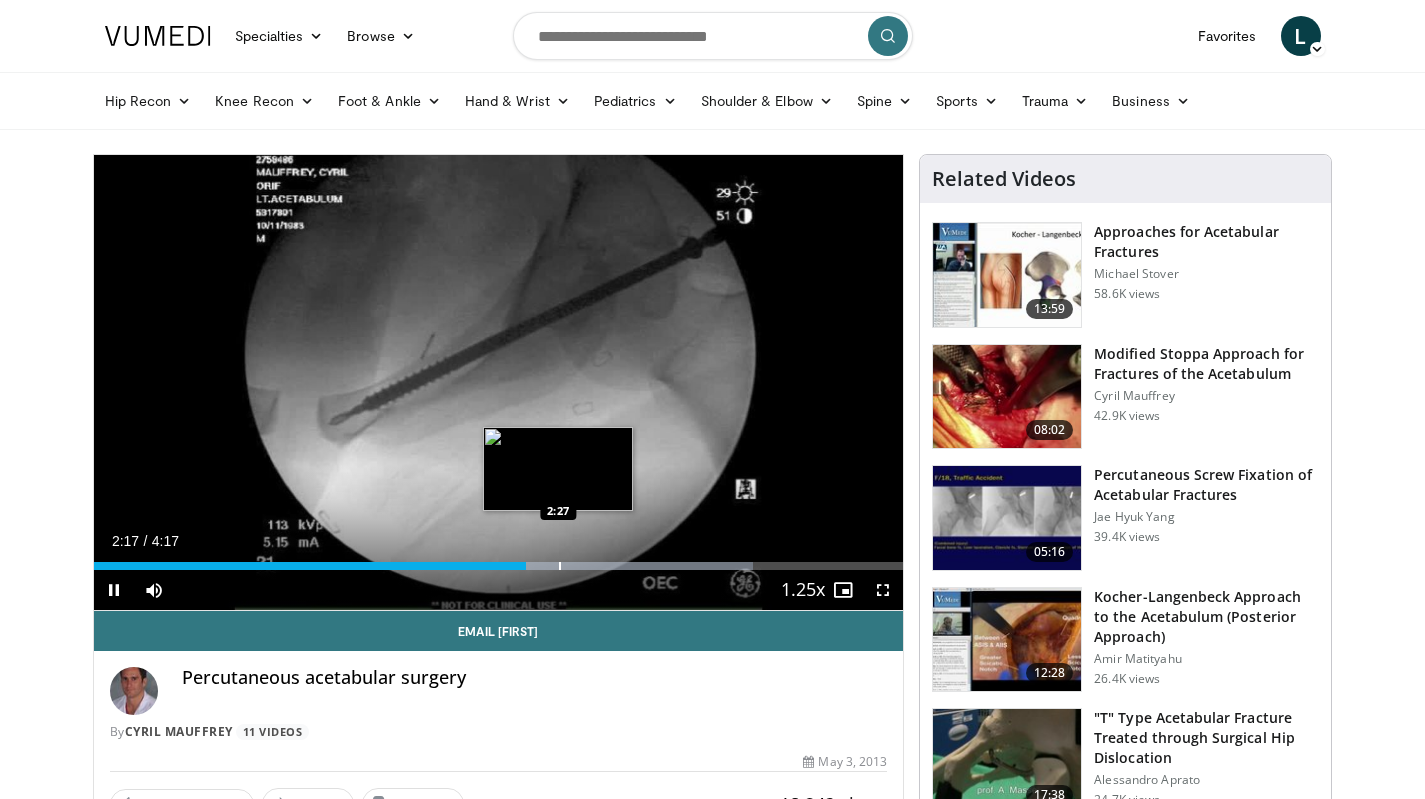 click at bounding box center (560, 566) 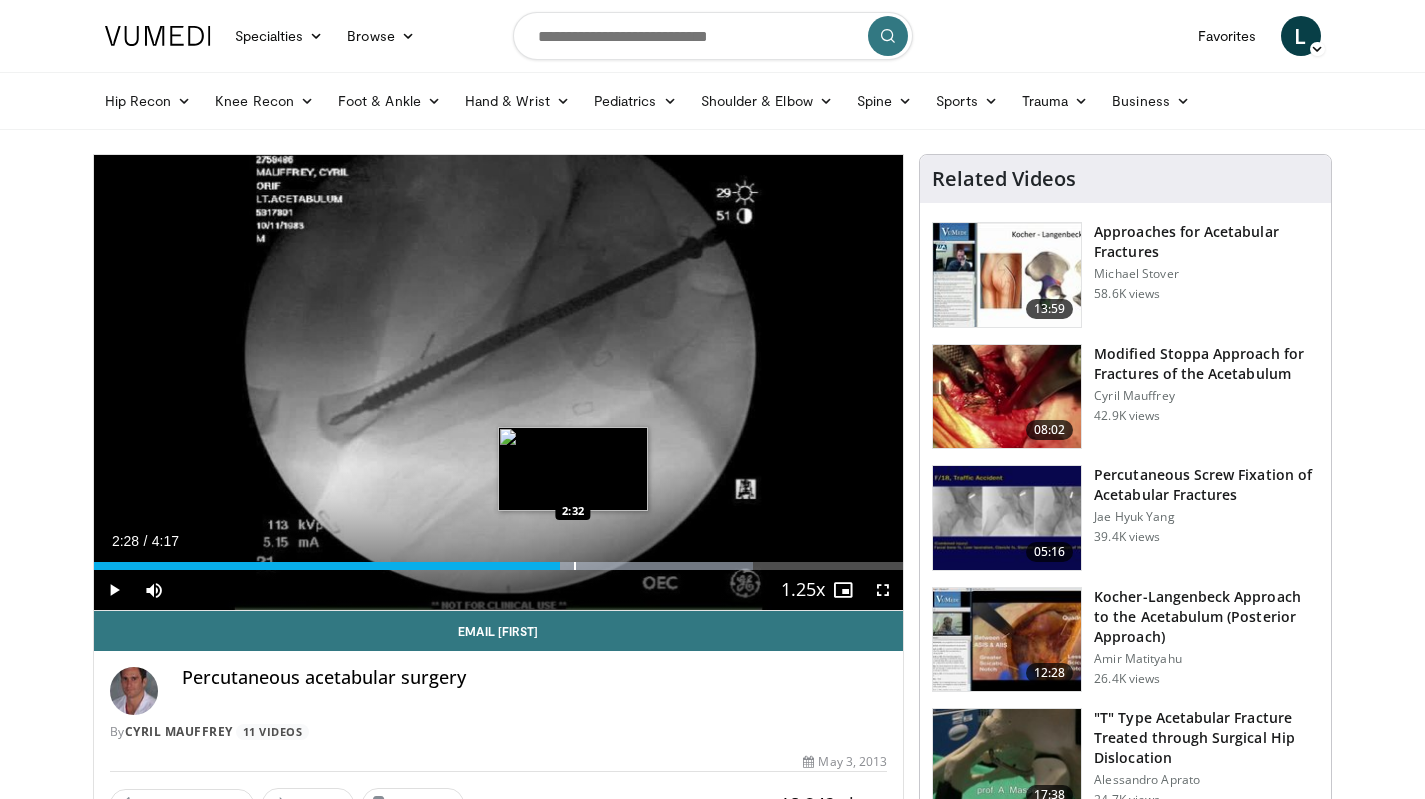 click at bounding box center [575, 566] 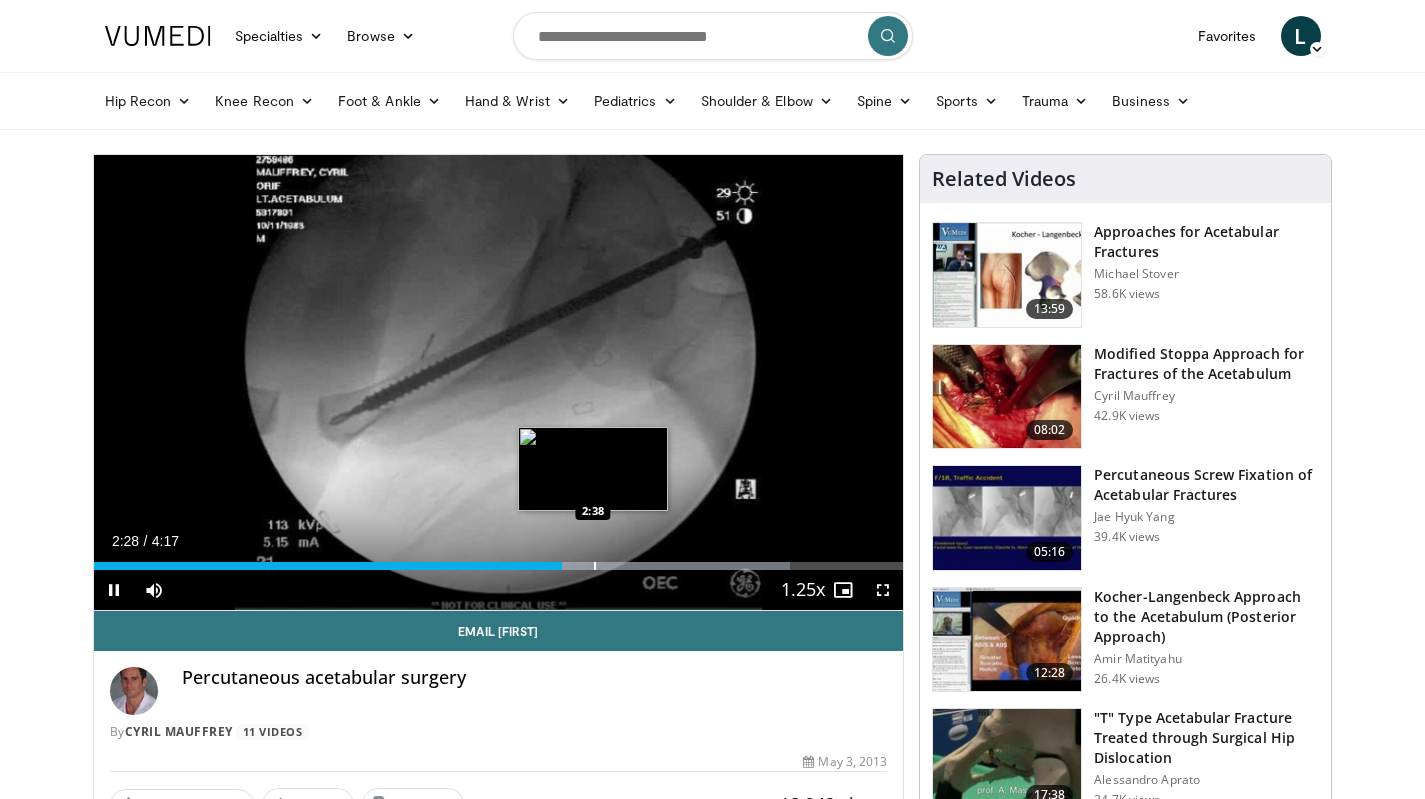 click at bounding box center [595, 566] 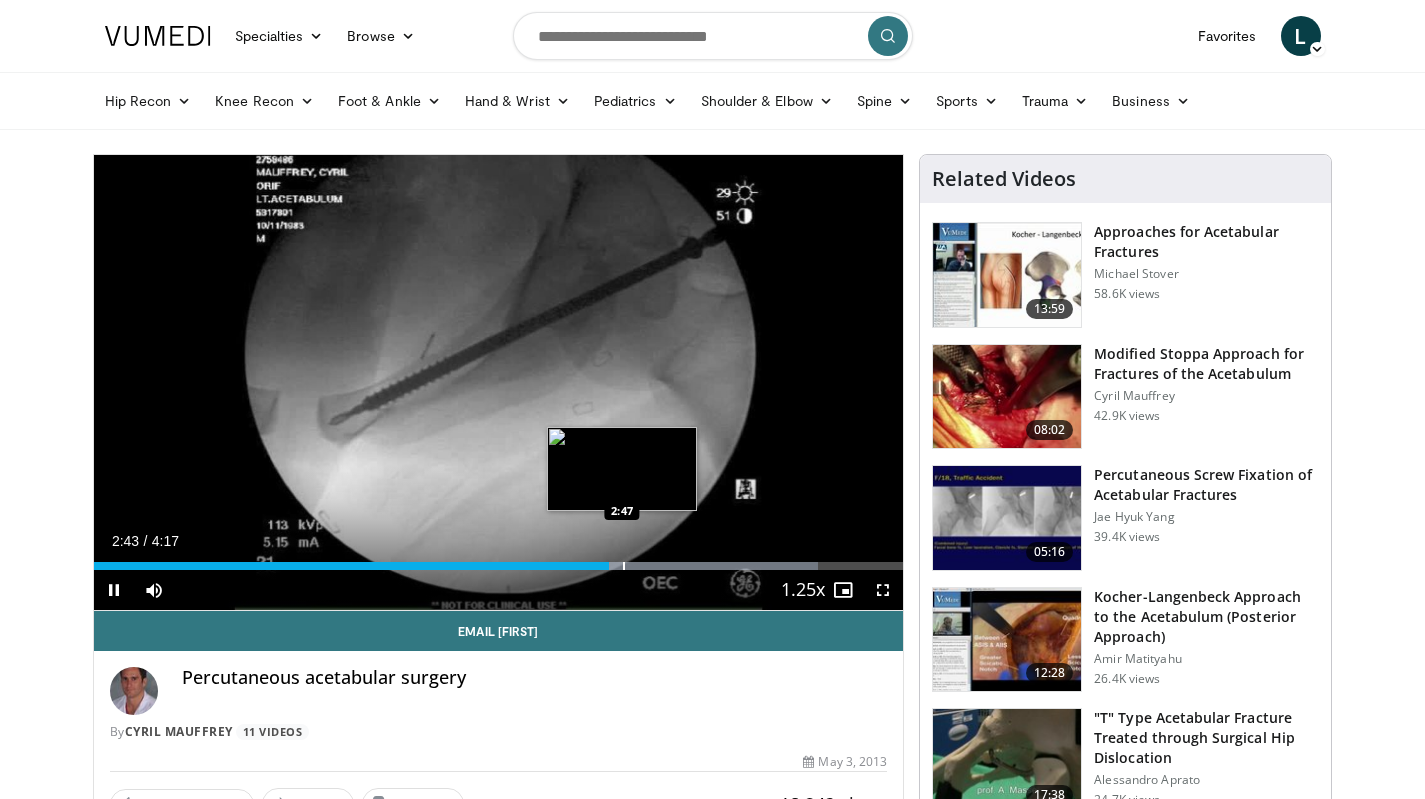 click at bounding box center (624, 566) 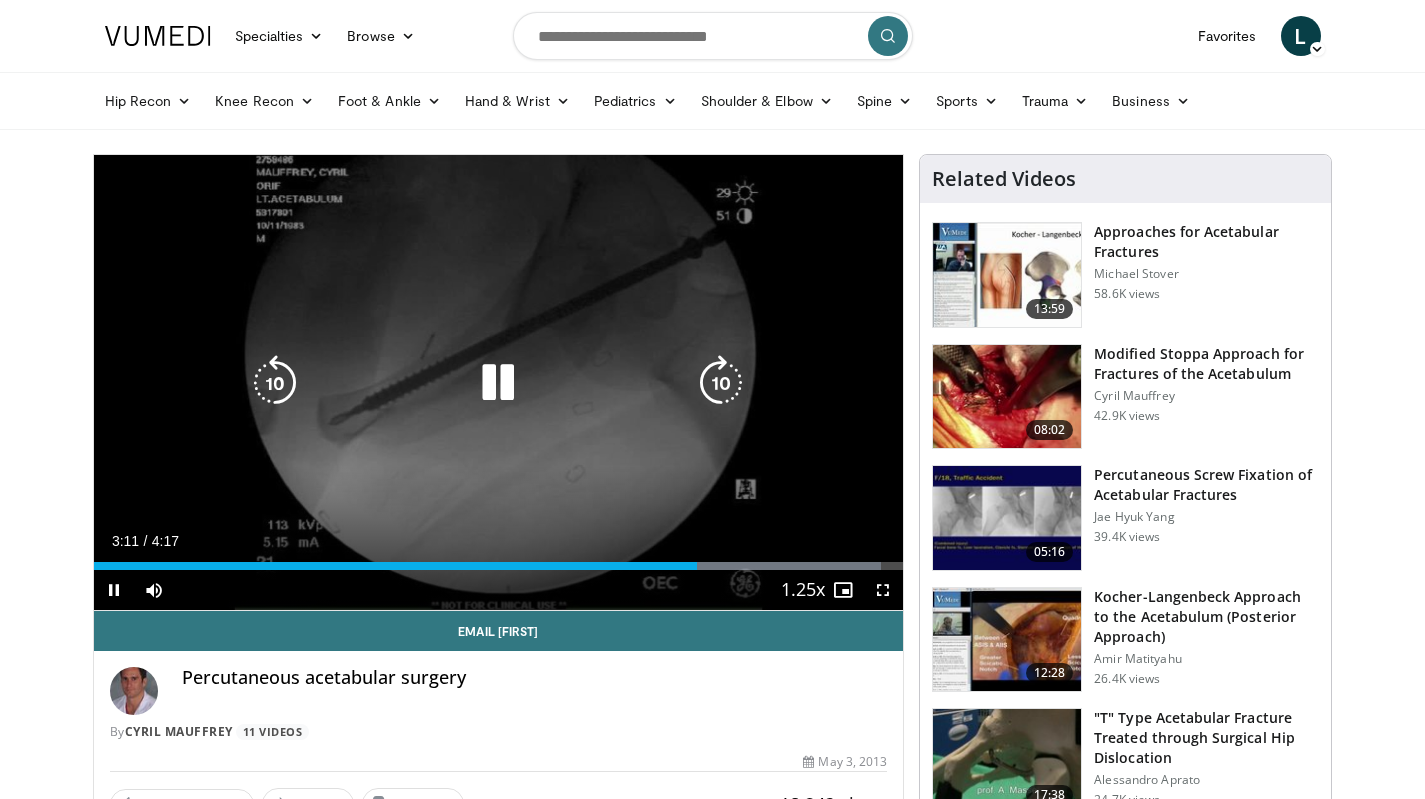 click at bounding box center (721, 383) 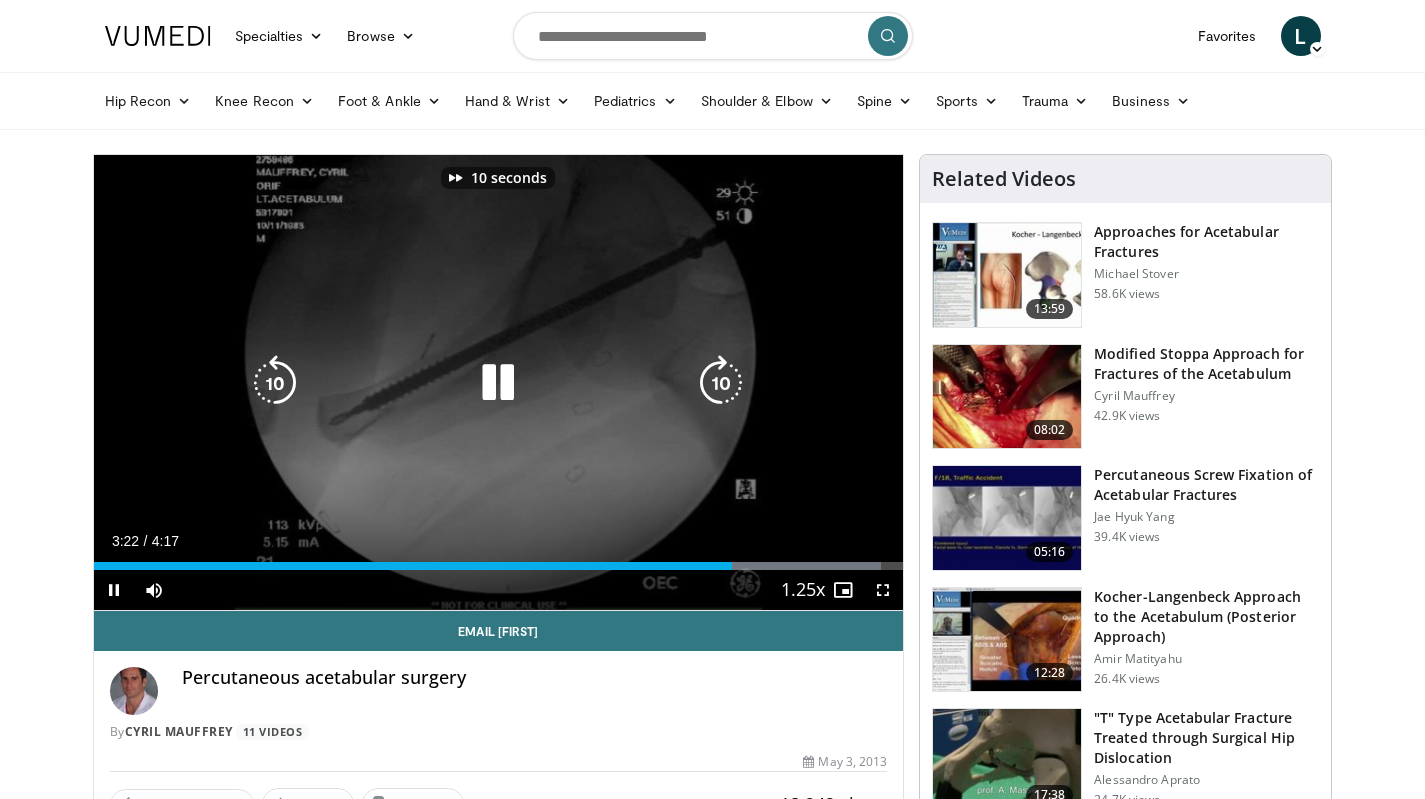 click at bounding box center (721, 383) 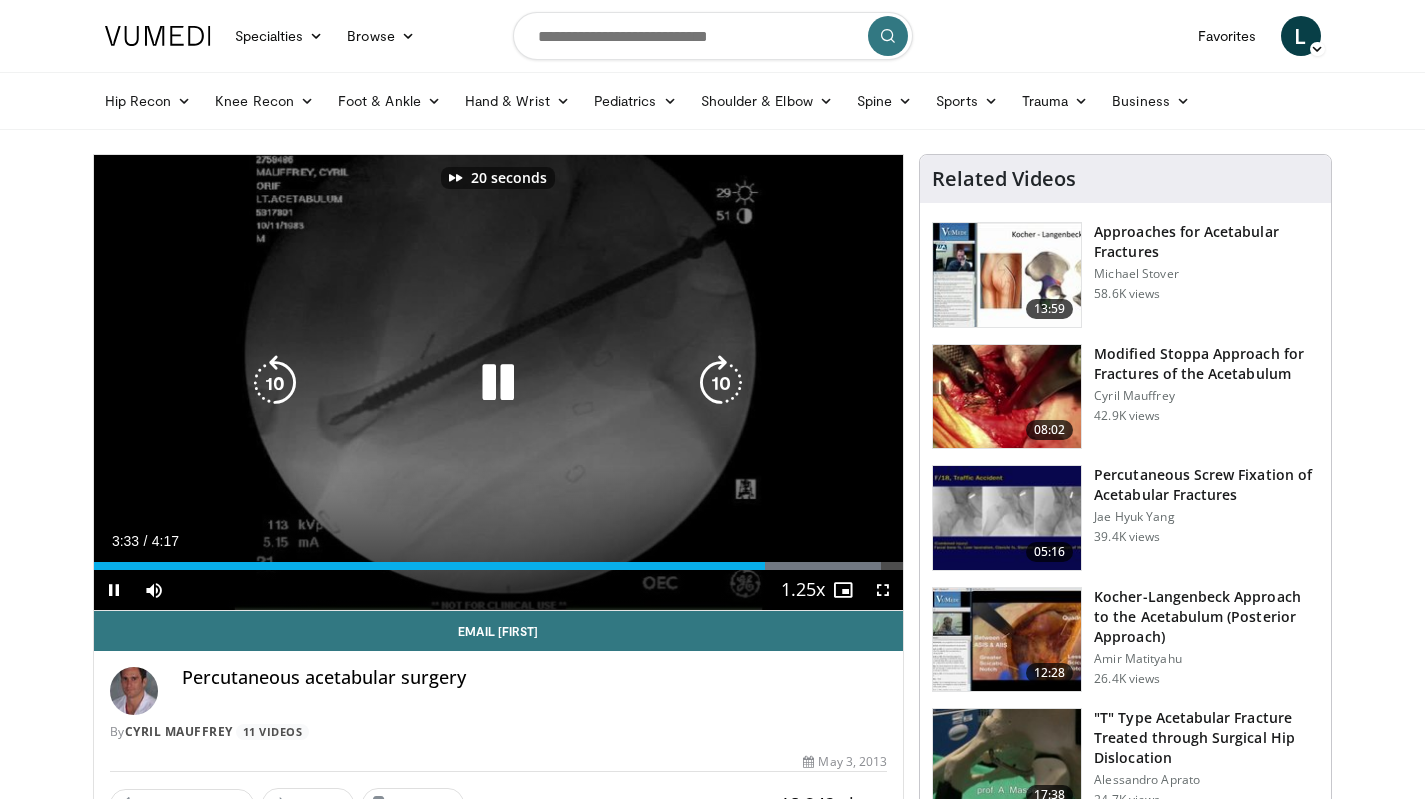 click at bounding box center [721, 383] 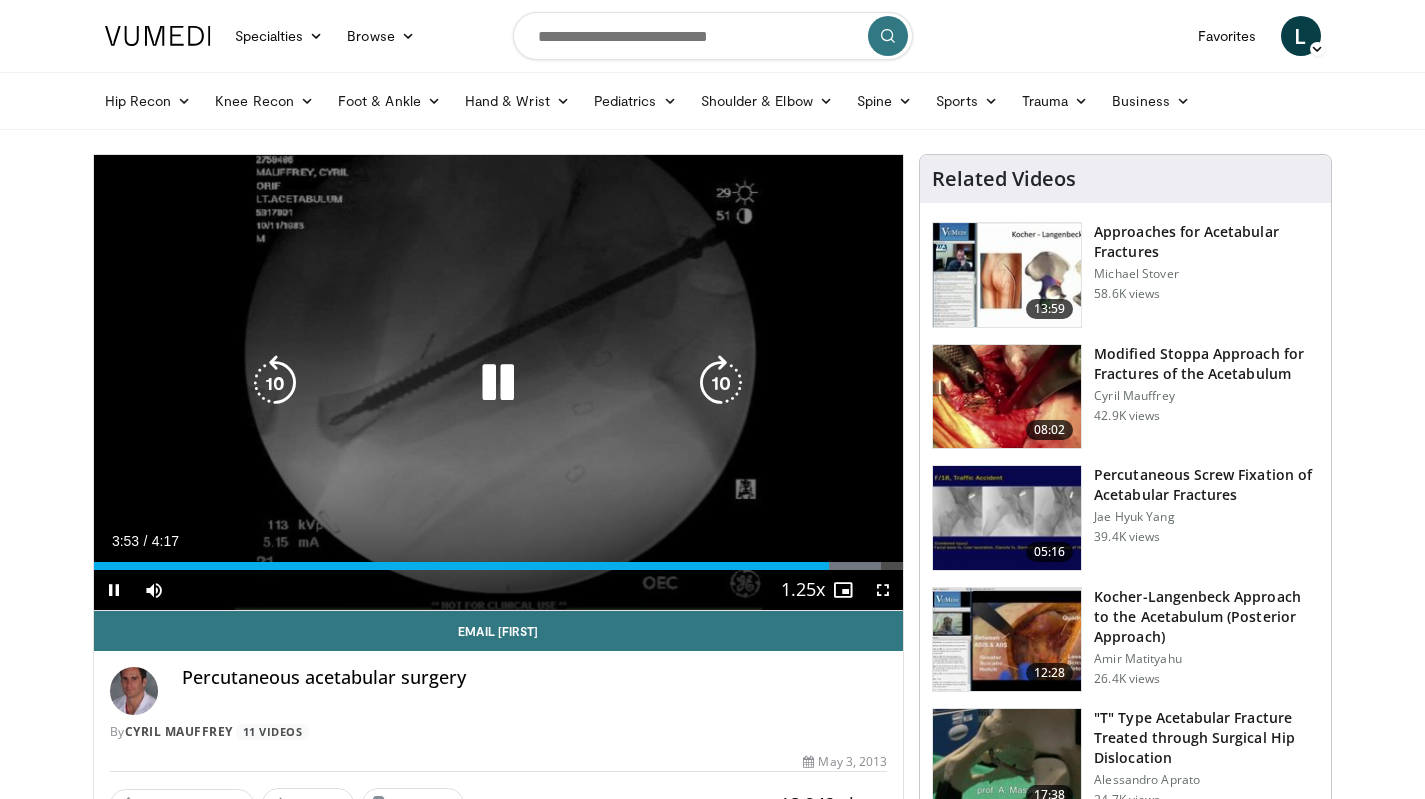click on "30 seconds
Tap to unmute" at bounding box center (499, 382) 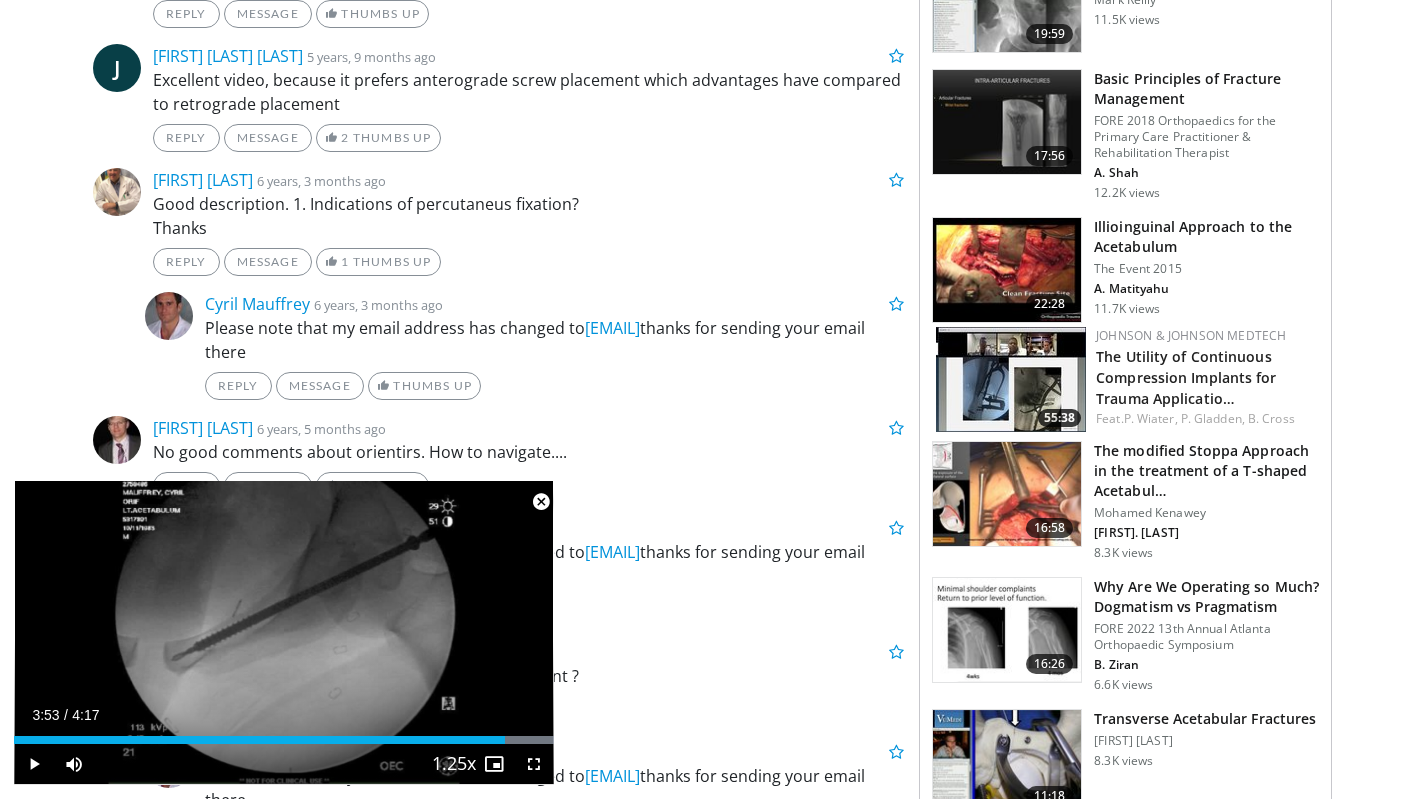 scroll, scrollTop: 1250, scrollLeft: 0, axis: vertical 